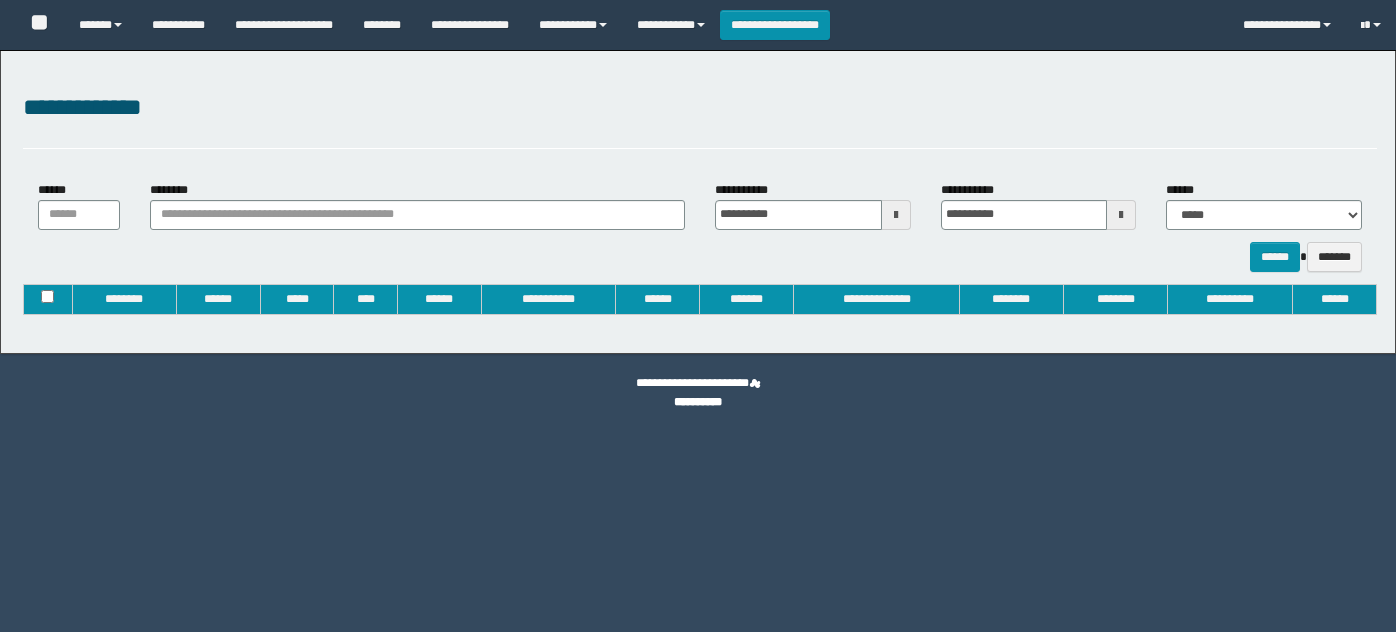 type on "**********" 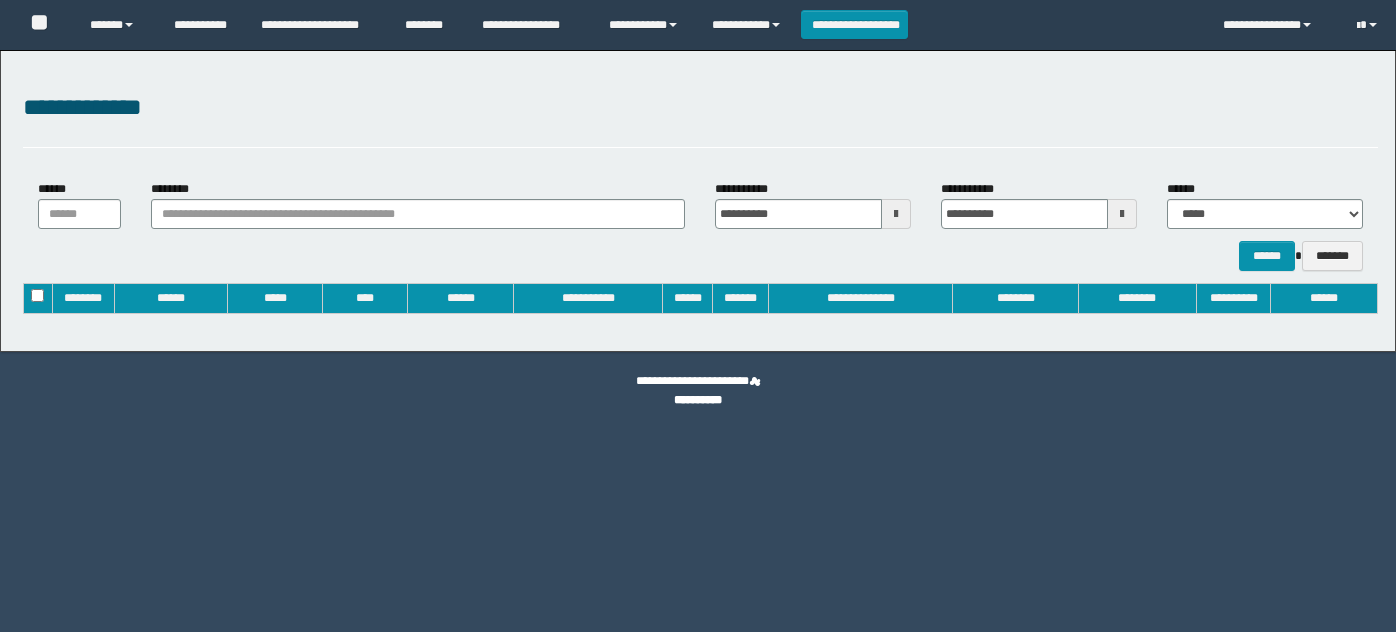 scroll, scrollTop: 0, scrollLeft: 0, axis: both 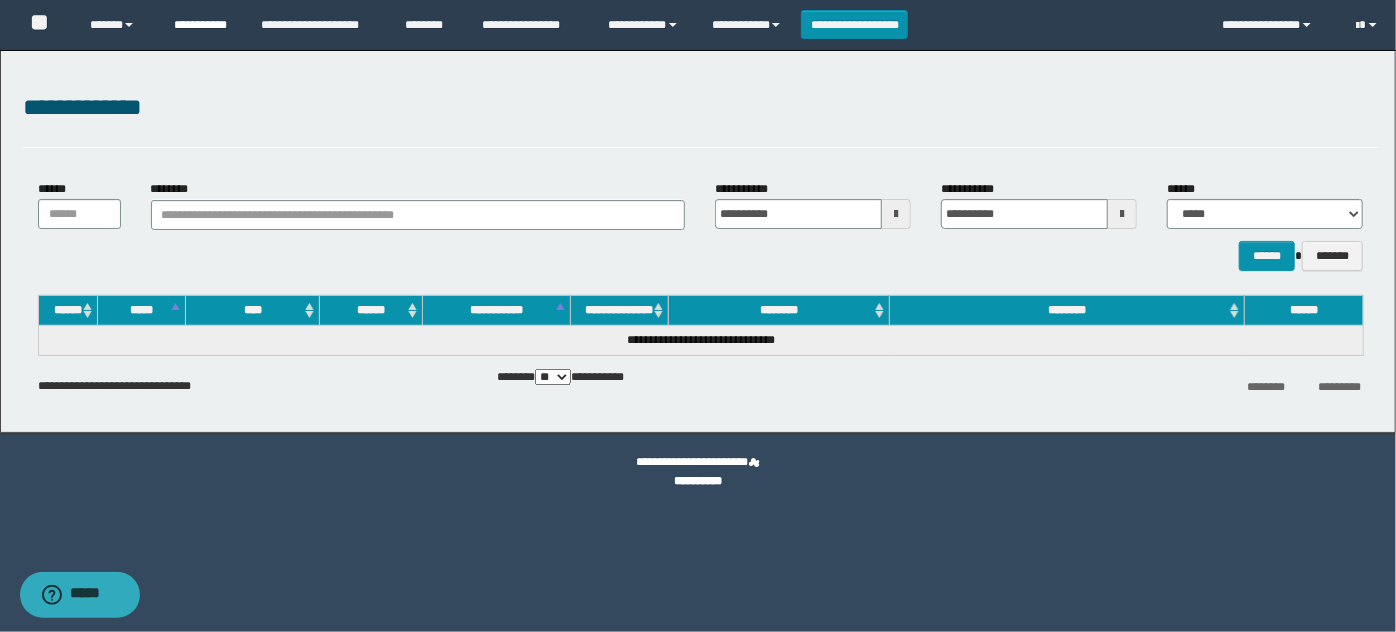 click on "**********" at bounding box center (202, 25) 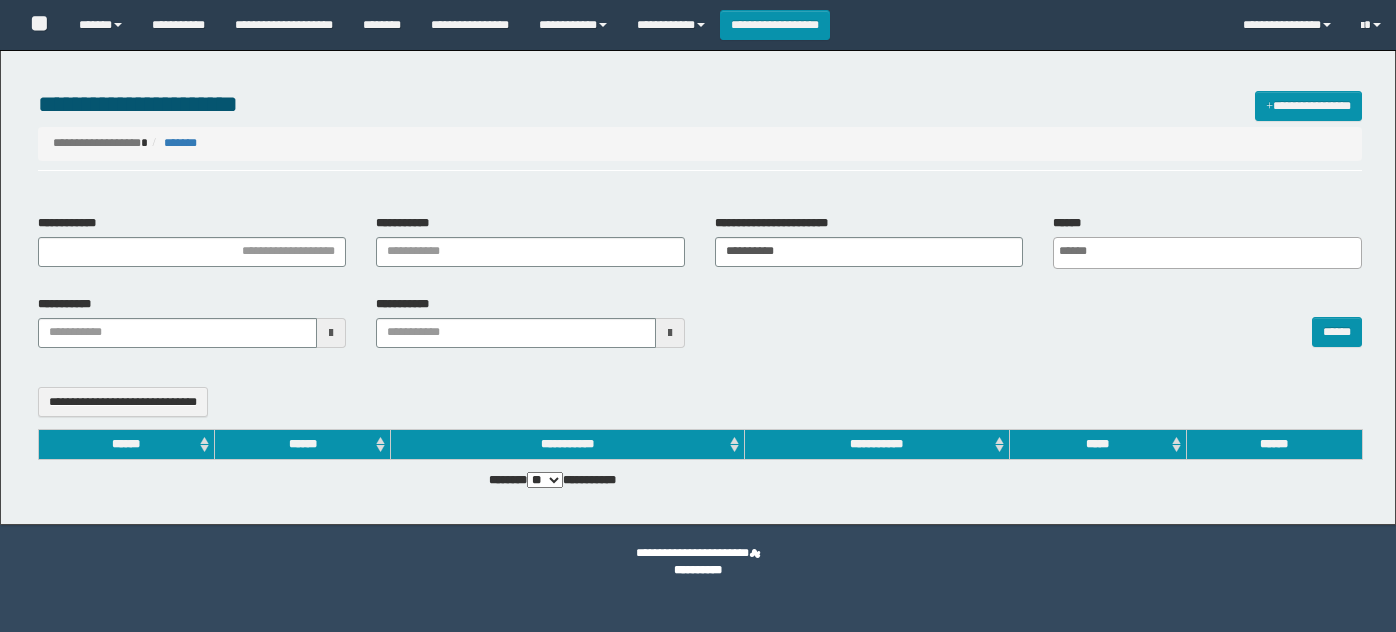 select 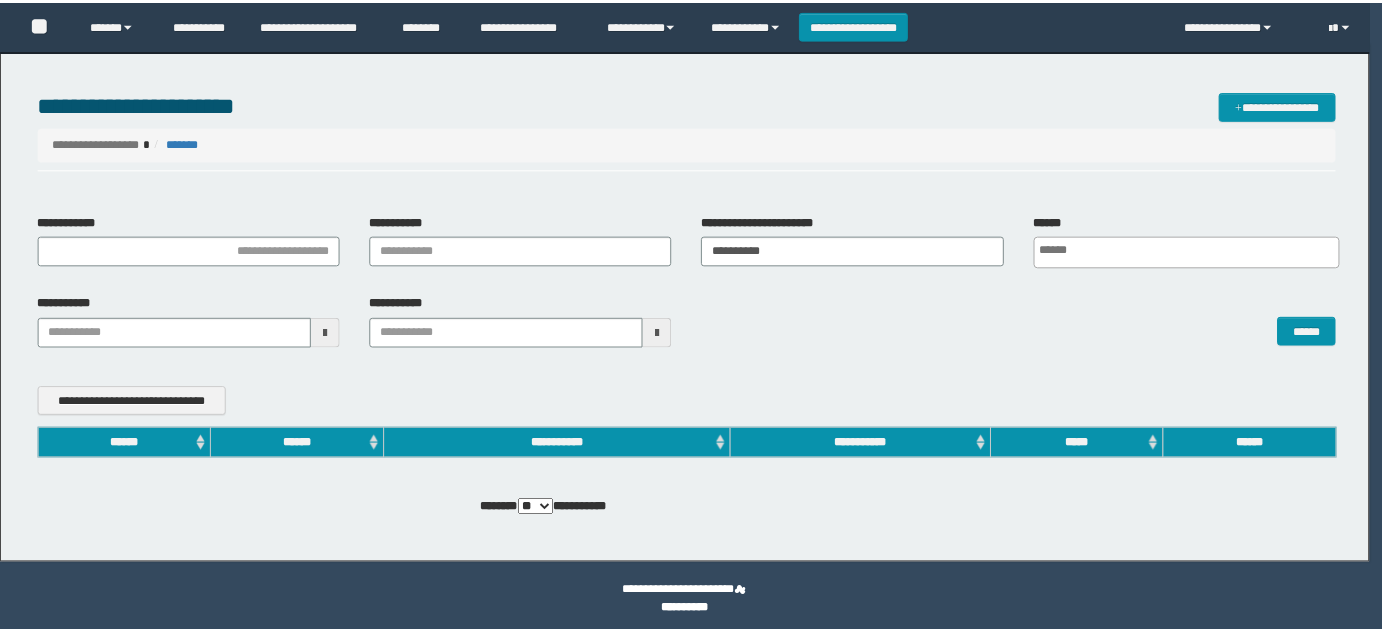 scroll, scrollTop: 0, scrollLeft: 0, axis: both 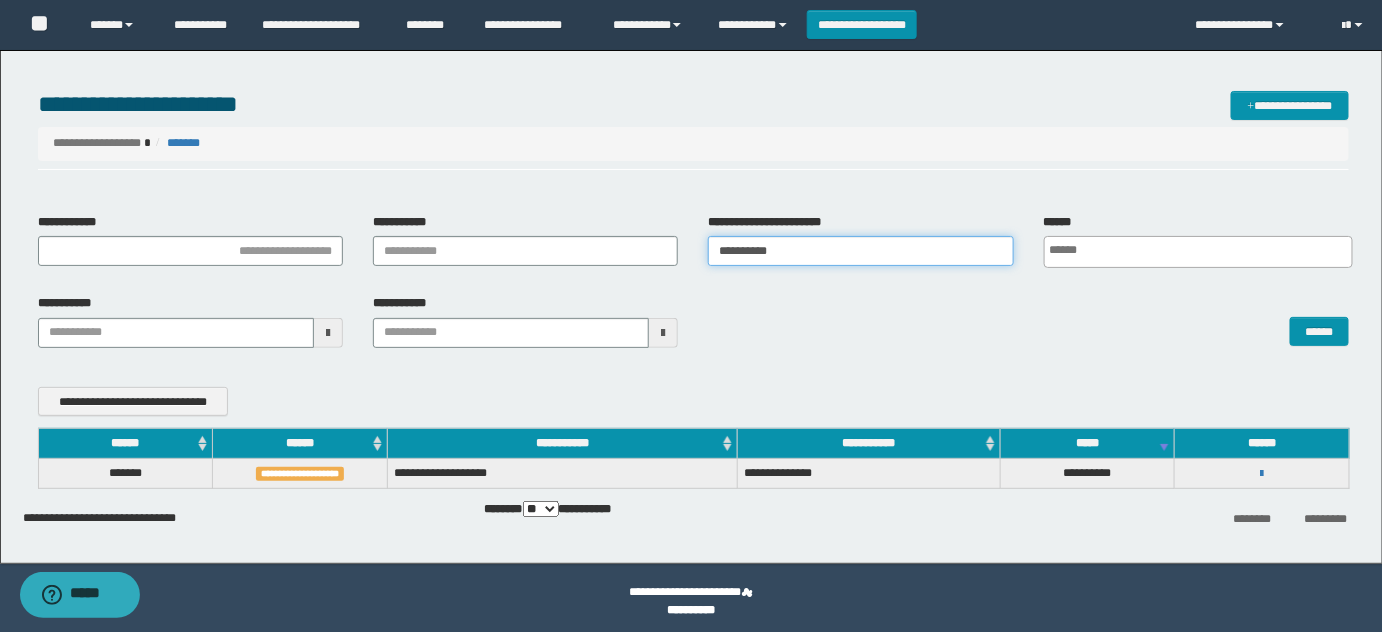 drag, startPoint x: 862, startPoint y: 254, endPoint x: 218, endPoint y: 233, distance: 644.3423 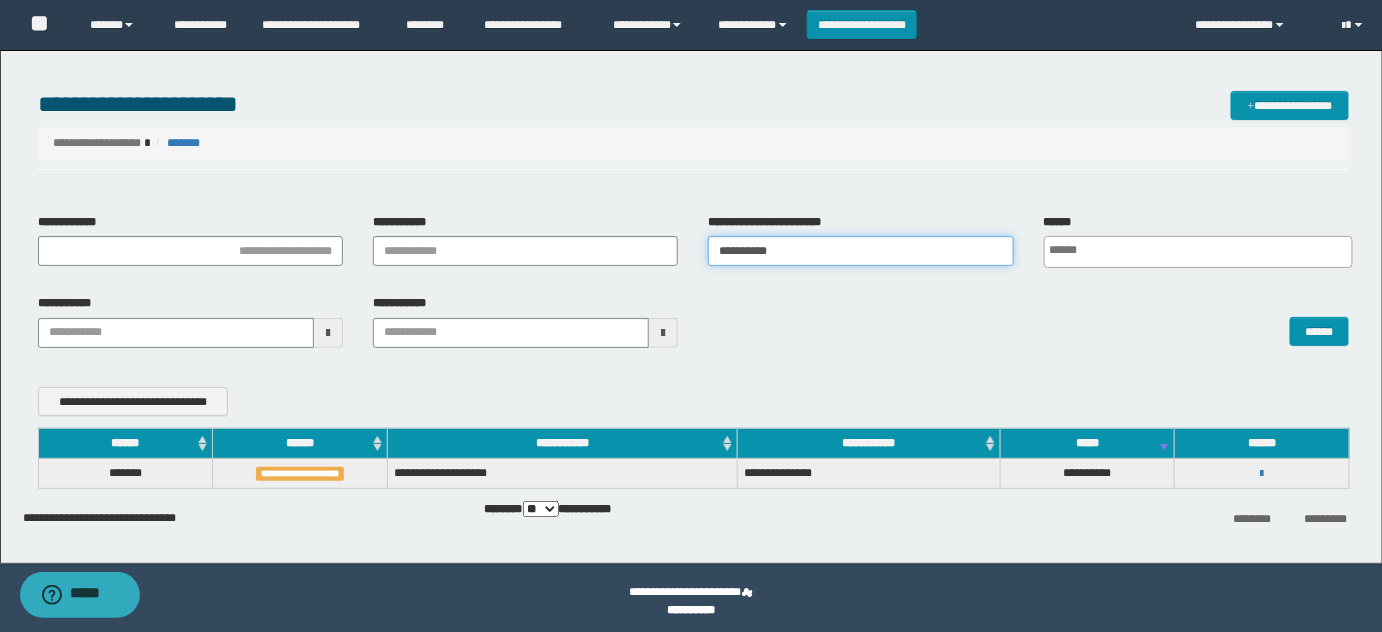 type on "**********" 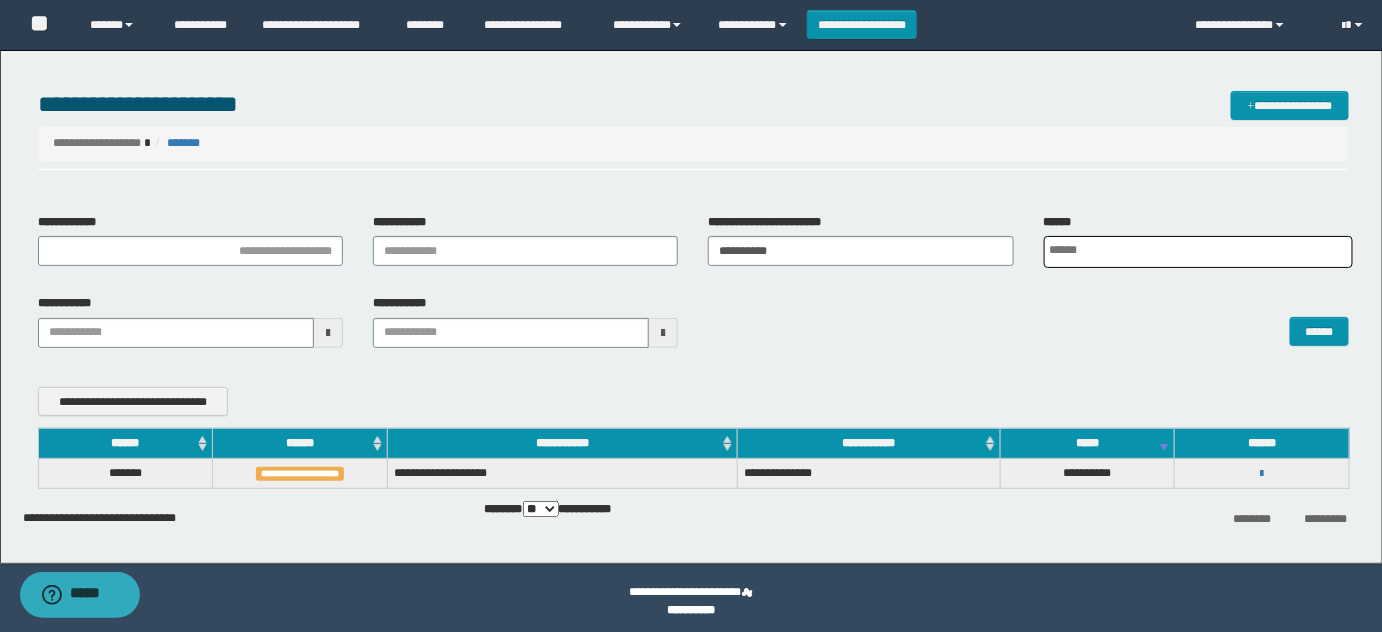 scroll, scrollTop: 0, scrollLeft: 5, axis: horizontal 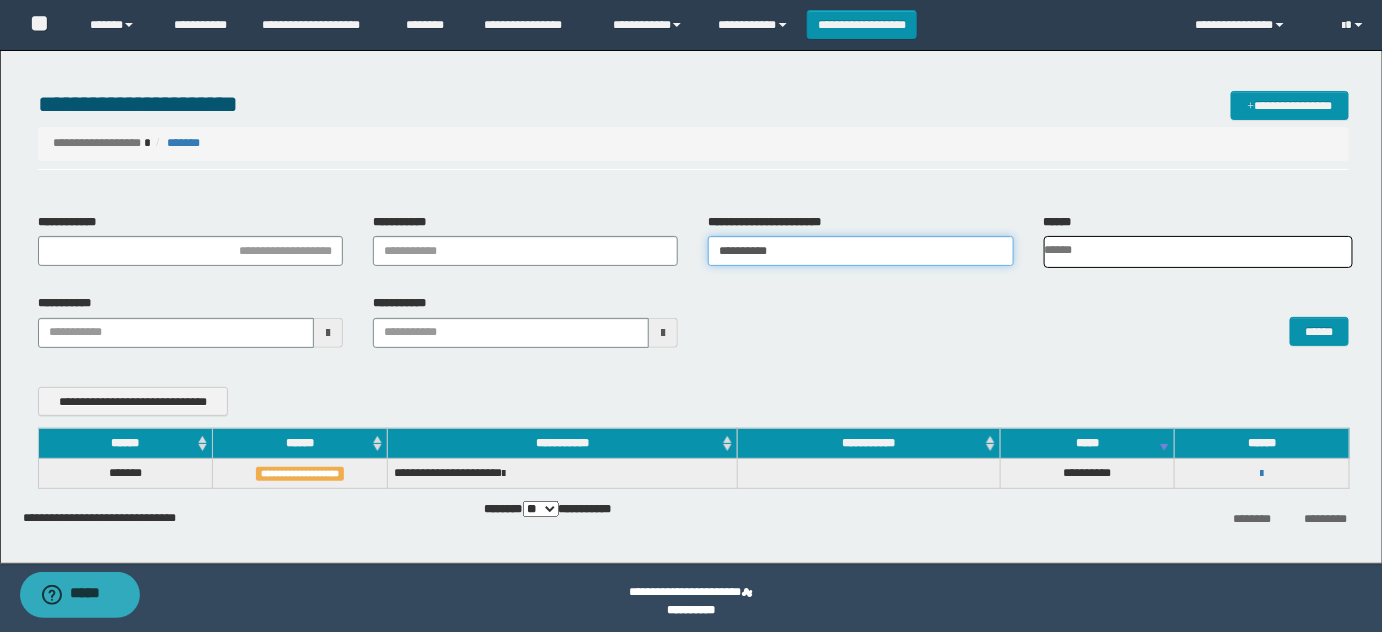 drag, startPoint x: 711, startPoint y: 247, endPoint x: 484, endPoint y: 236, distance: 227.26636 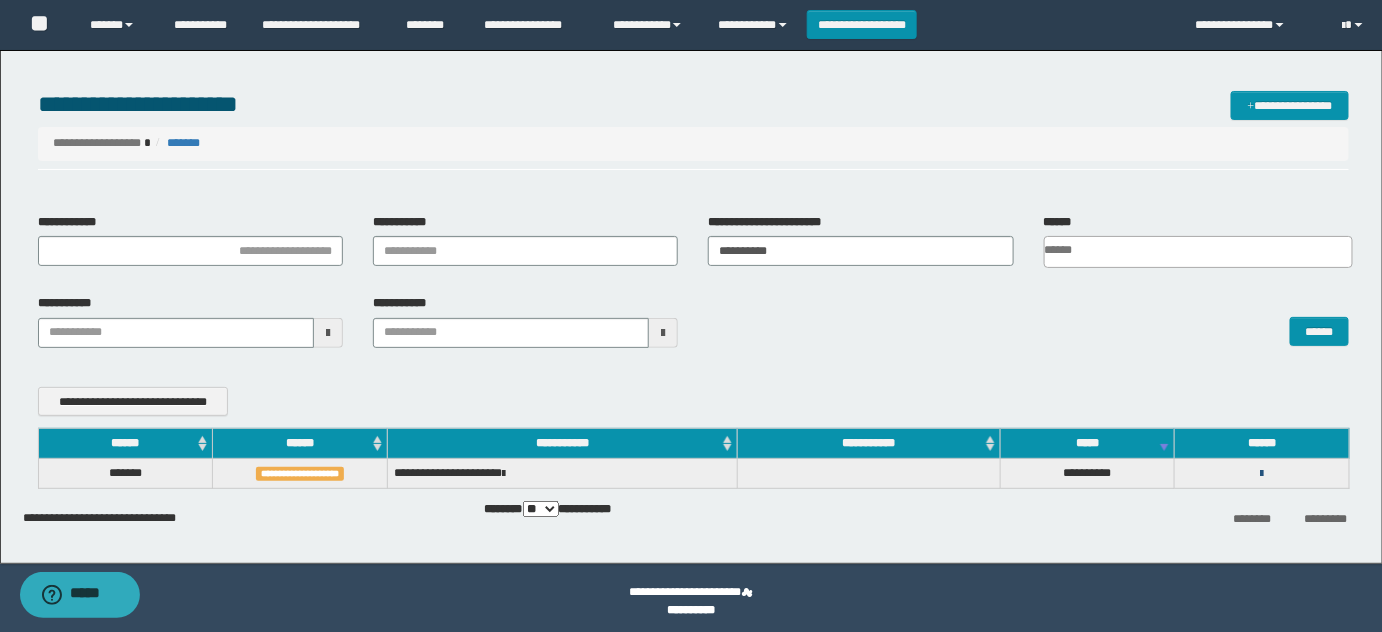 click at bounding box center [1262, 474] 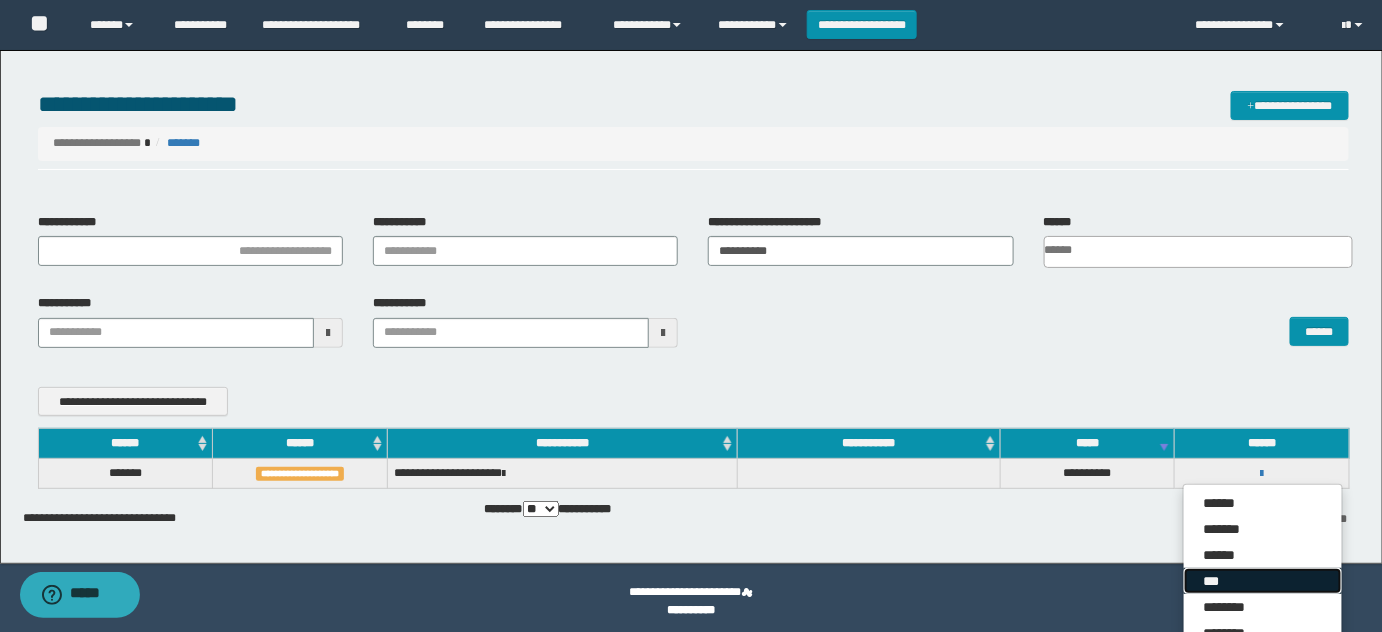 click on "***" at bounding box center (1263, 581) 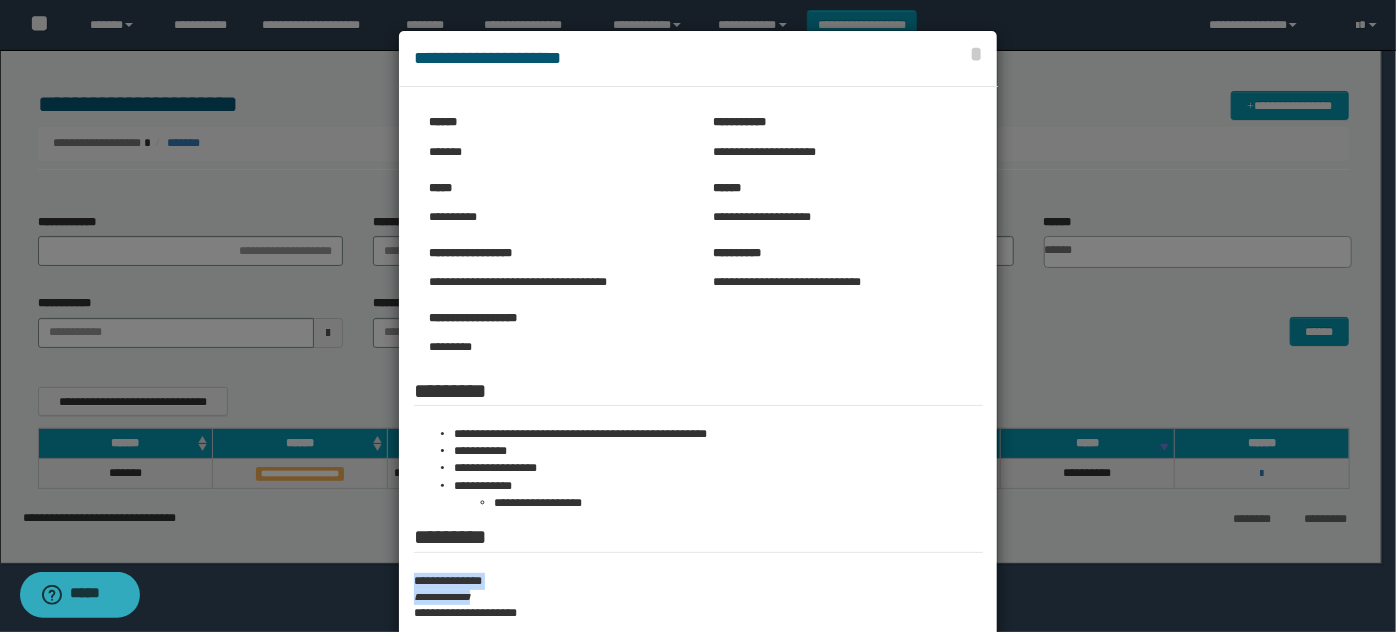 drag, startPoint x: 518, startPoint y: 595, endPoint x: 400, endPoint y: 588, distance: 118.20744 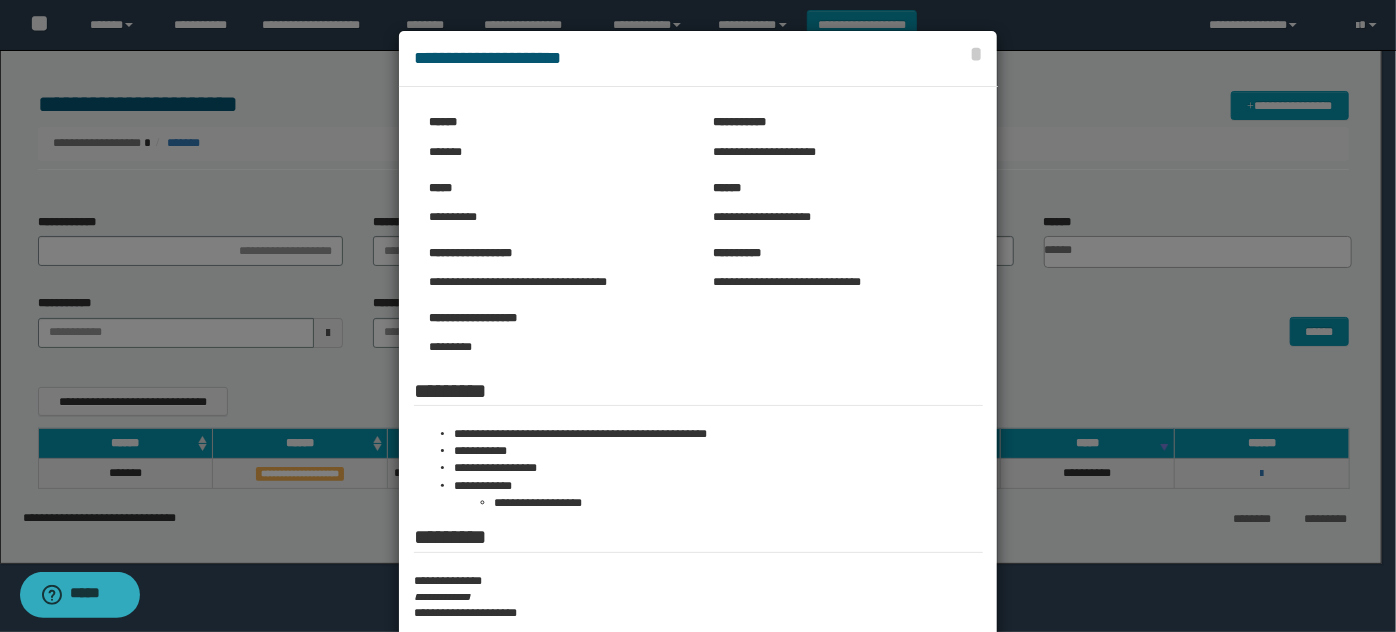 click at bounding box center [698, 421] 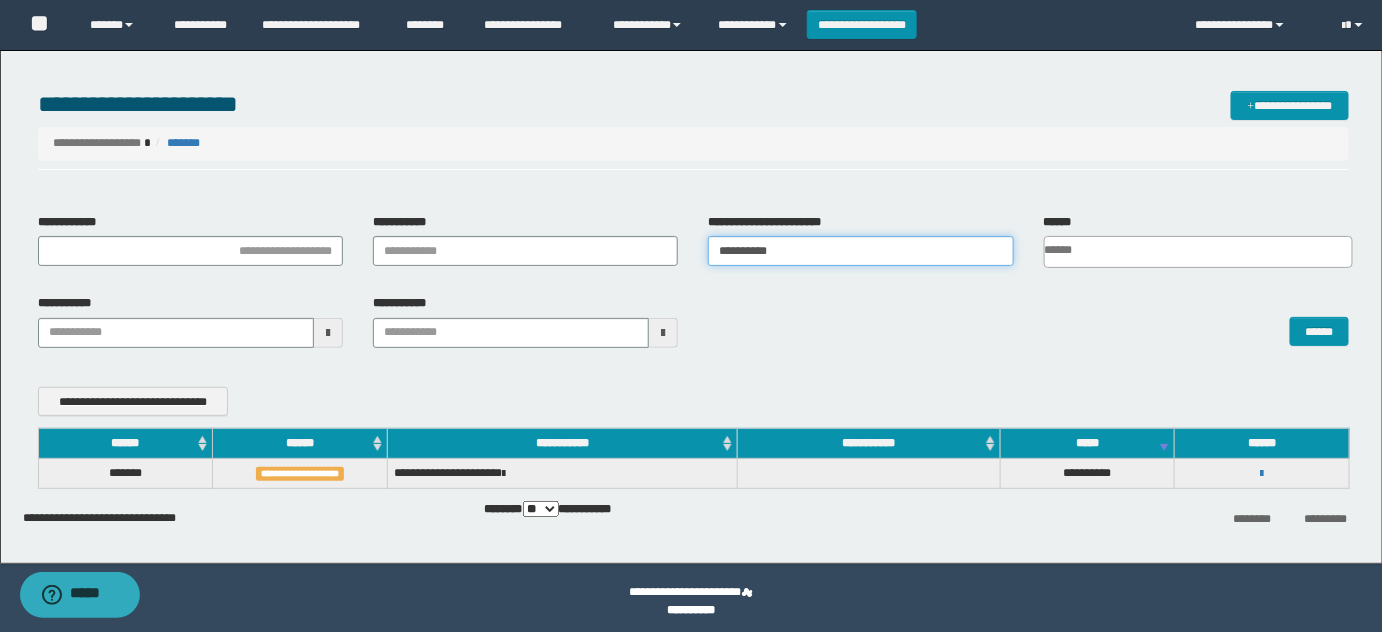 drag, startPoint x: 719, startPoint y: 260, endPoint x: 883, endPoint y: 382, distance: 204.40157 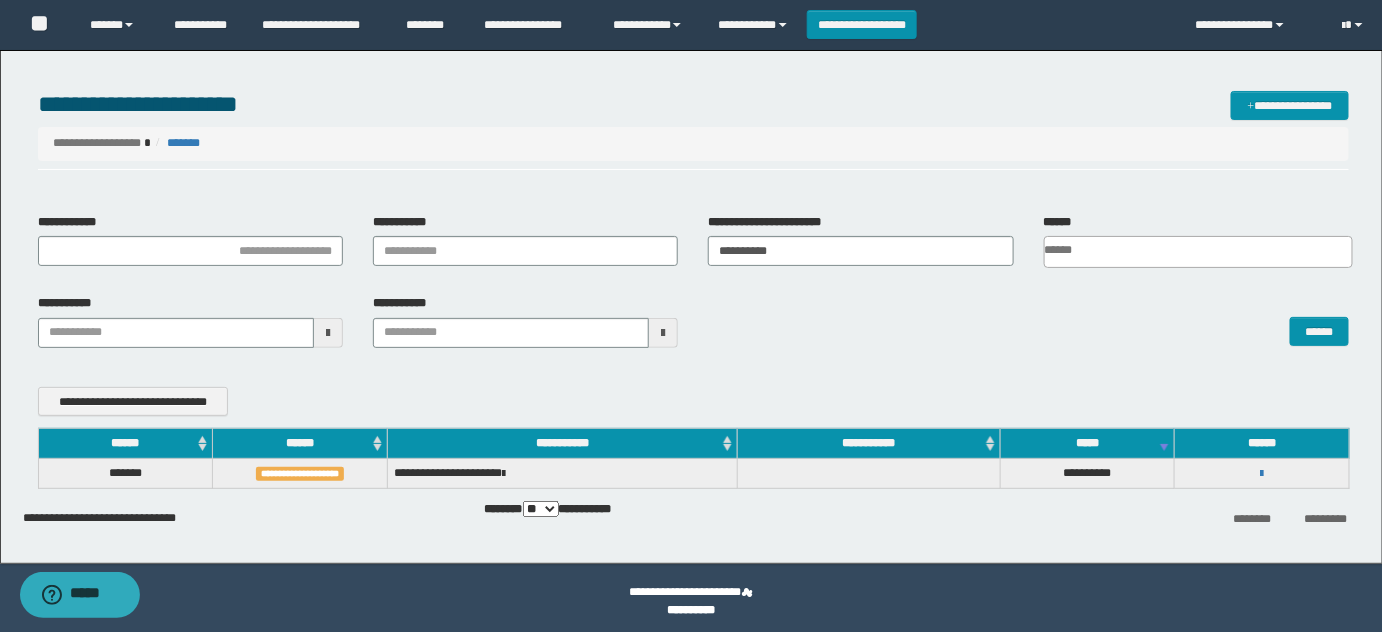 click on "**********" at bounding box center (1262, 473) 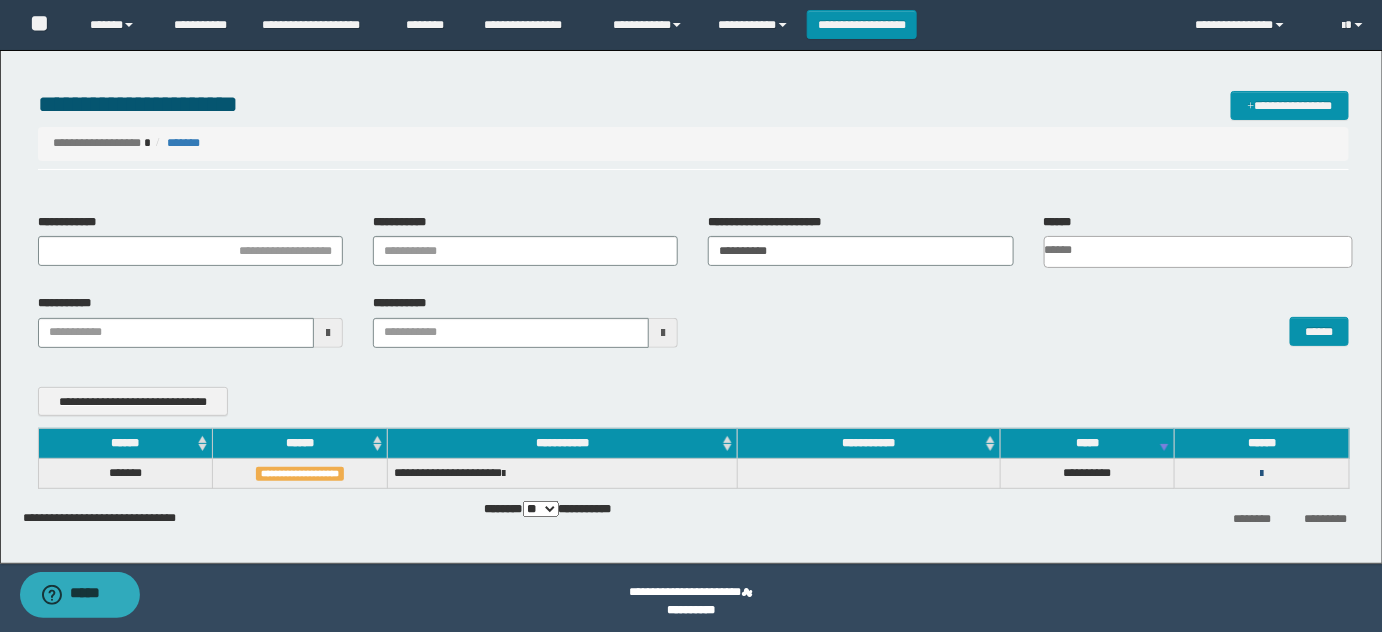 click at bounding box center [1262, 474] 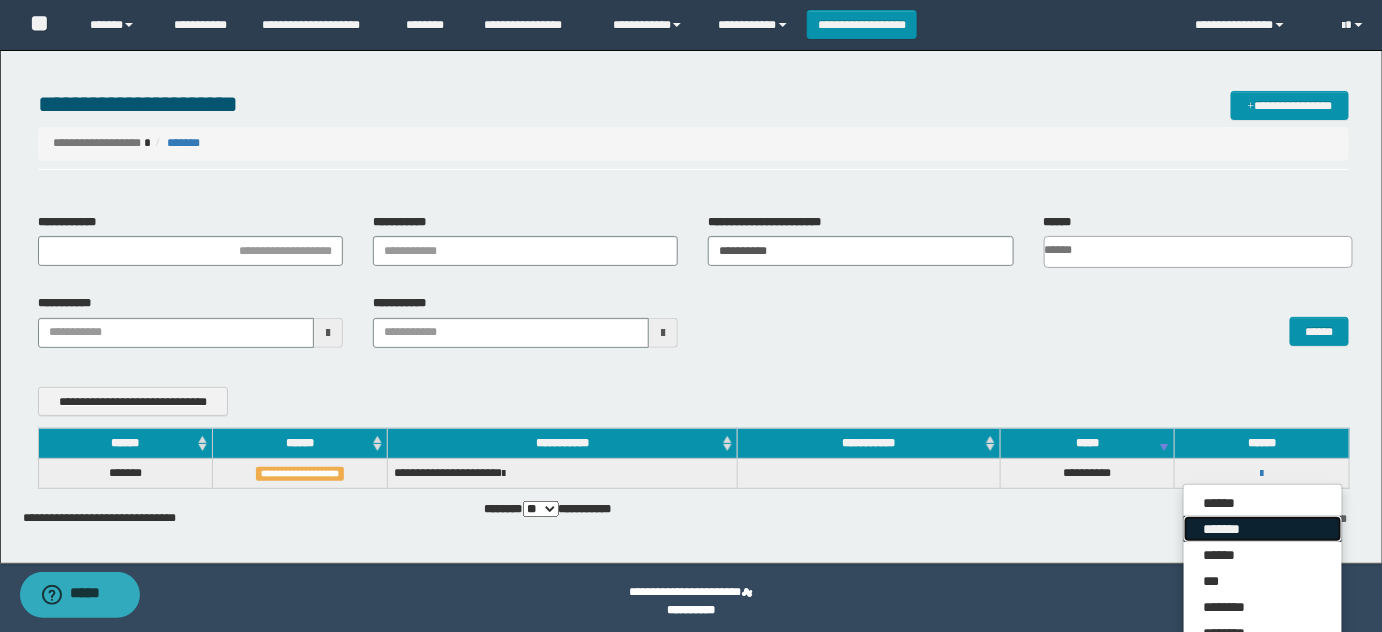 click on "*******" at bounding box center (1263, 529) 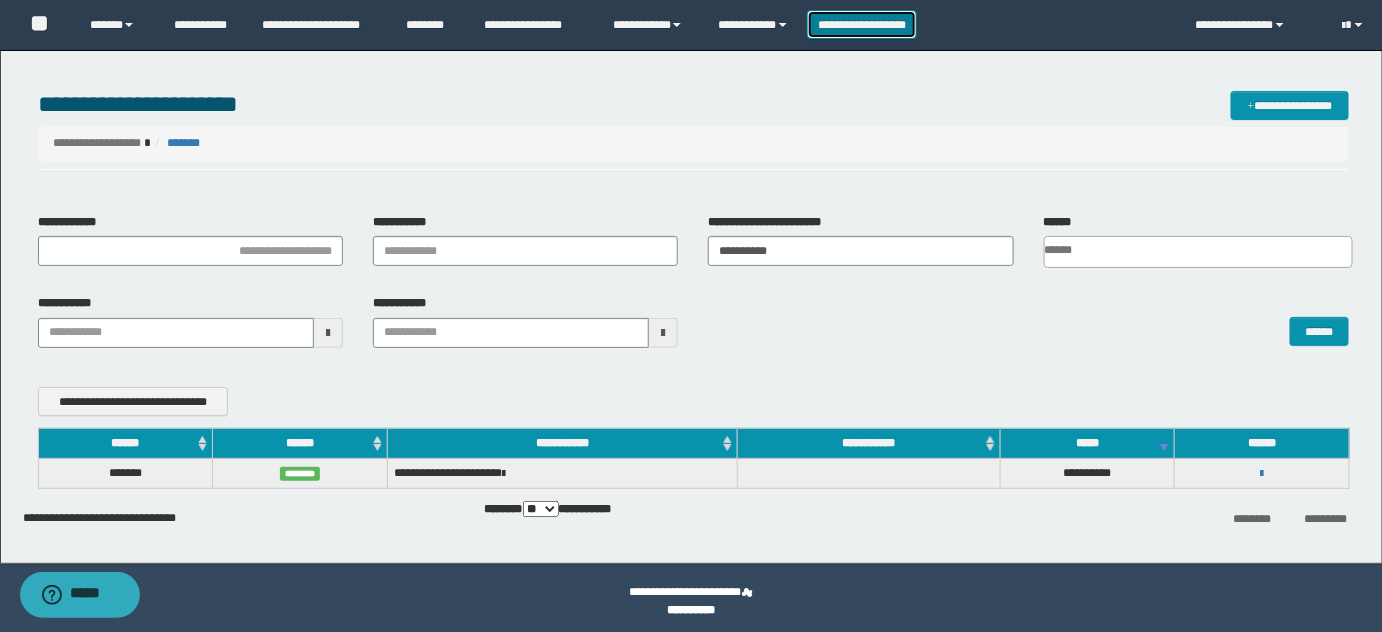 click on "**********" at bounding box center (862, 24) 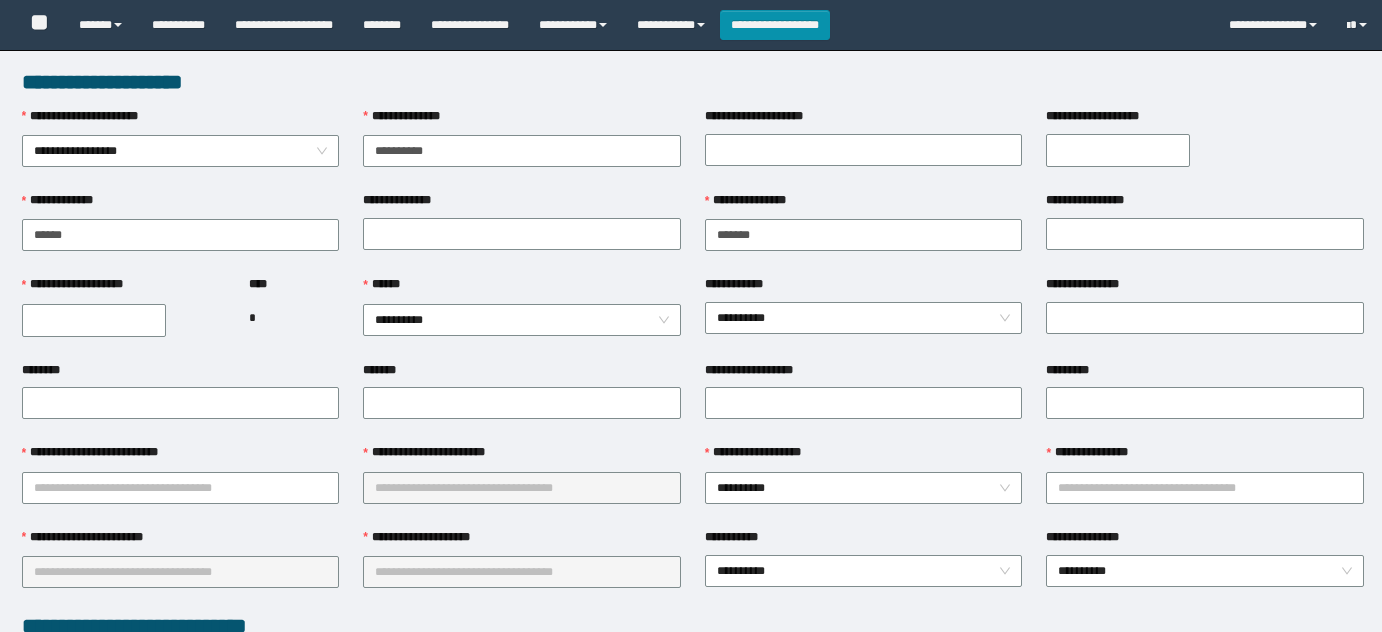 scroll, scrollTop: 0, scrollLeft: 0, axis: both 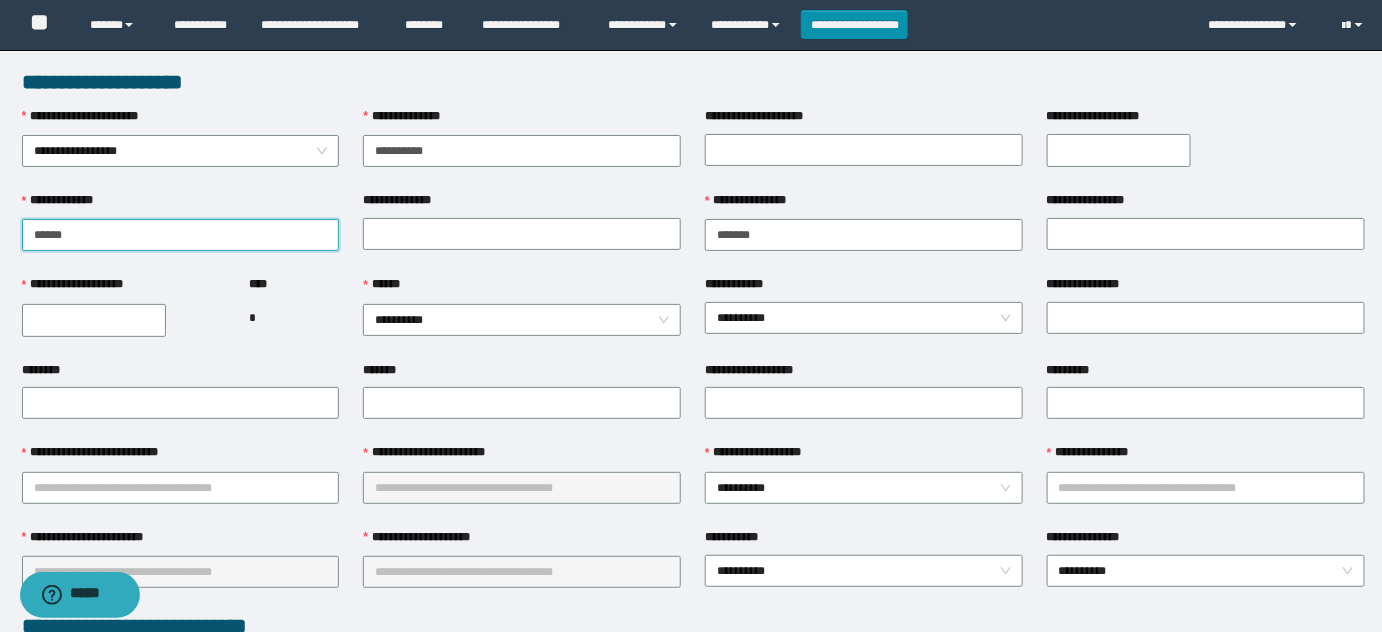 drag, startPoint x: 0, startPoint y: 213, endPoint x: 0, endPoint y: 230, distance: 17 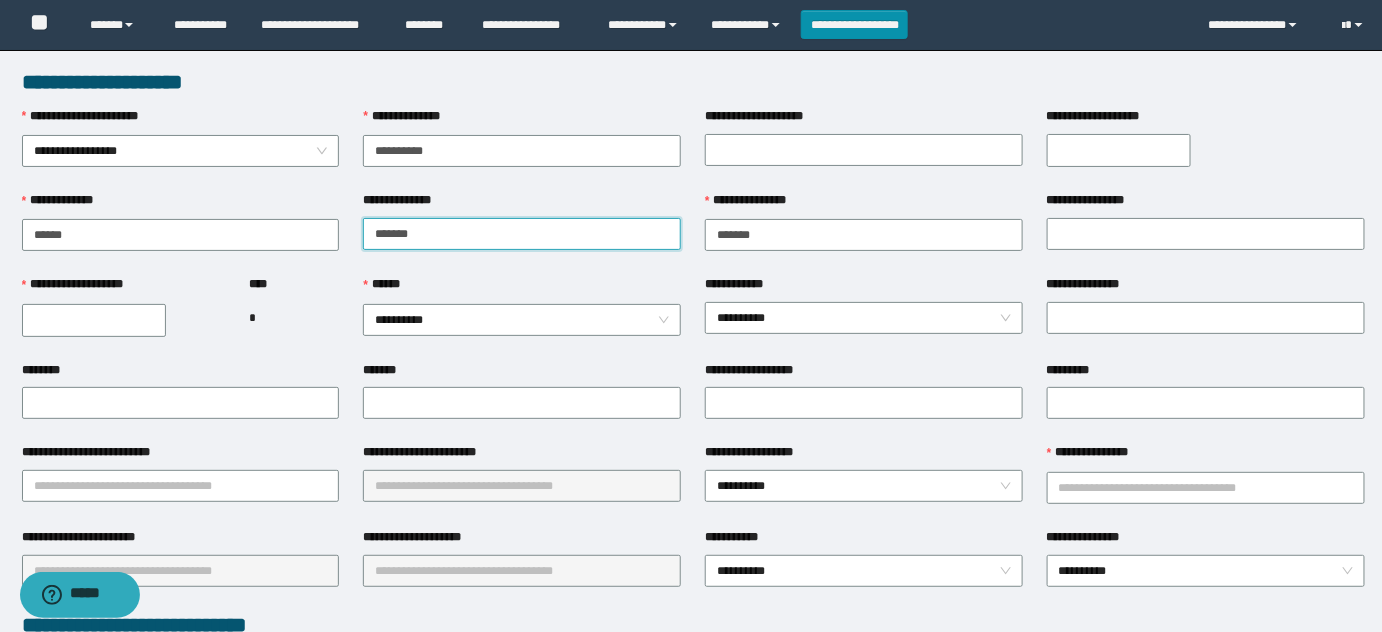 type on "*******" 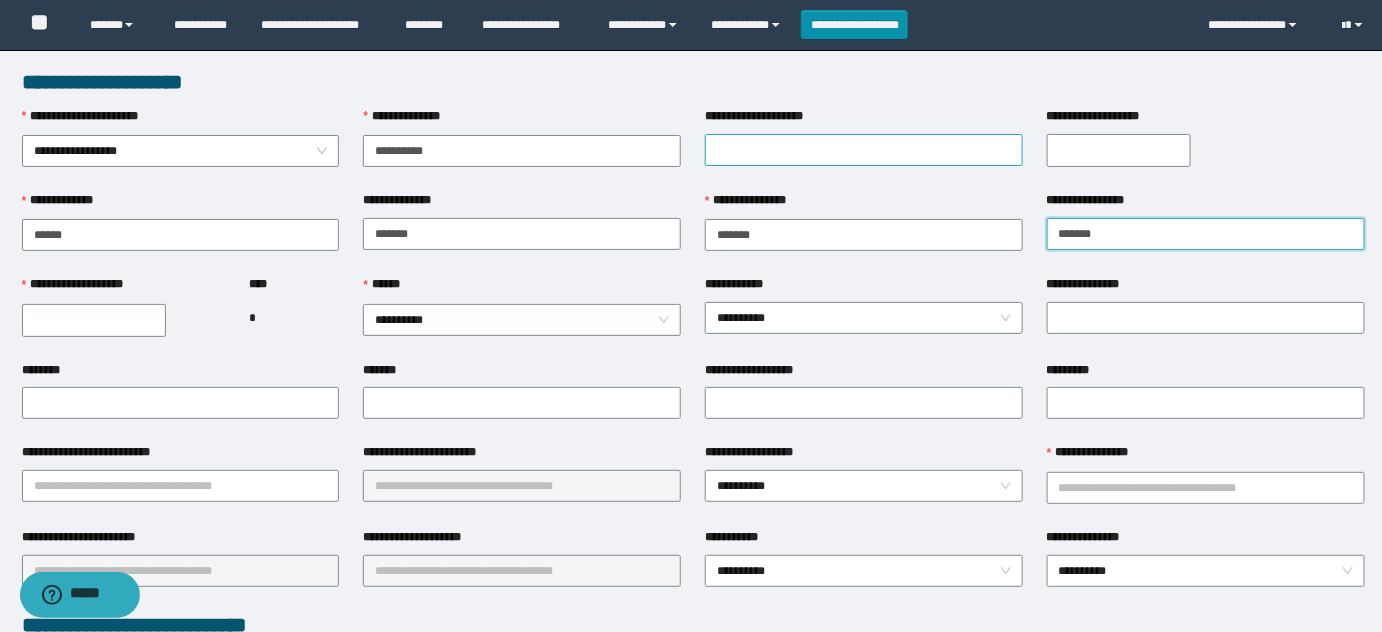 type on "*******" 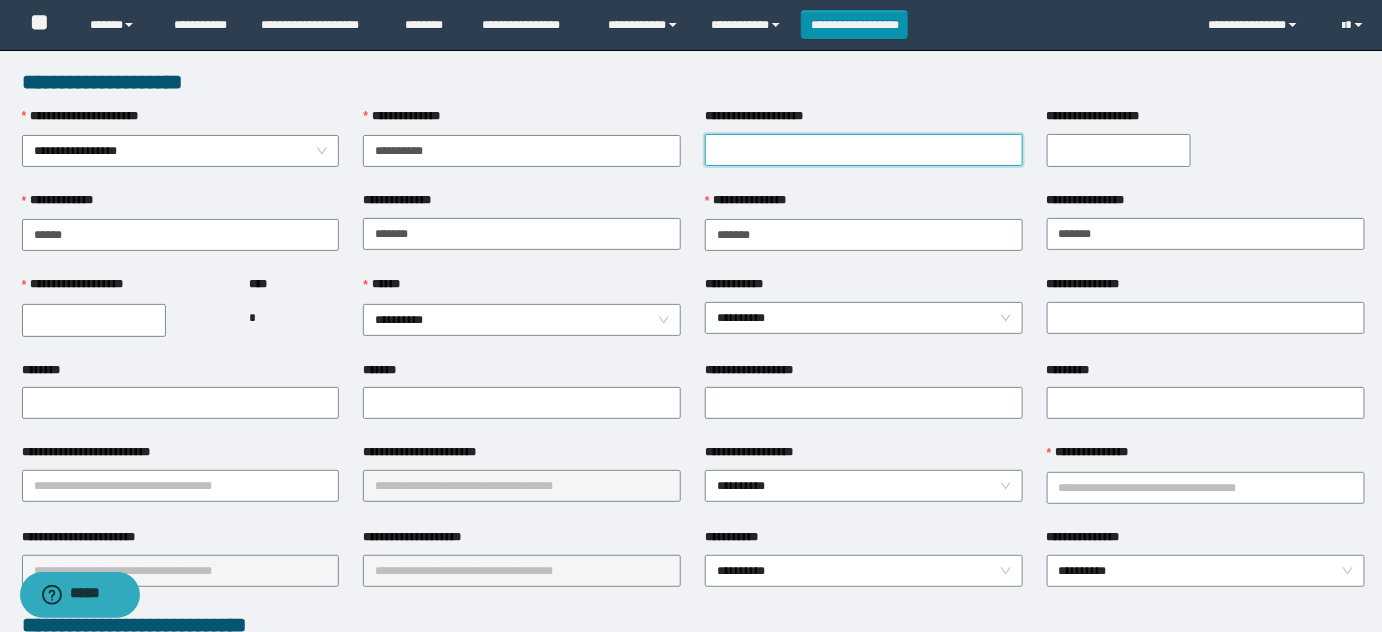 click on "**********" at bounding box center [864, 150] 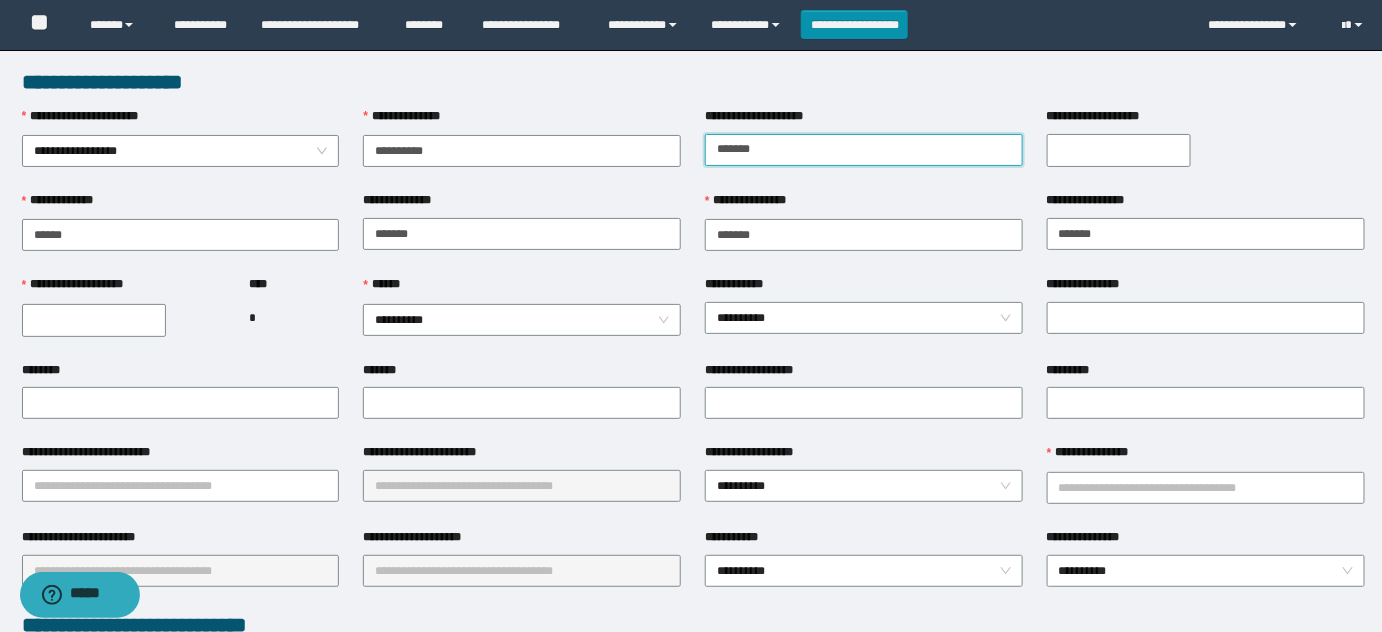 type on "*******" 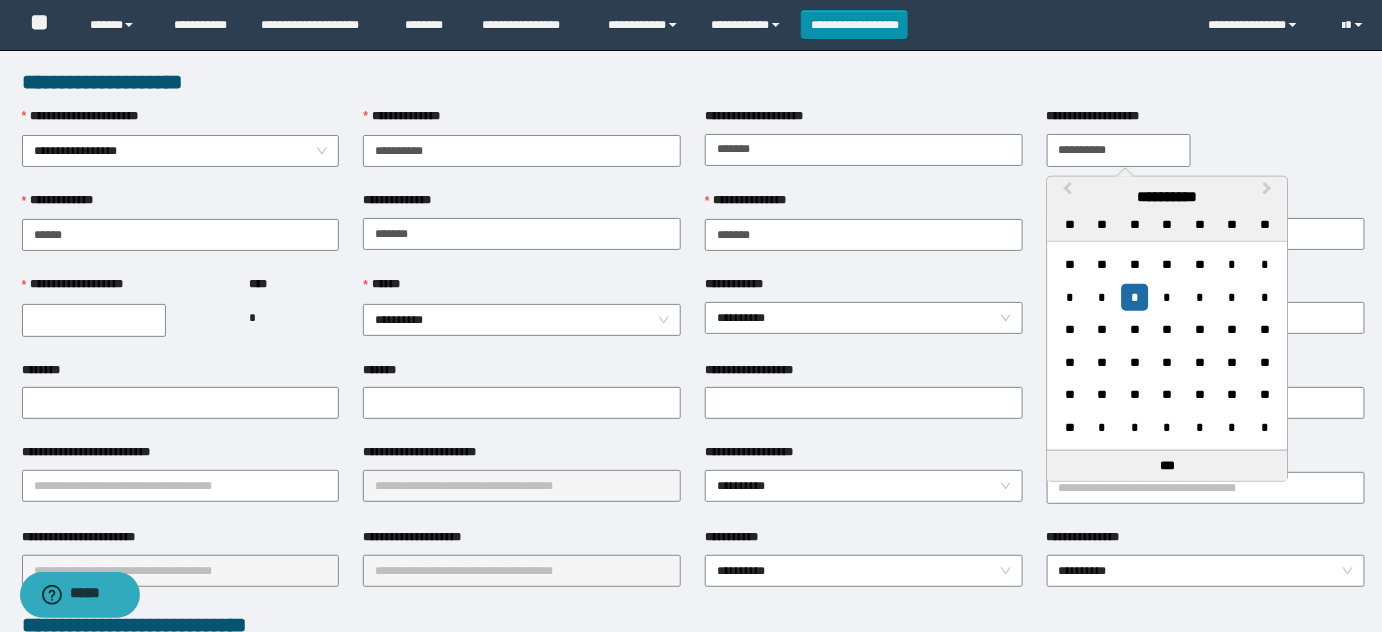 type on "**********" 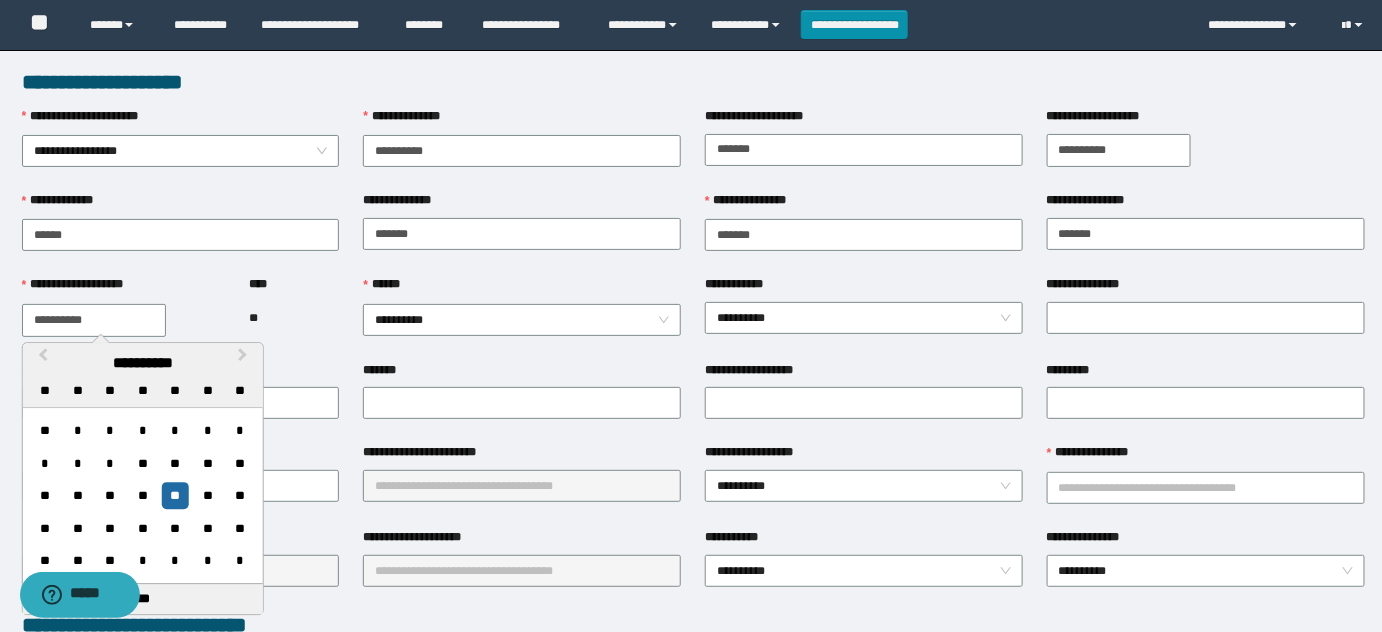 type on "**********" 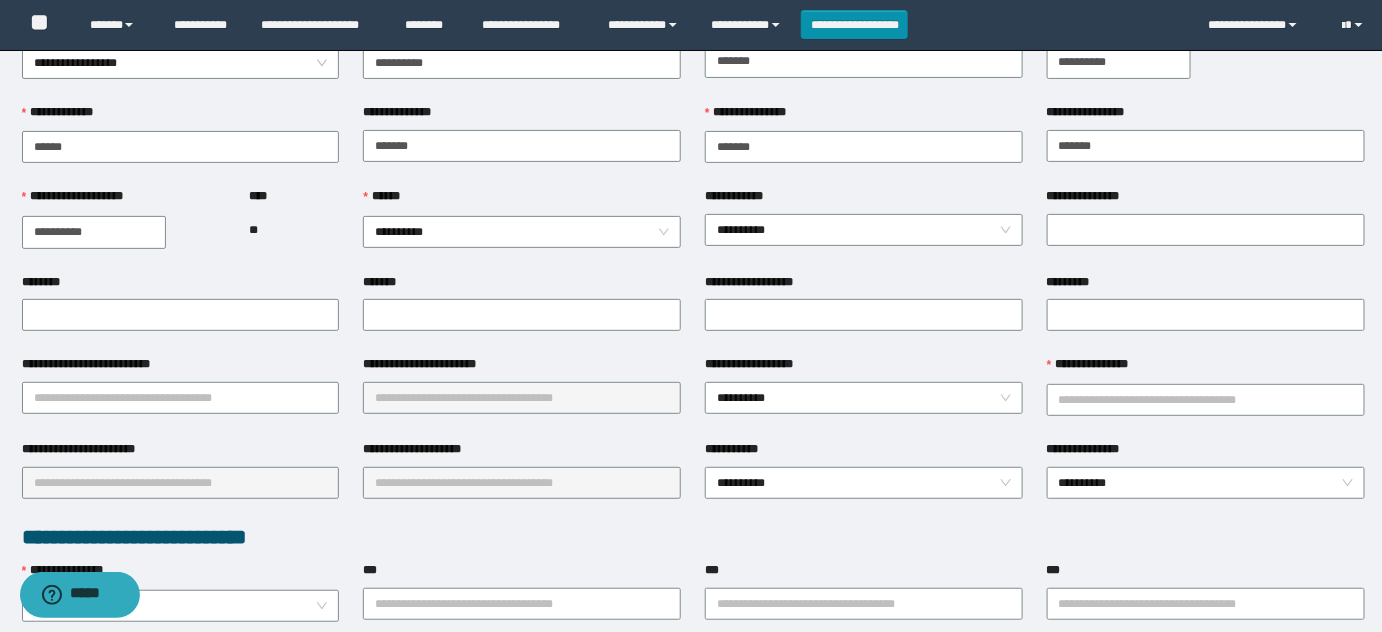 scroll, scrollTop: 181, scrollLeft: 0, axis: vertical 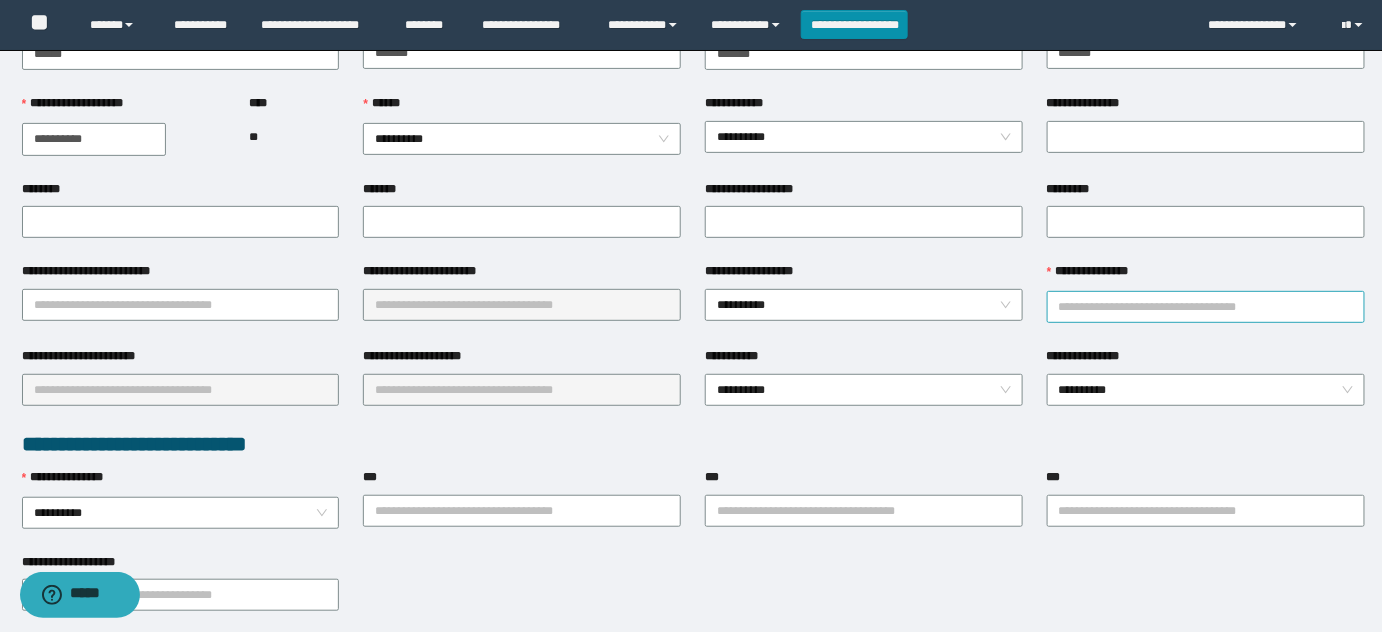 drag, startPoint x: 1154, startPoint y: 330, endPoint x: 1157, endPoint y: 311, distance: 19.235384 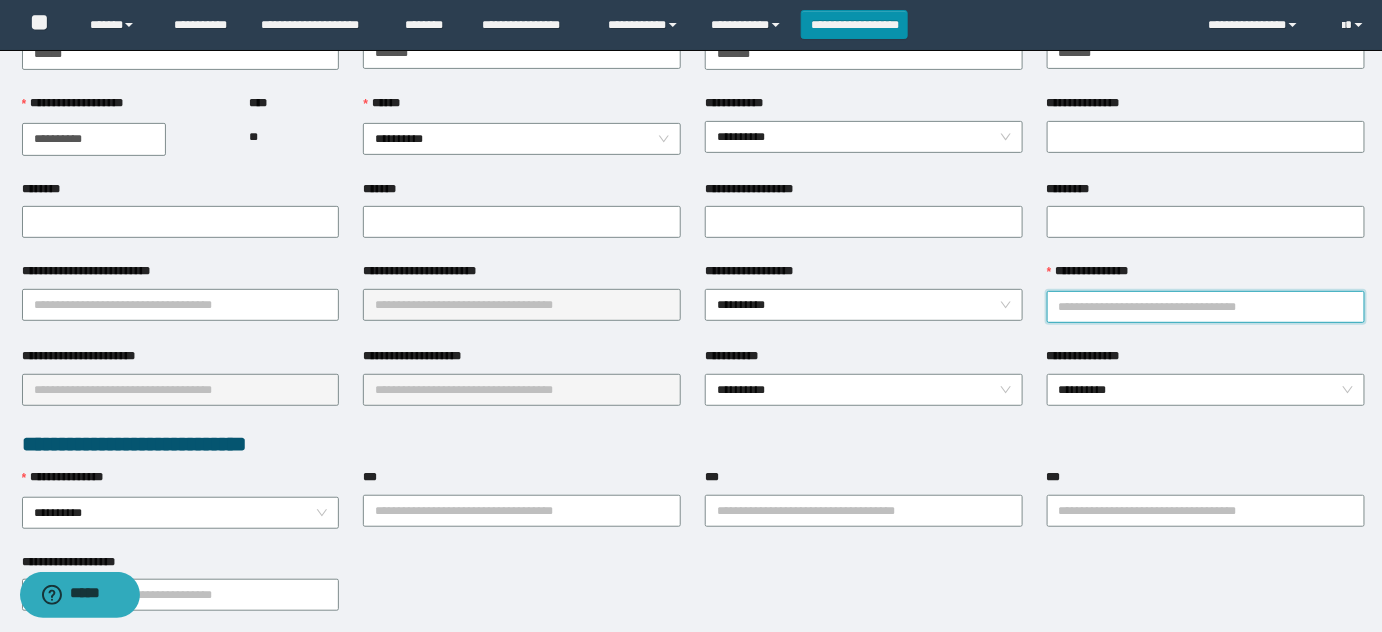 click on "**********" at bounding box center (1206, 307) 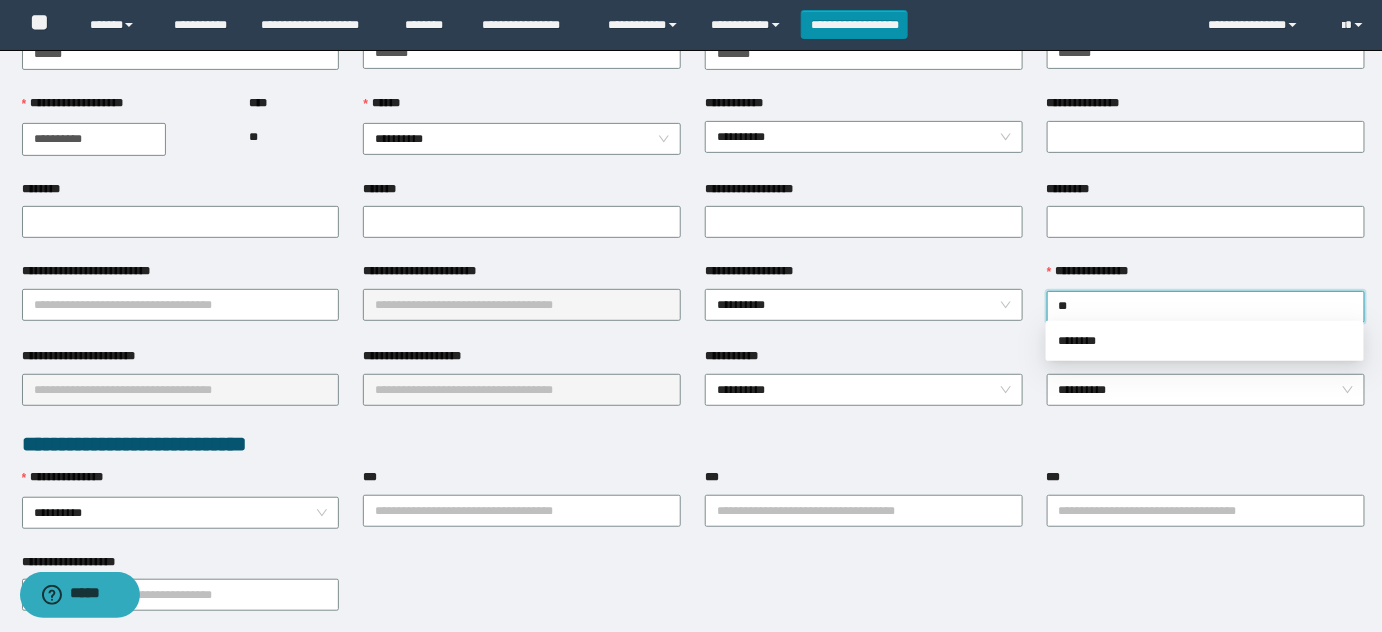 type on "*" 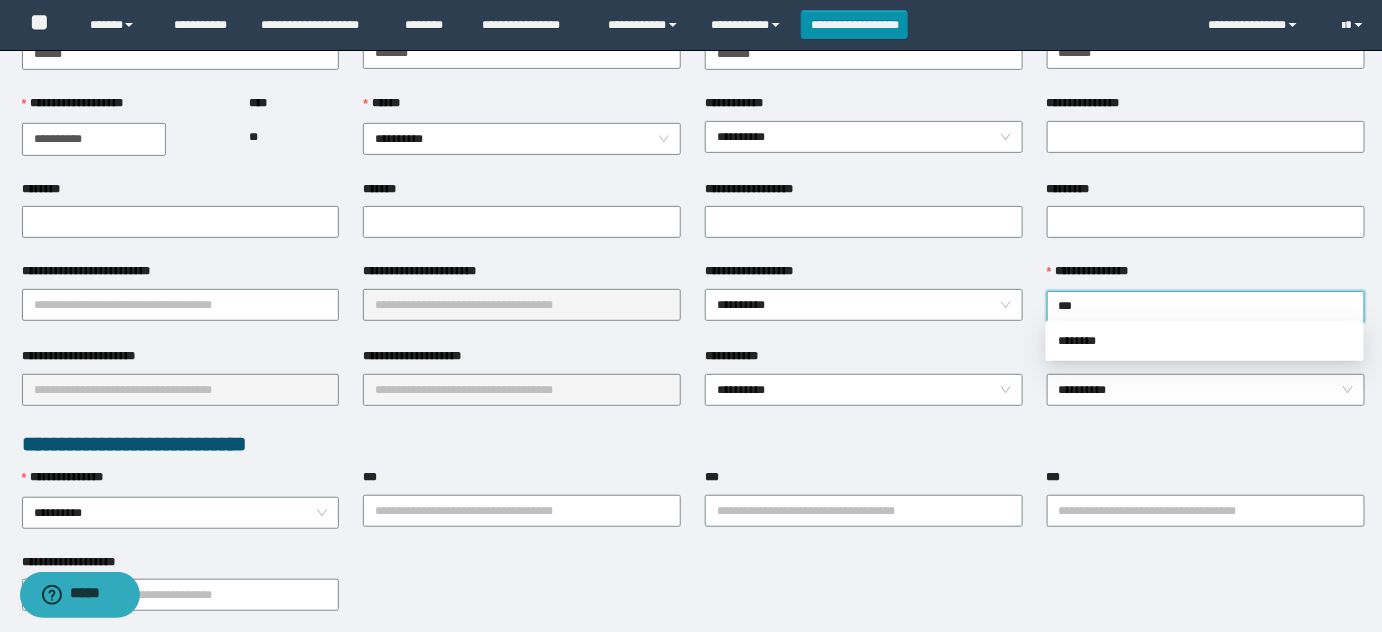 type on "****" 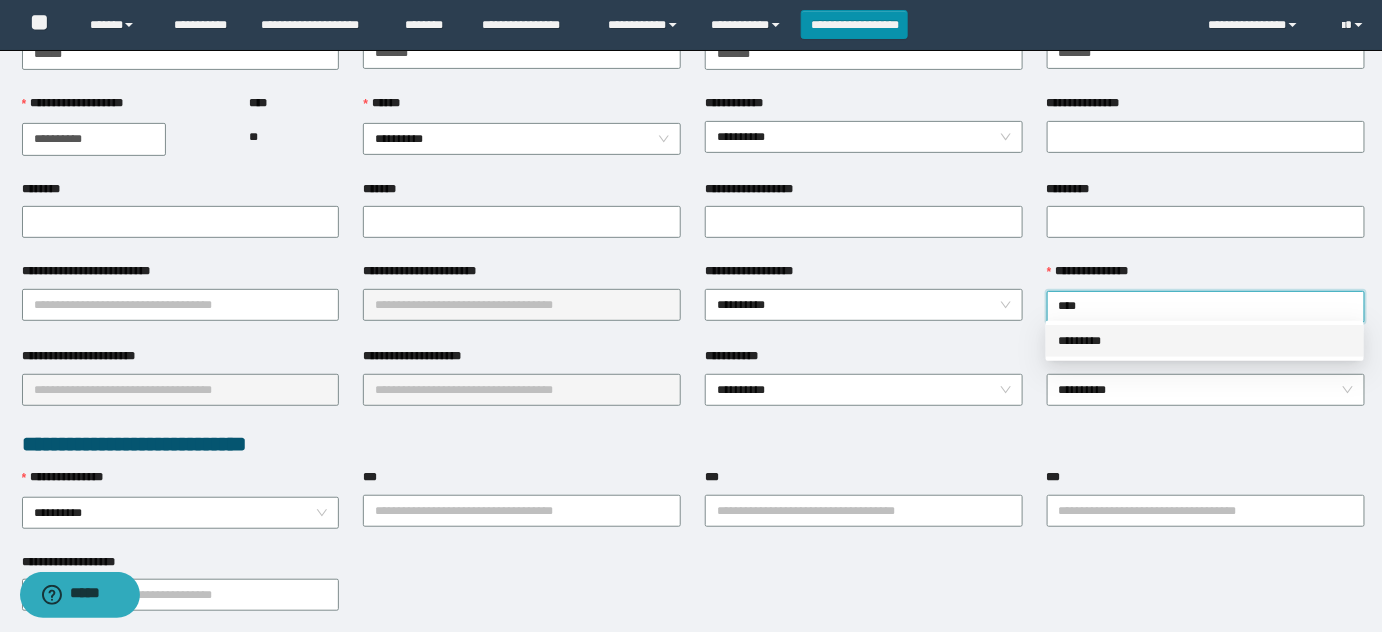 type 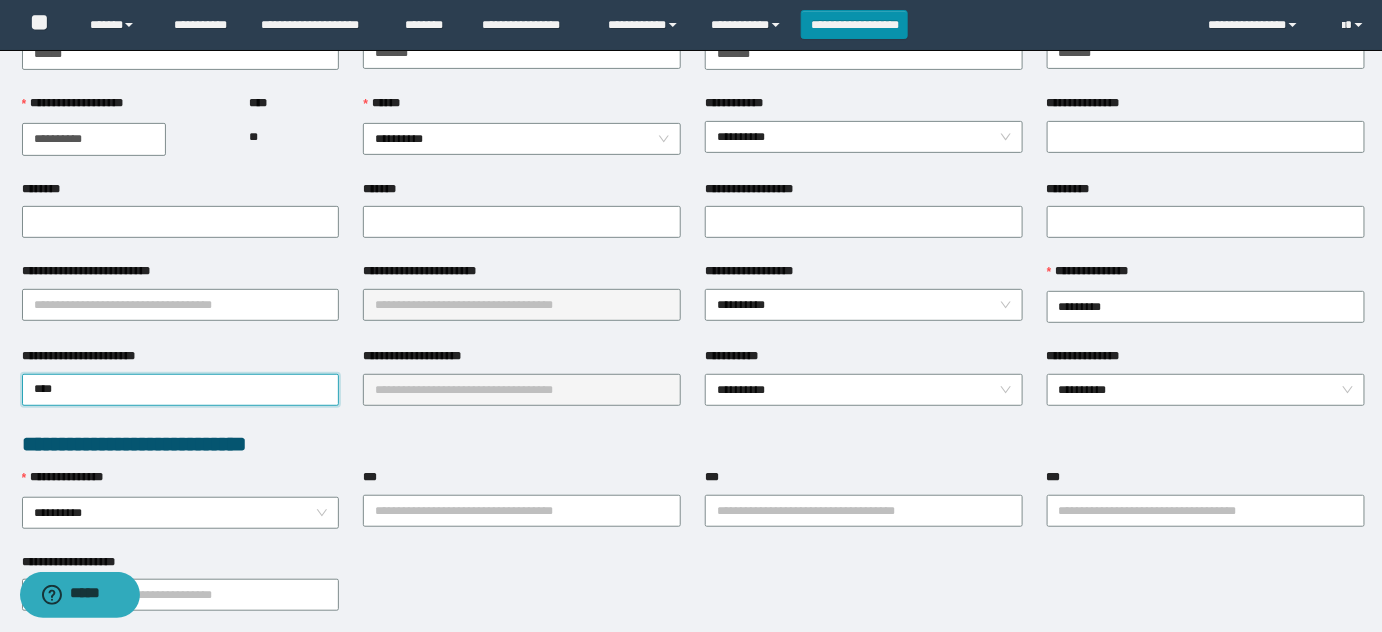 type on "*****" 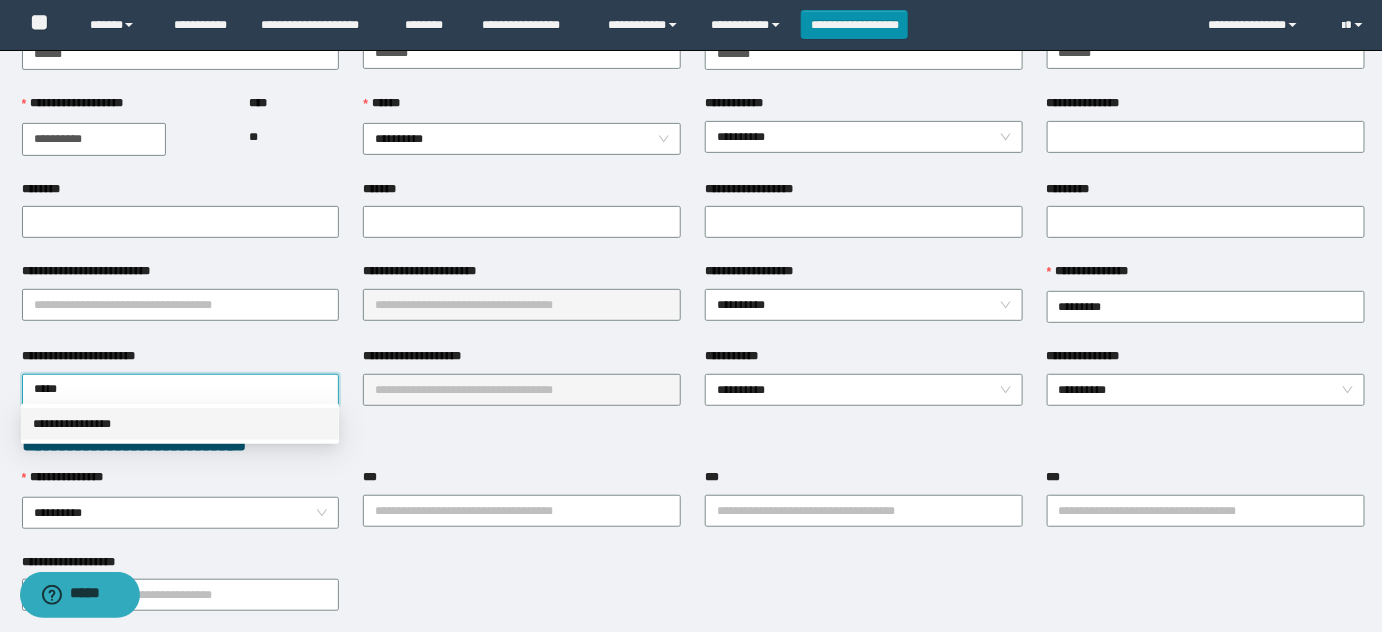 type 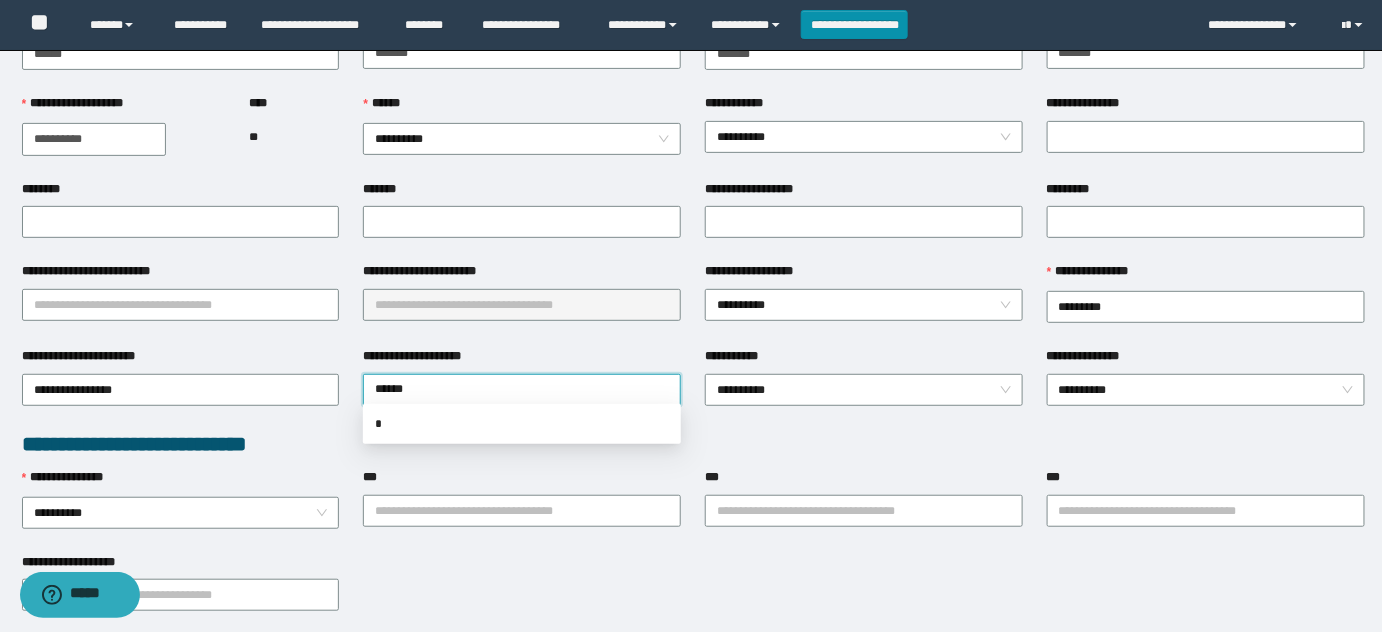 type on "*******" 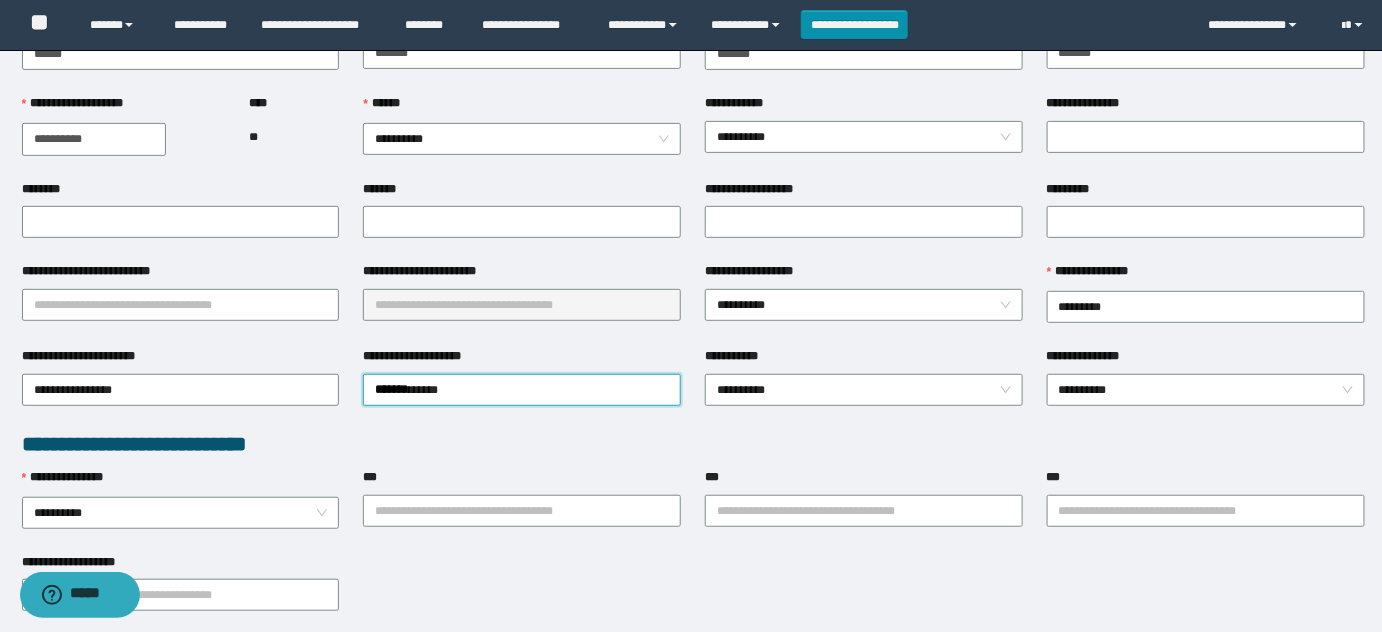 type 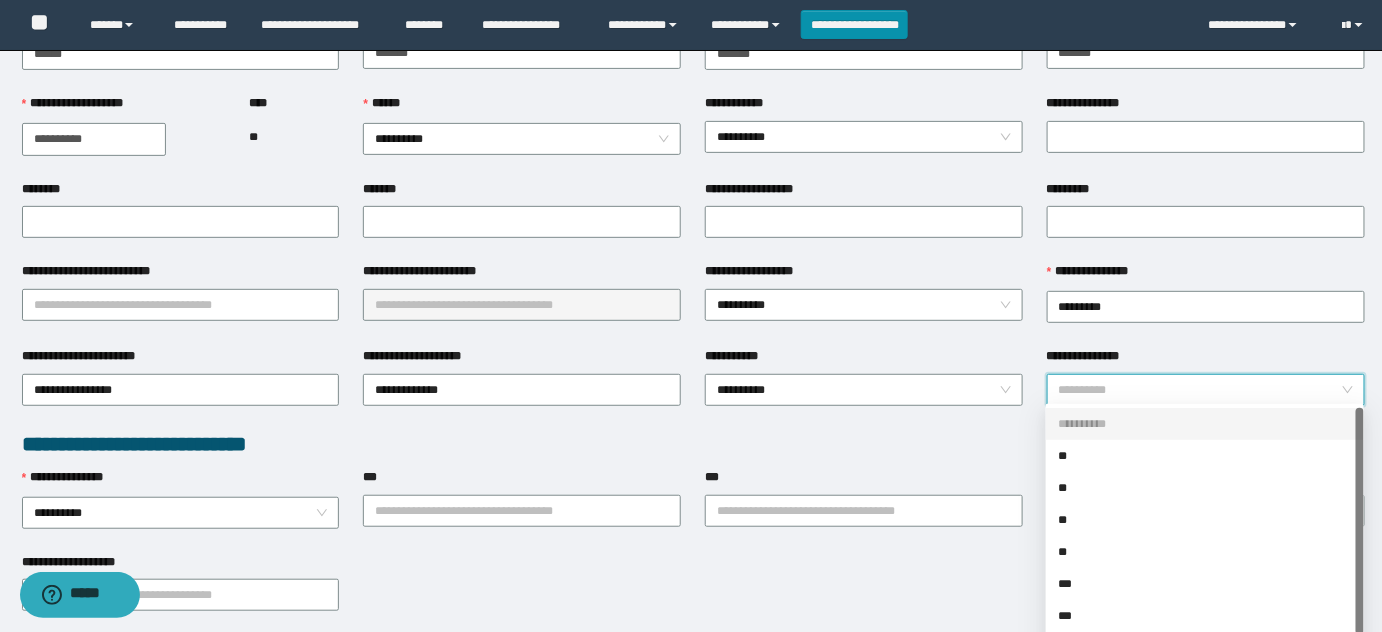 scroll, scrollTop: 32, scrollLeft: 0, axis: vertical 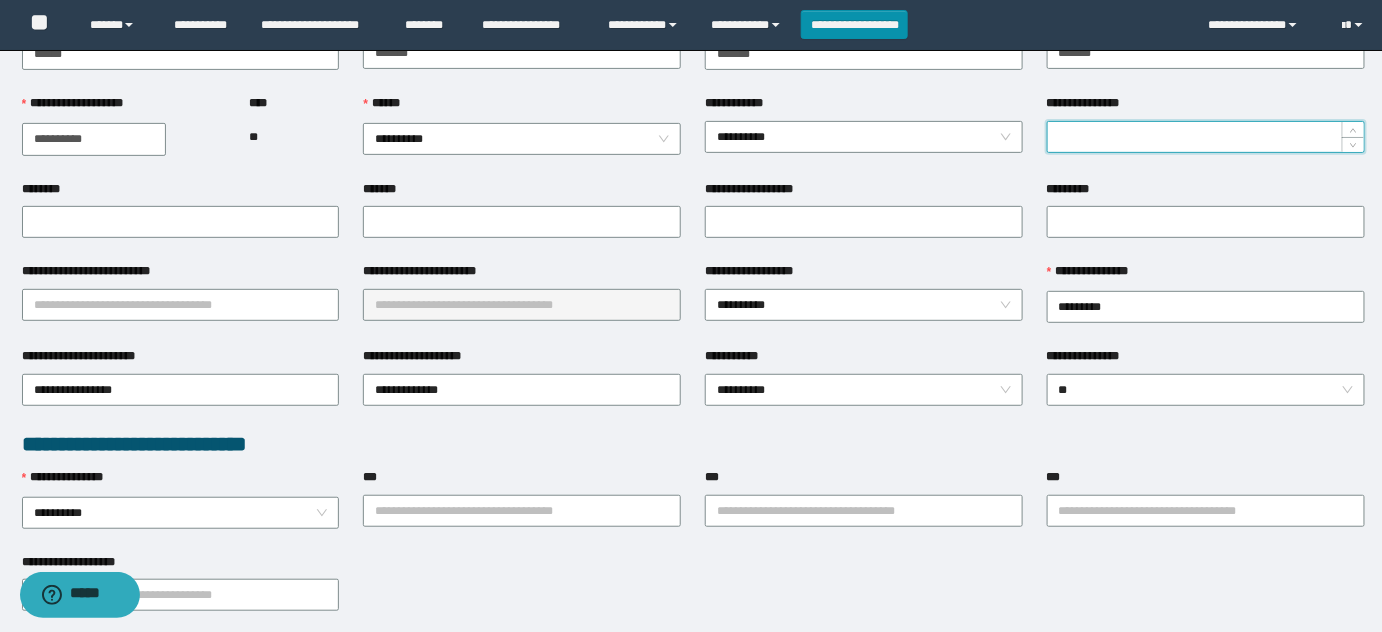 click on "**********" at bounding box center [1206, 137] 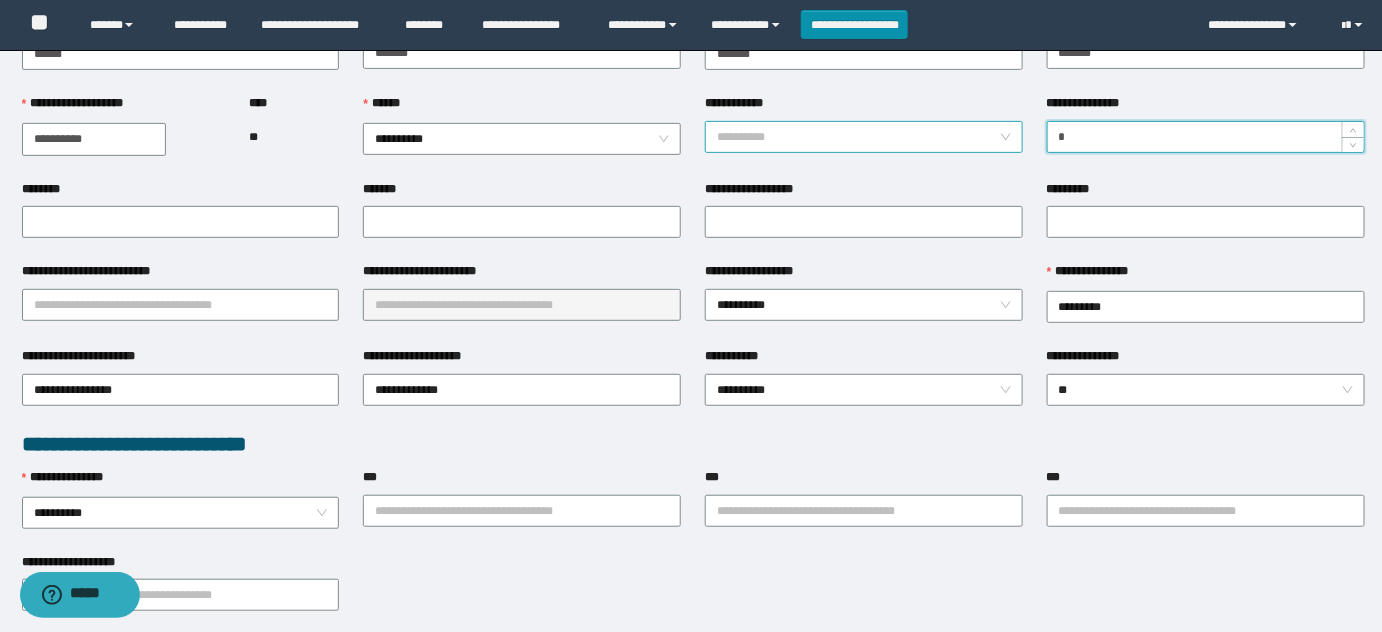 click on "**********" at bounding box center [864, 137] 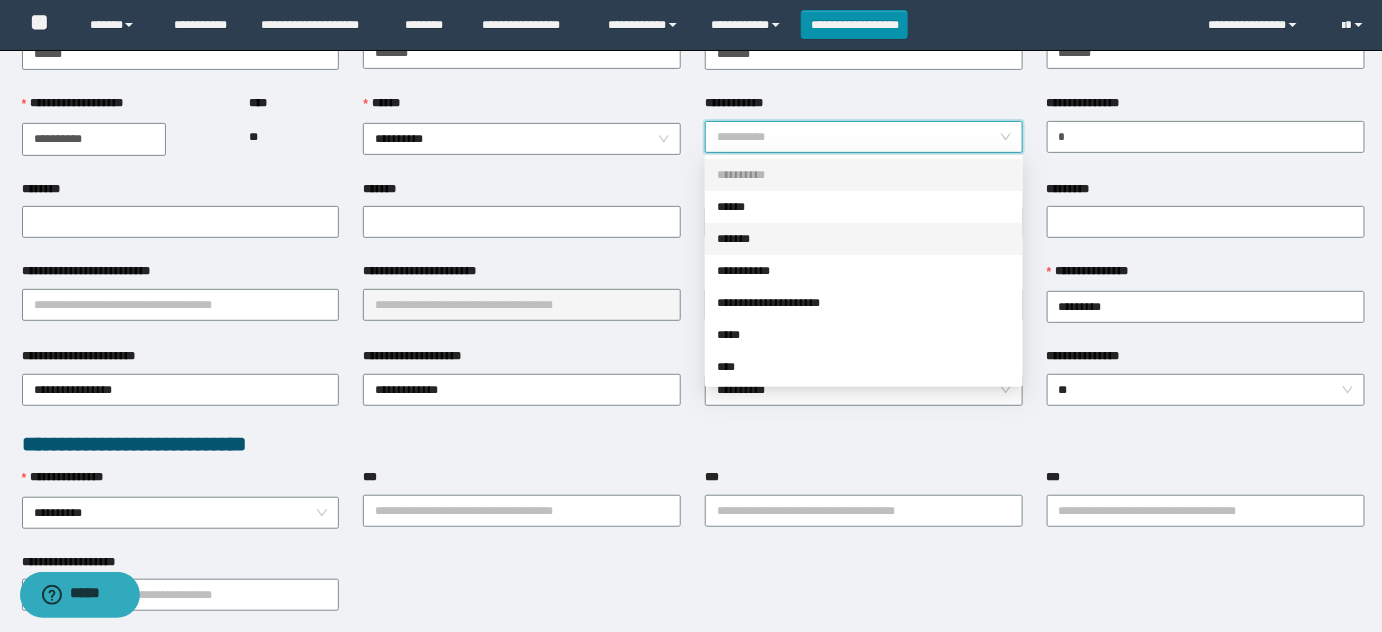 click on "*******" at bounding box center (864, 239) 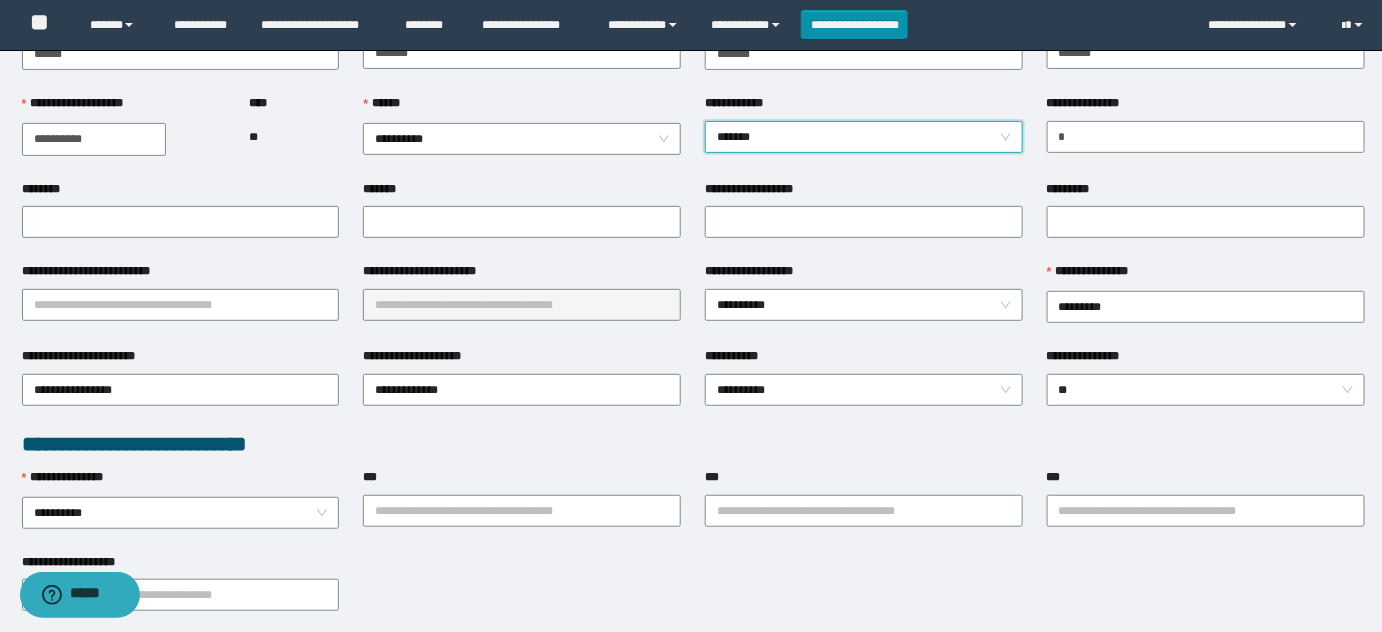 click on "******" at bounding box center (522, 108) 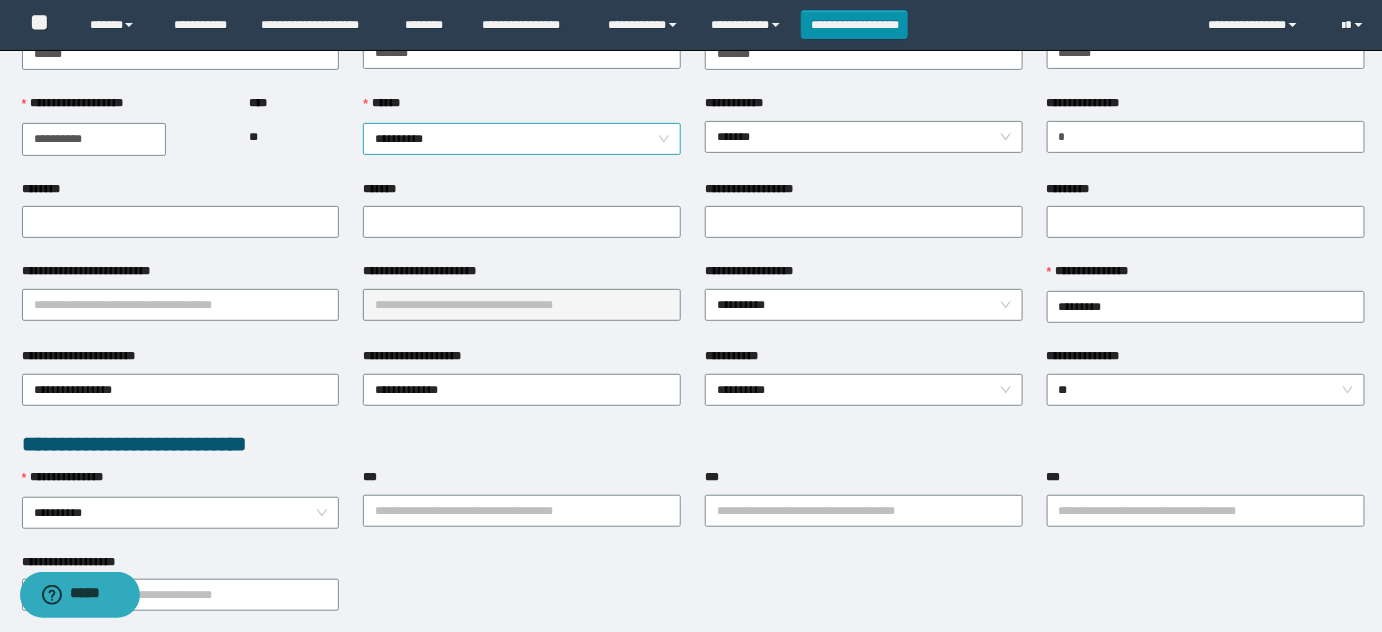 click on "**********" at bounding box center [522, 139] 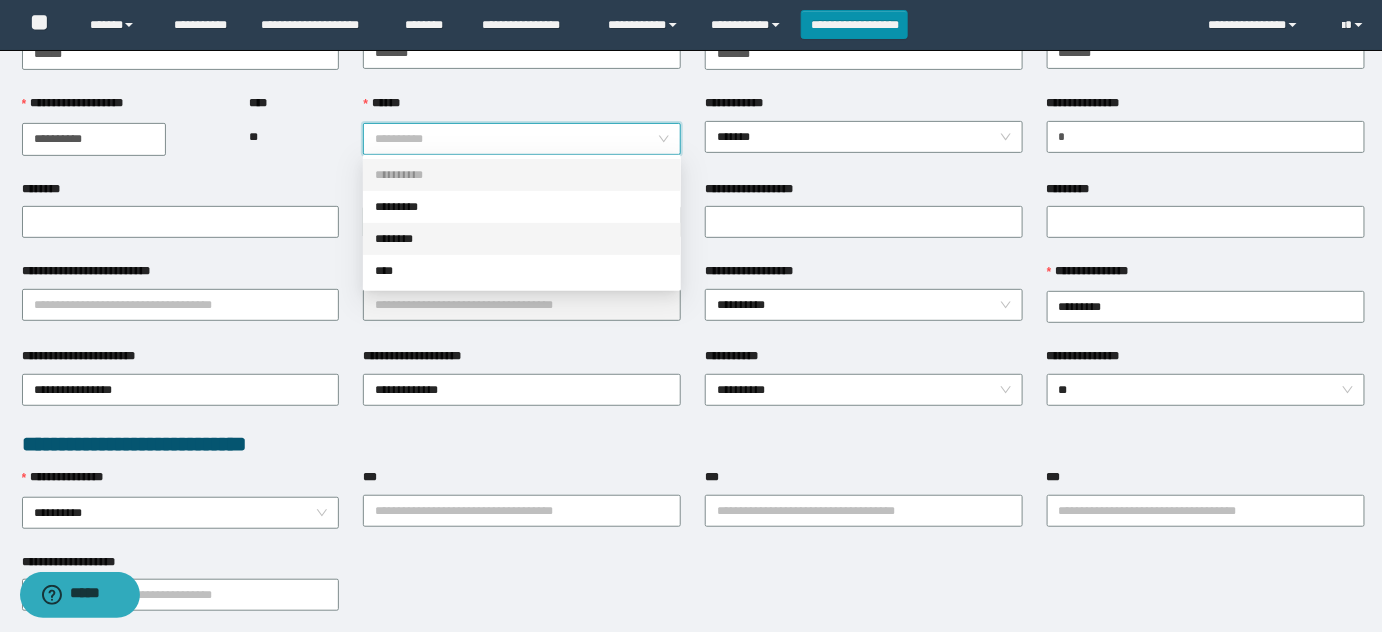 click on "********" at bounding box center (522, 239) 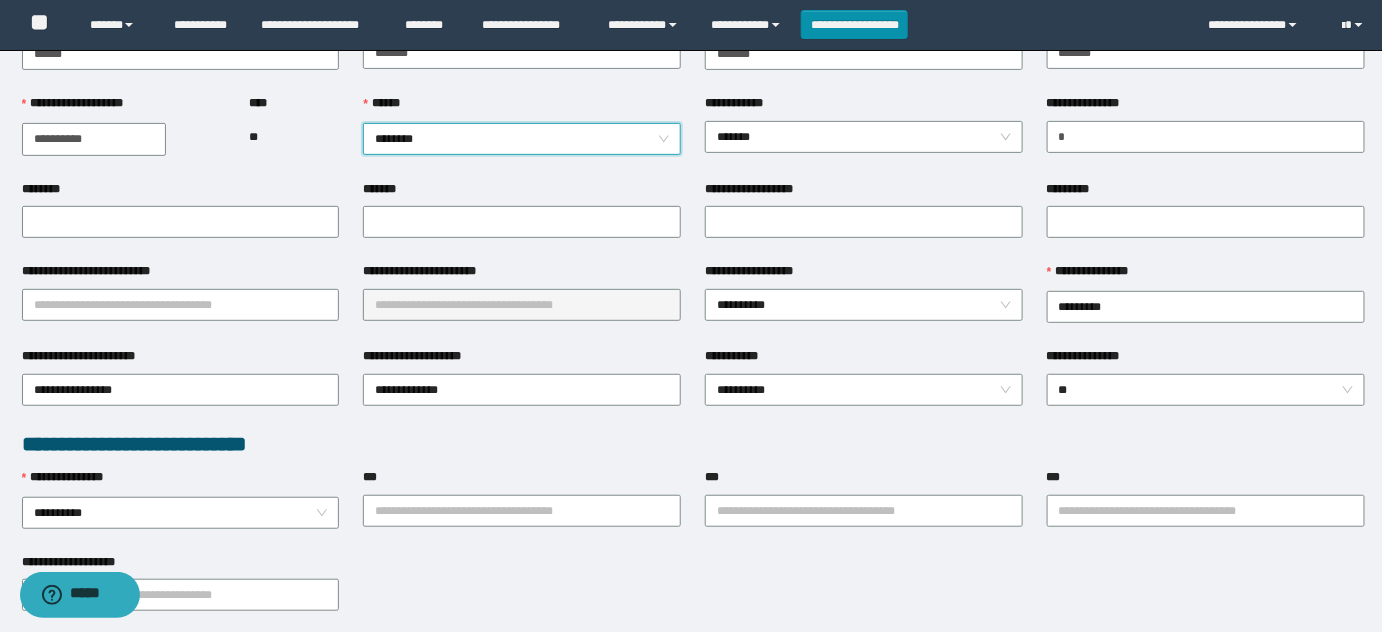 click on "********" at bounding box center [181, 221] 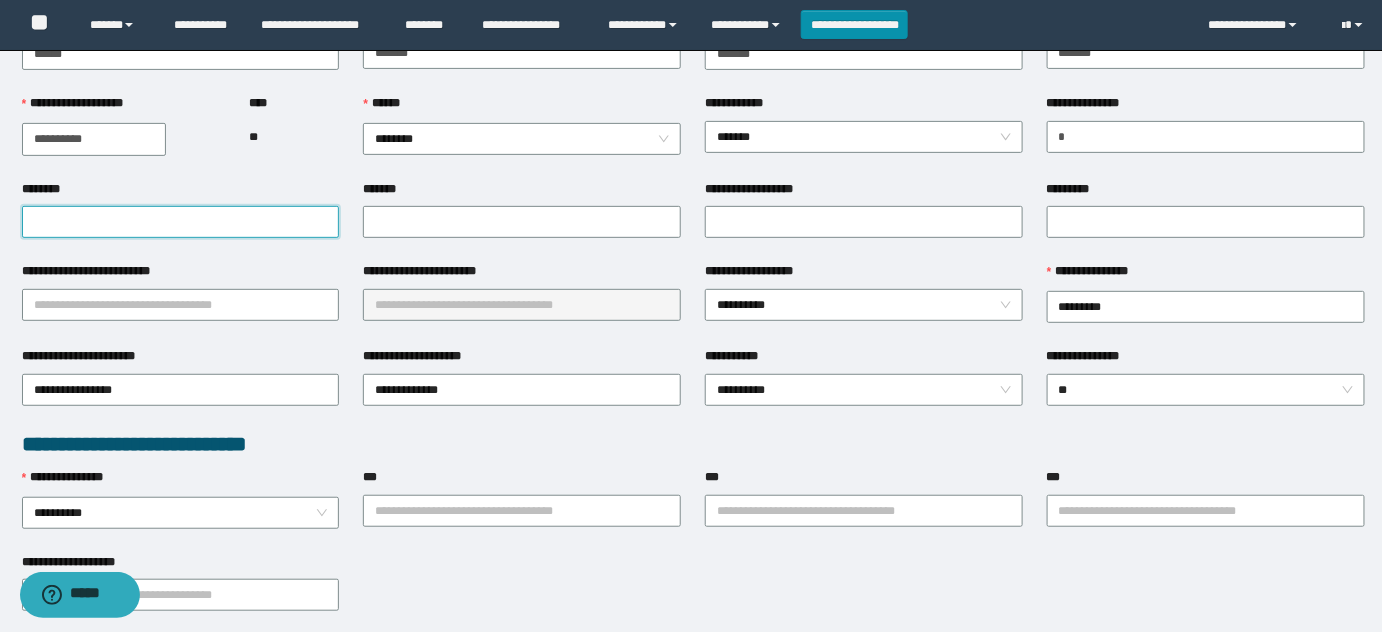 click on "********" at bounding box center (181, 222) 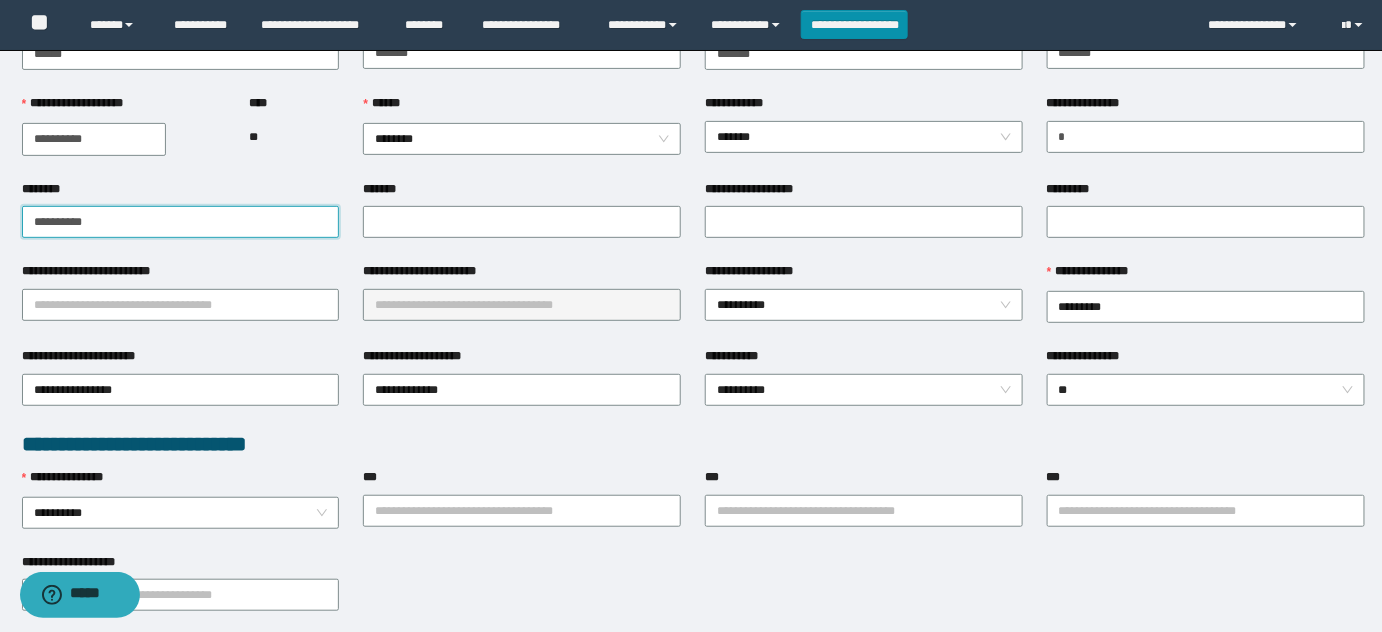 drag, startPoint x: 186, startPoint y: 222, endPoint x: 0, endPoint y: 231, distance: 186.21762 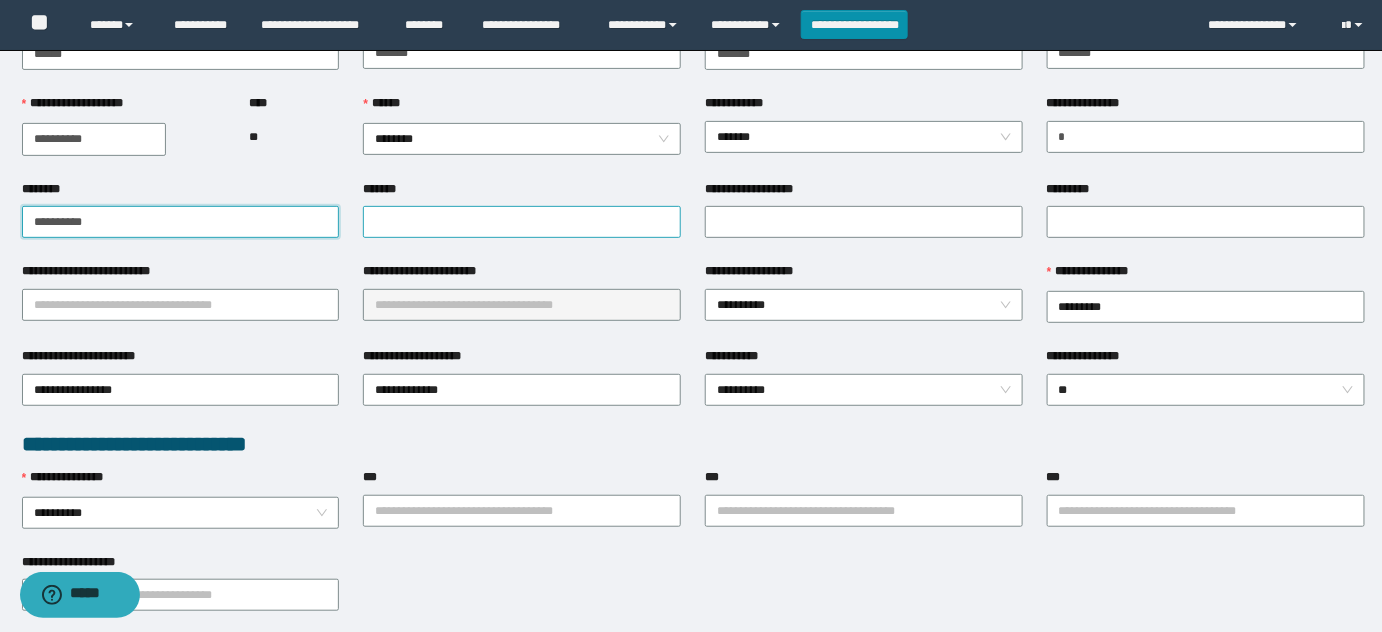 type on "**********" 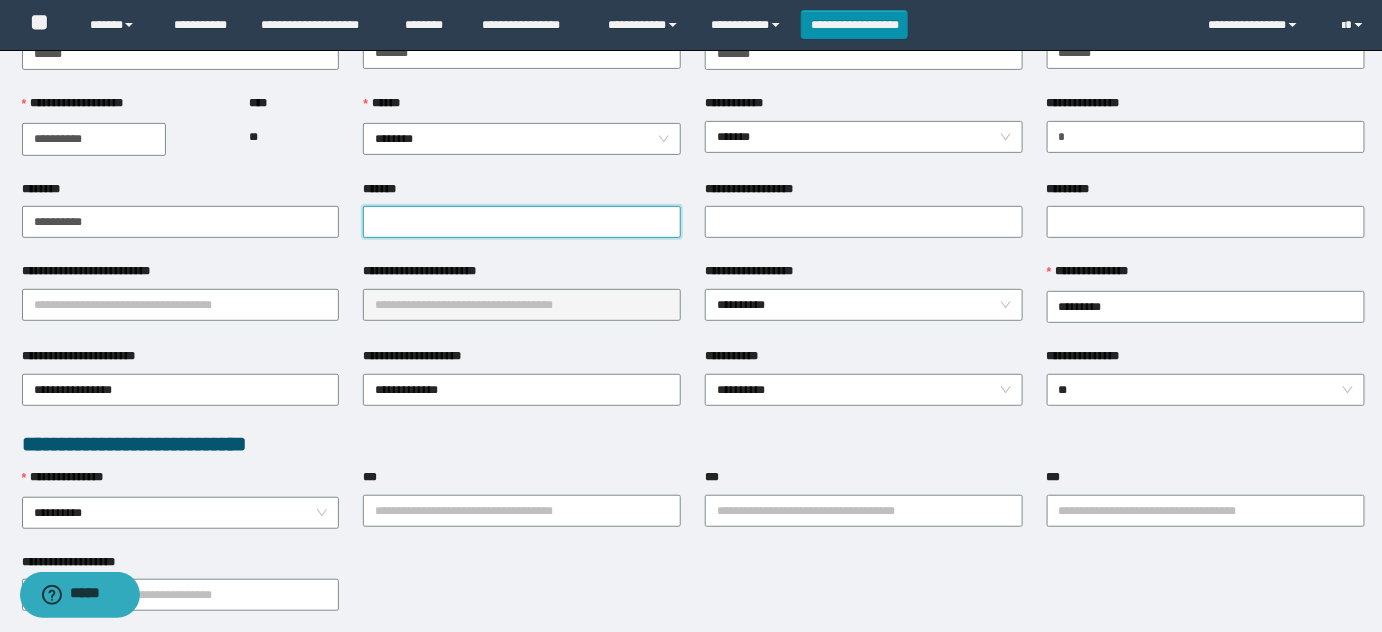 drag, startPoint x: 472, startPoint y: 219, endPoint x: 562, endPoint y: 218, distance: 90.005554 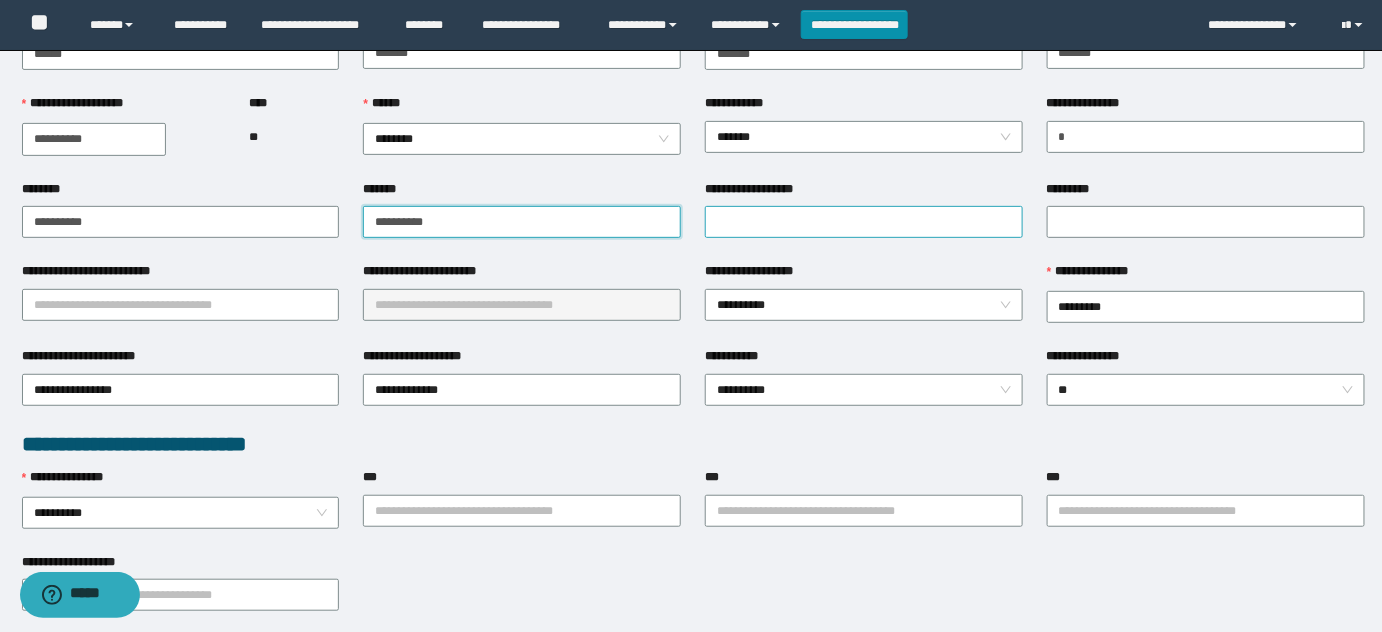 type on "**********" 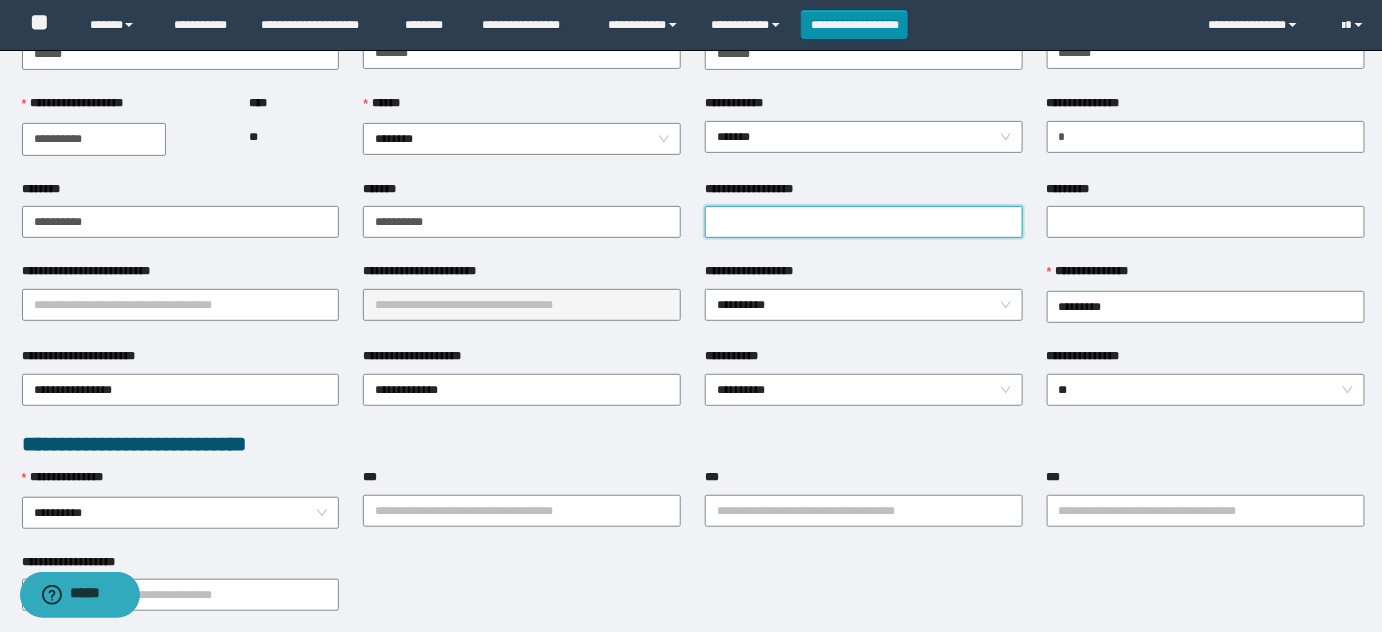 click on "**********" at bounding box center (864, 222) 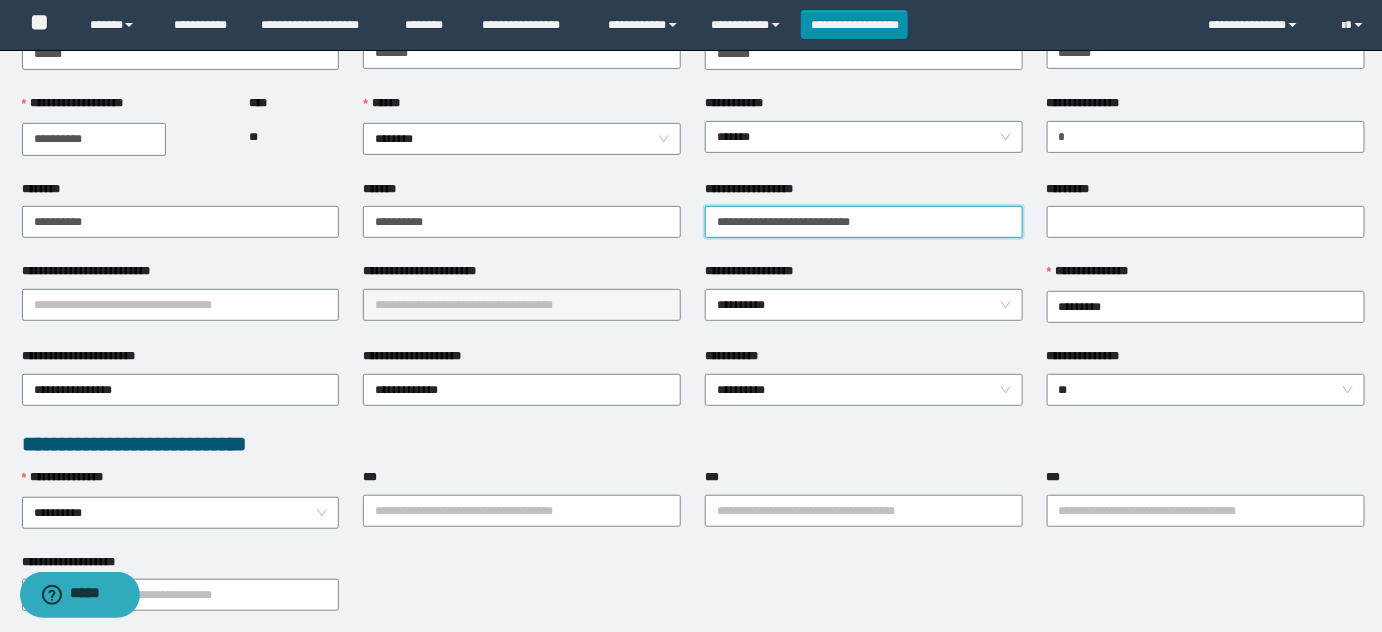 type on "**********" 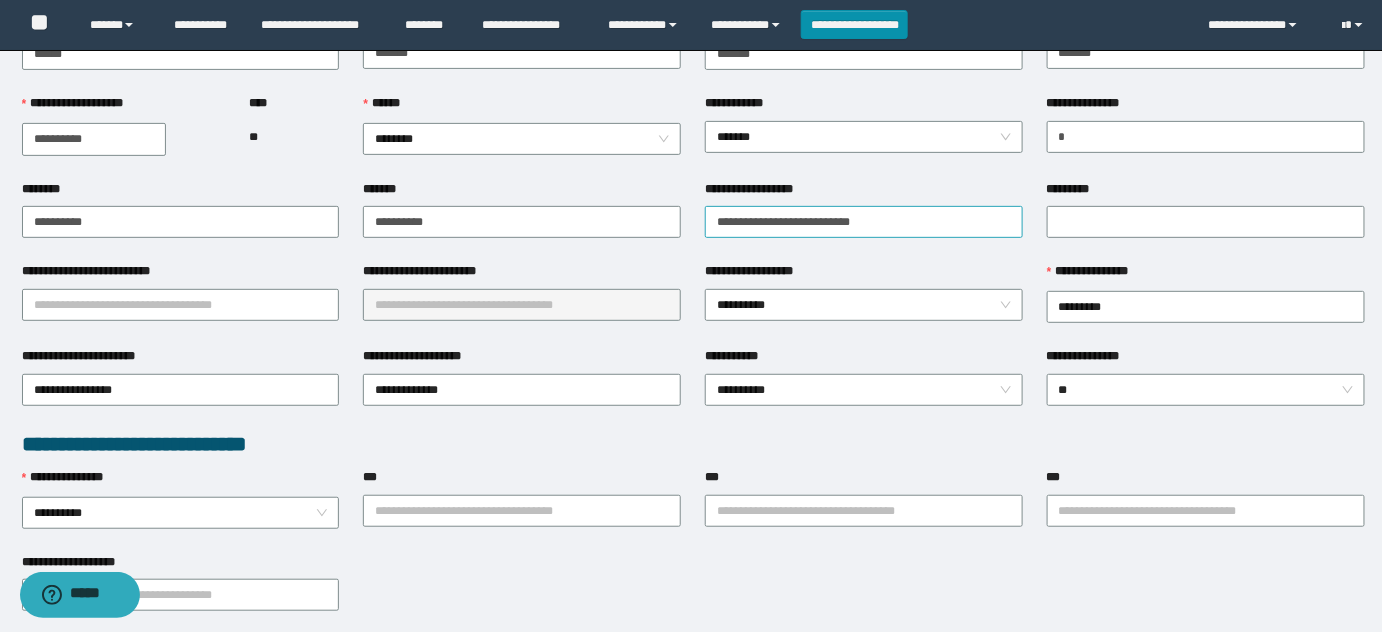 type on "*" 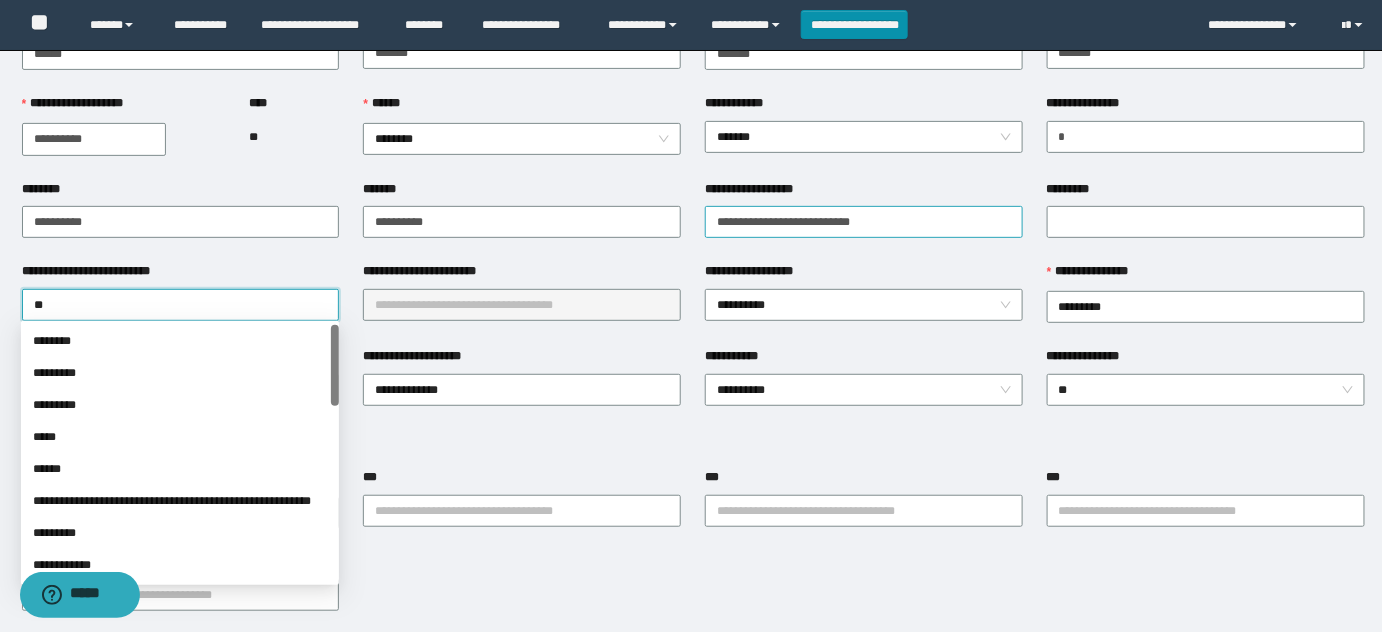 type on "***" 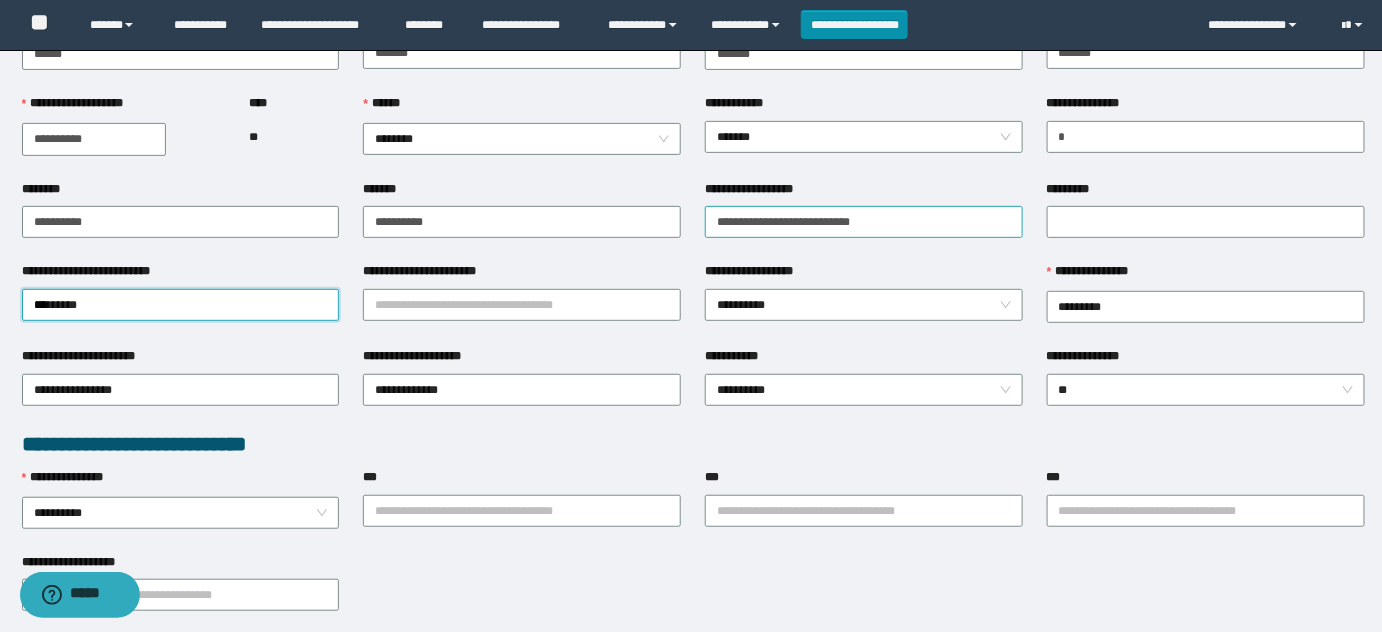 type 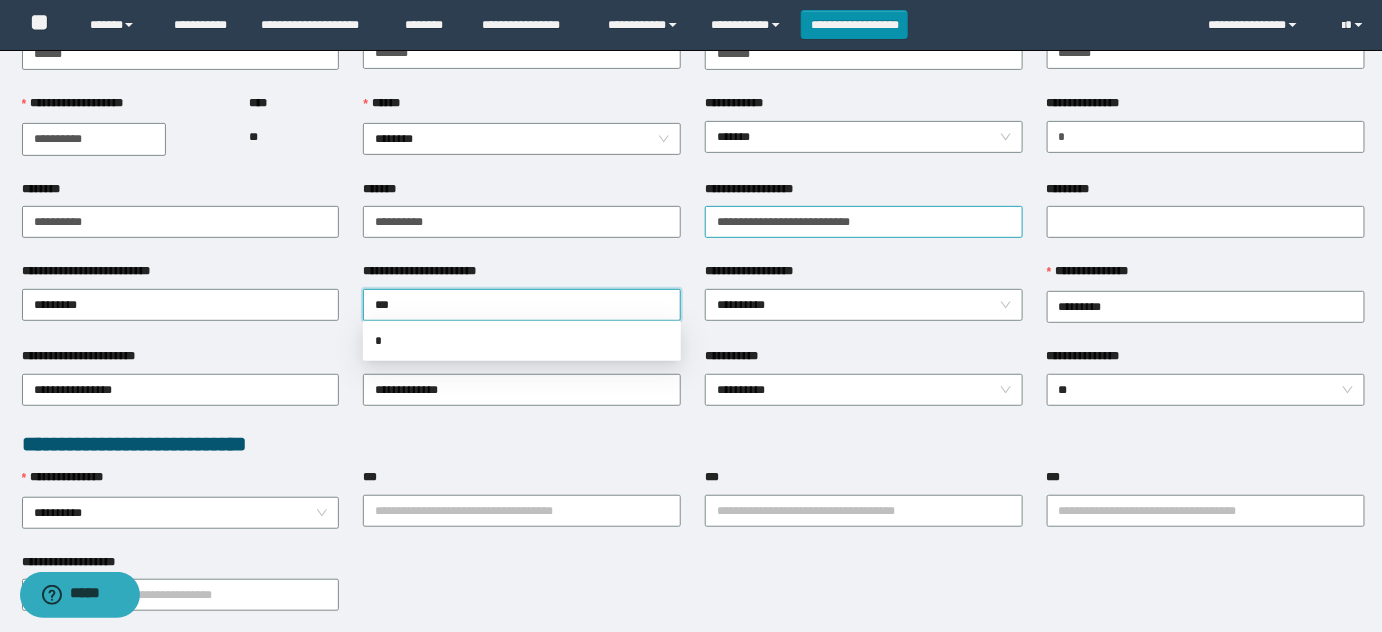 type on "****" 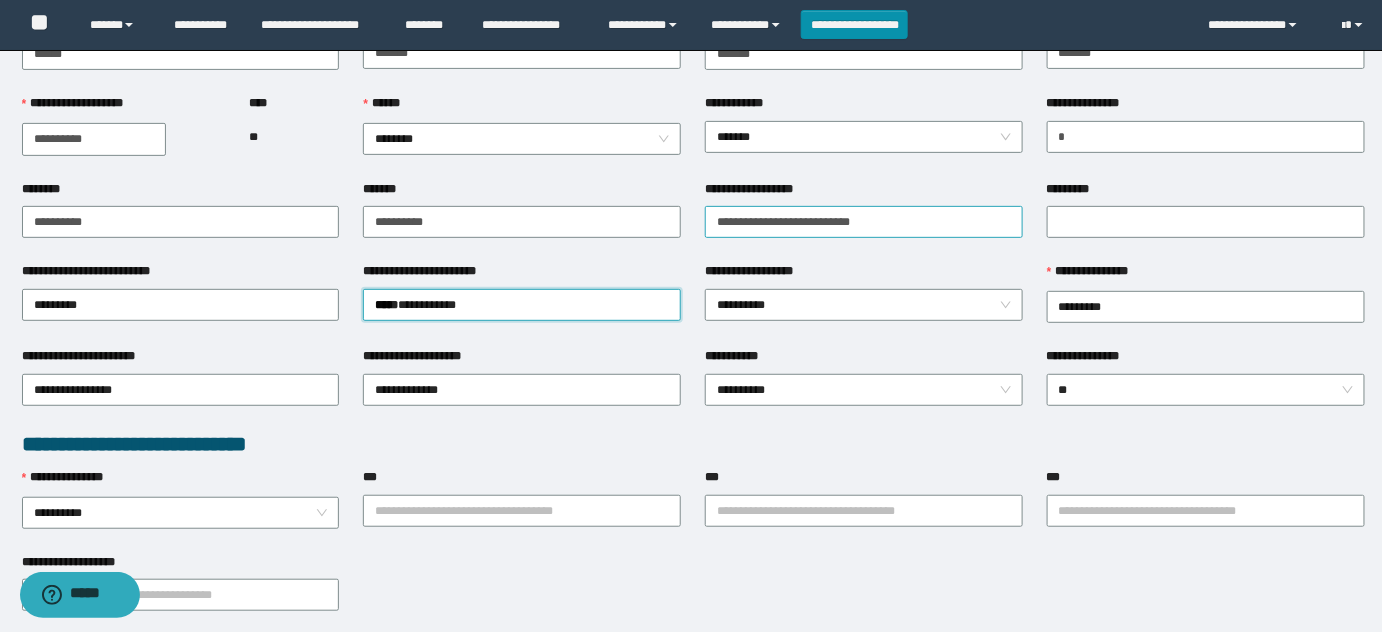 type 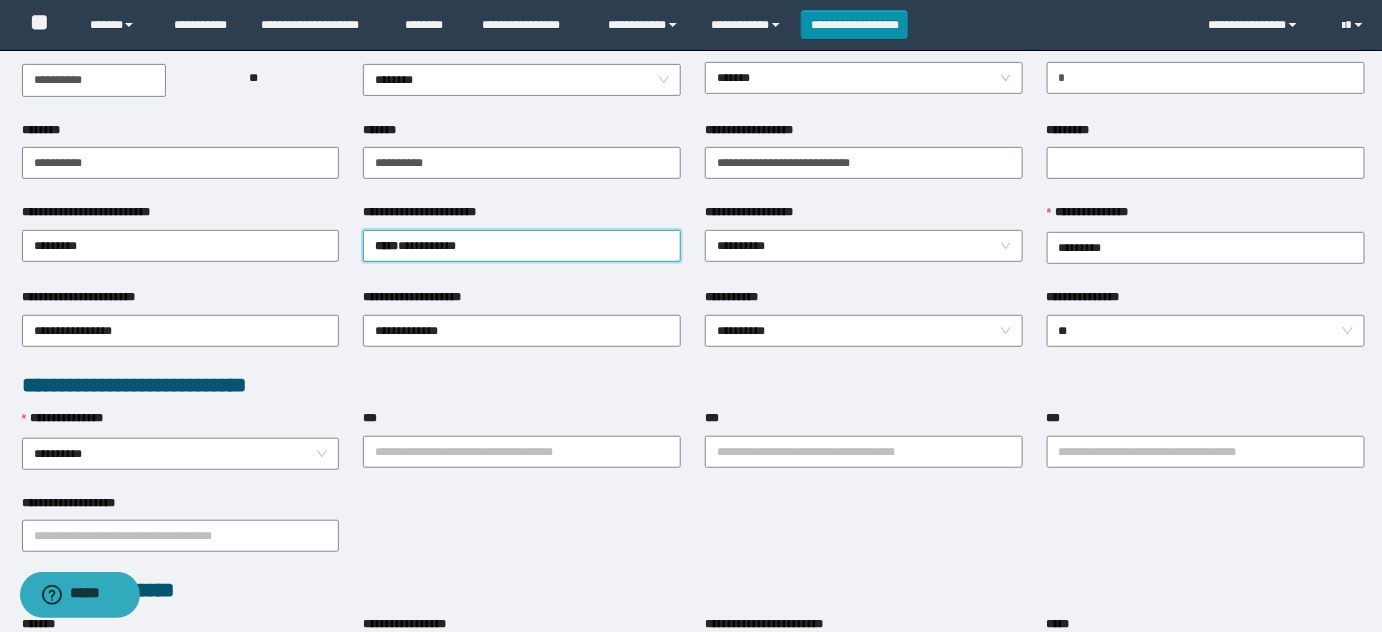 scroll, scrollTop: 272, scrollLeft: 0, axis: vertical 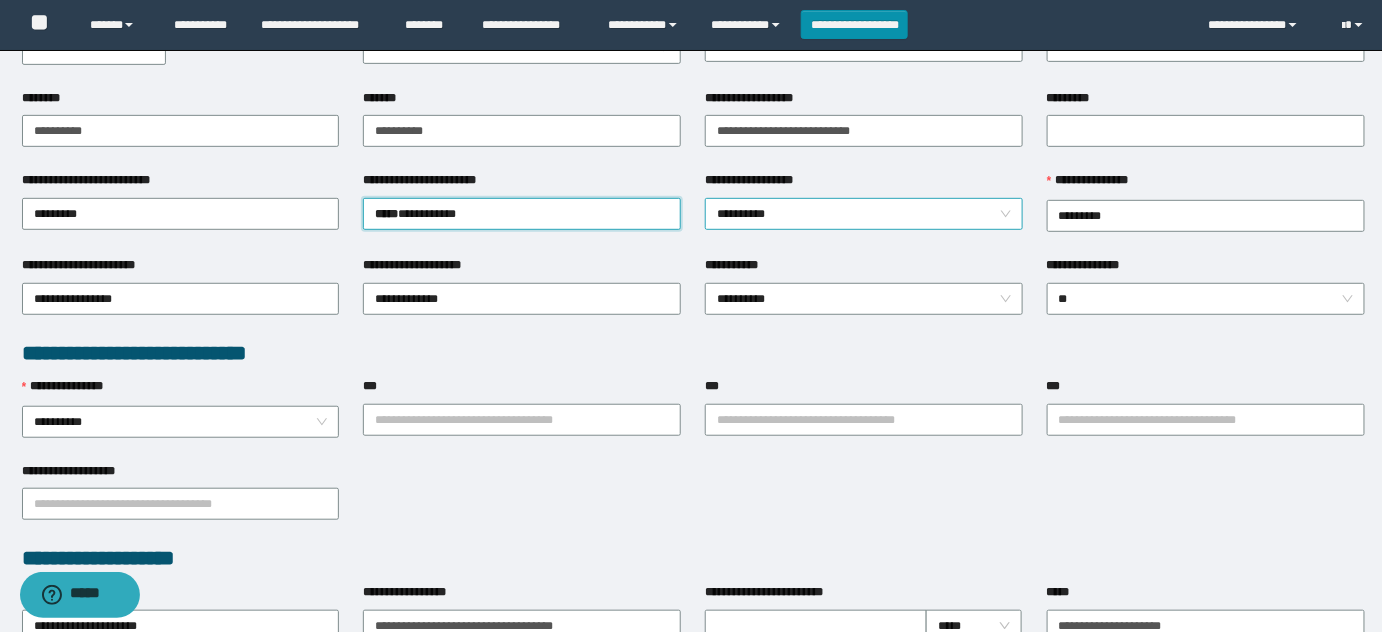 click on "**********" at bounding box center (864, 214) 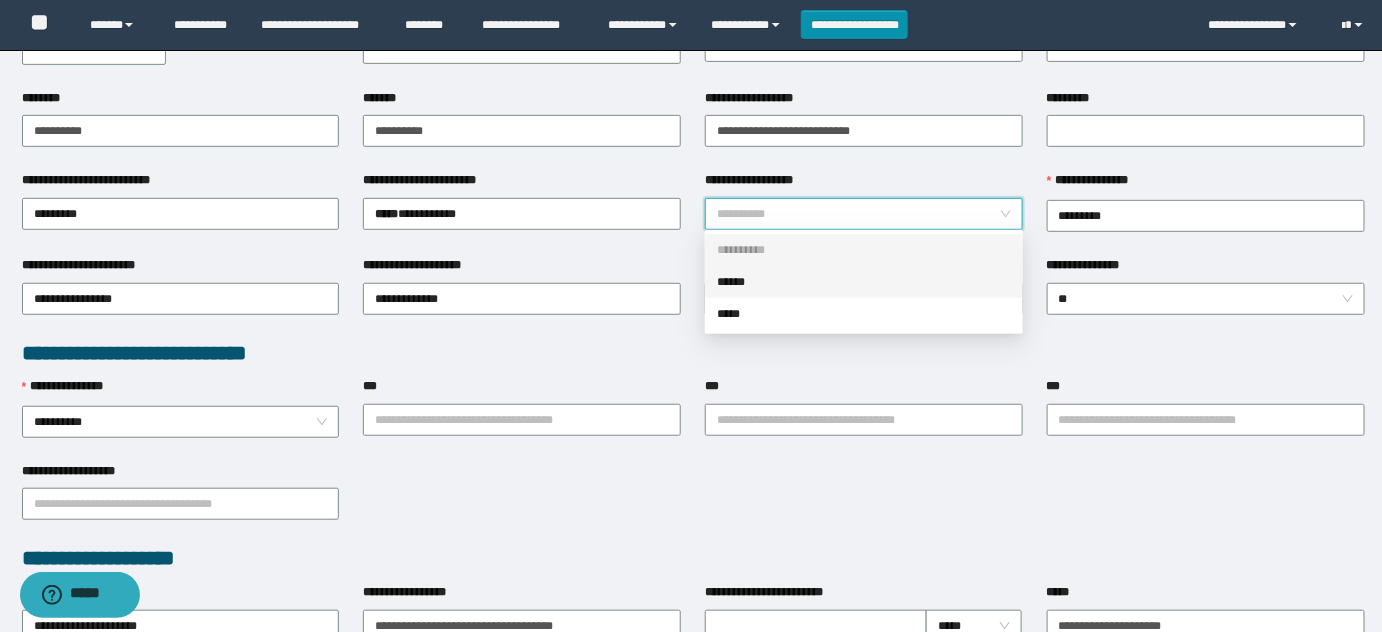 click on "******" at bounding box center [864, 282] 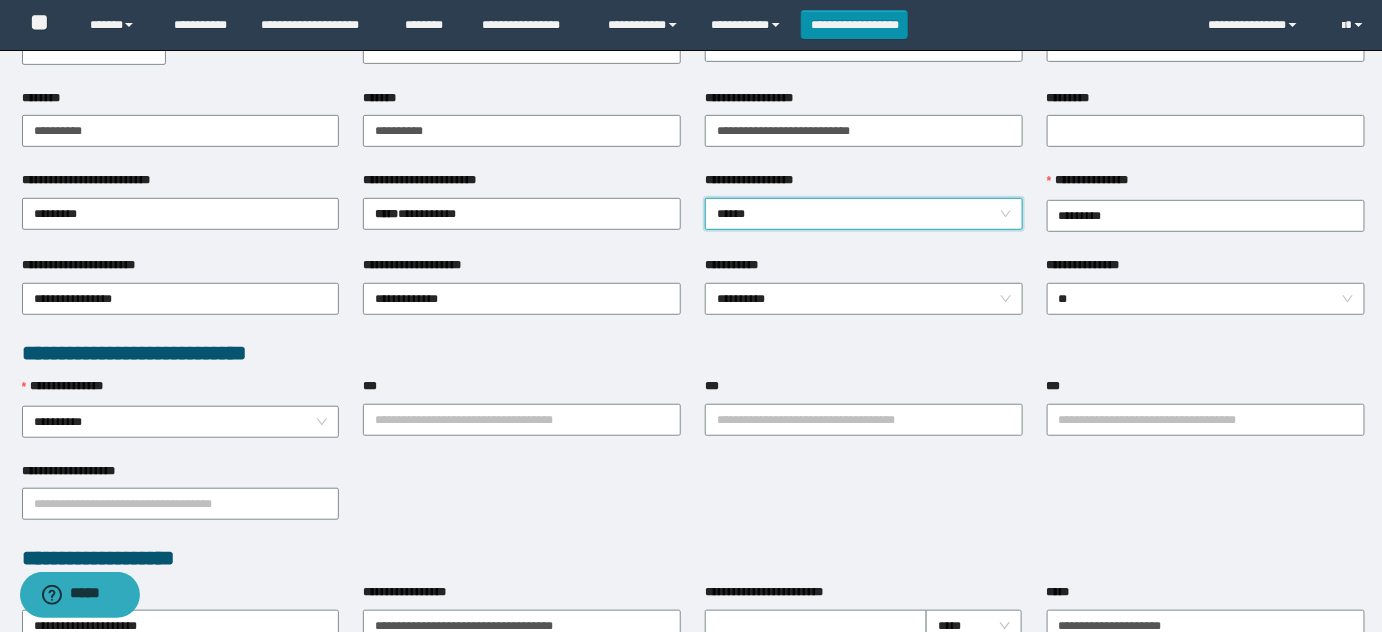 click on "**********" at bounding box center (864, 269) 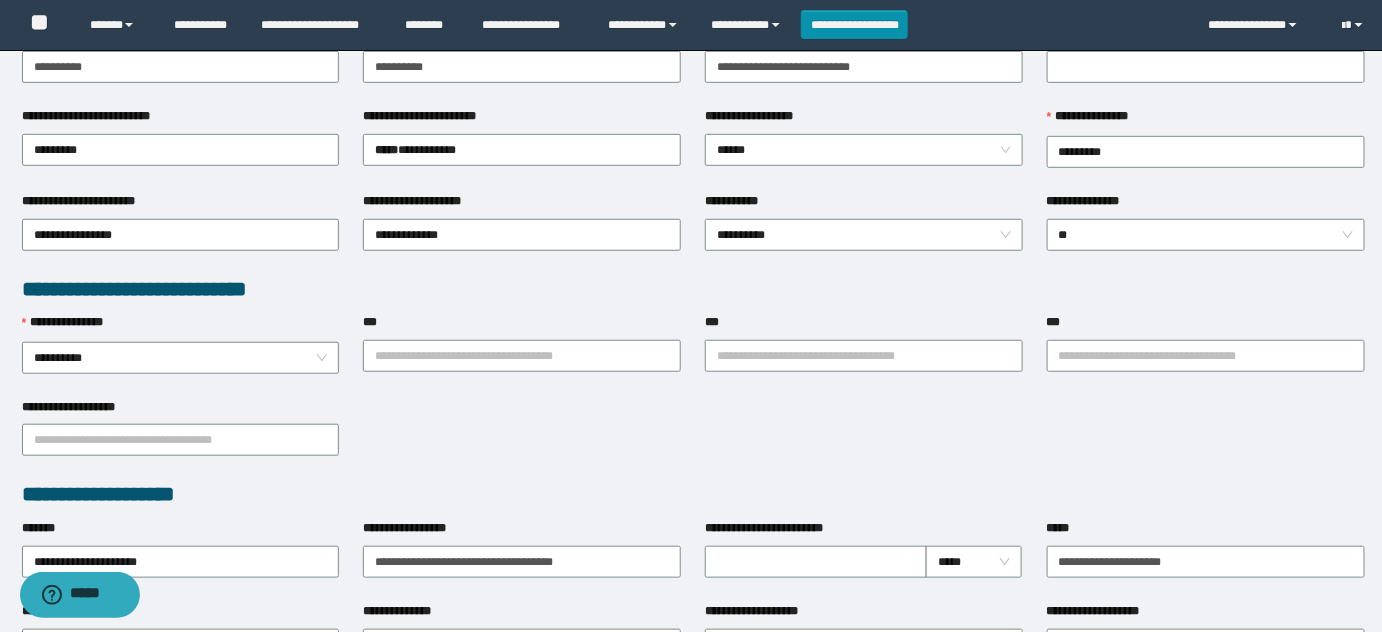 scroll, scrollTop: 454, scrollLeft: 0, axis: vertical 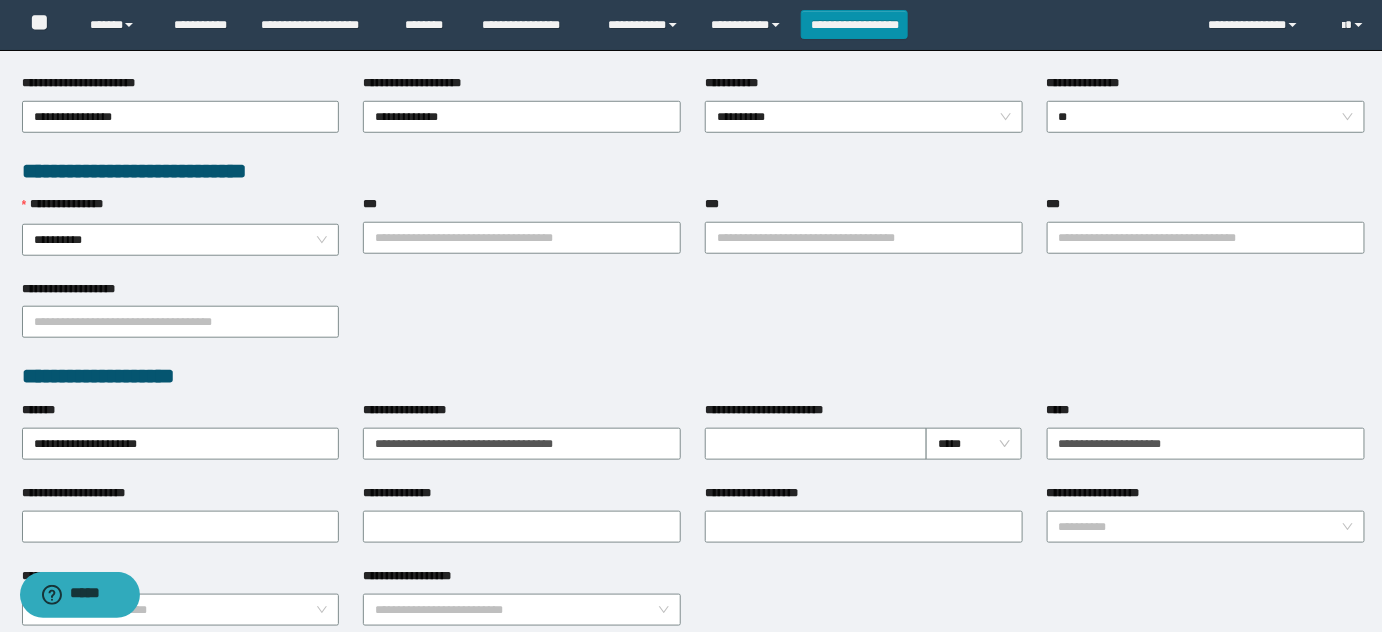 click on "**********" at bounding box center [864, 115] 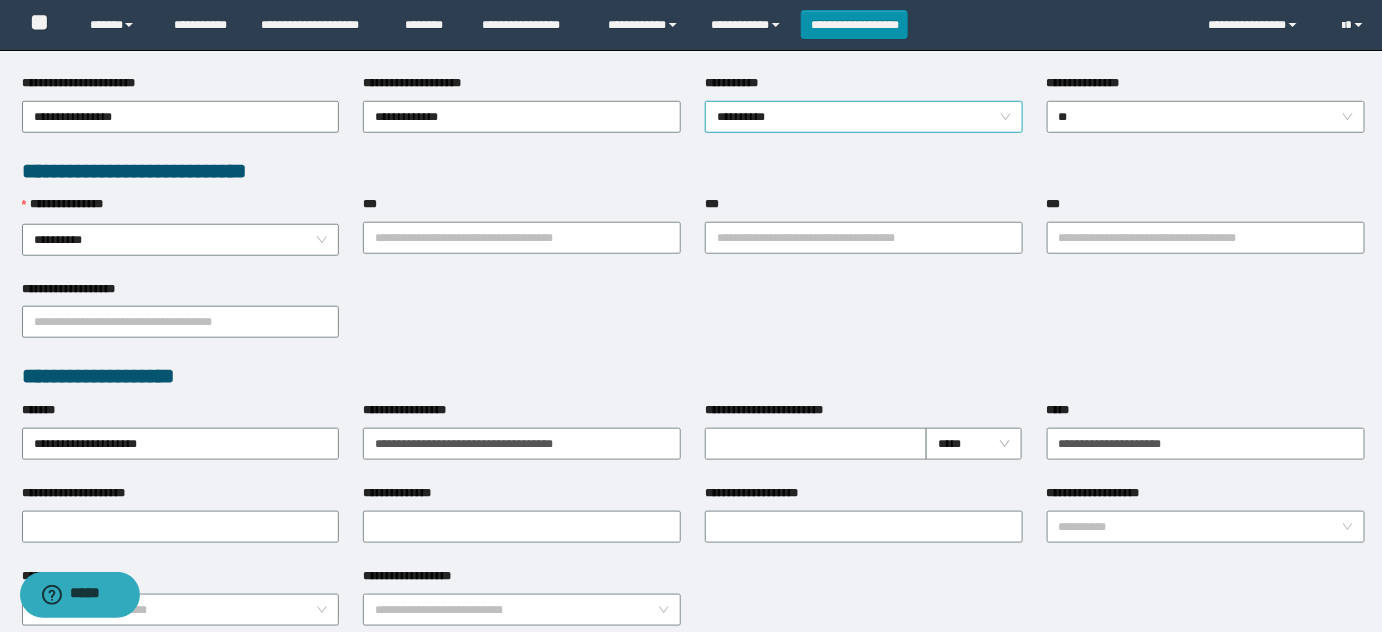 click on "**********" at bounding box center [864, 117] 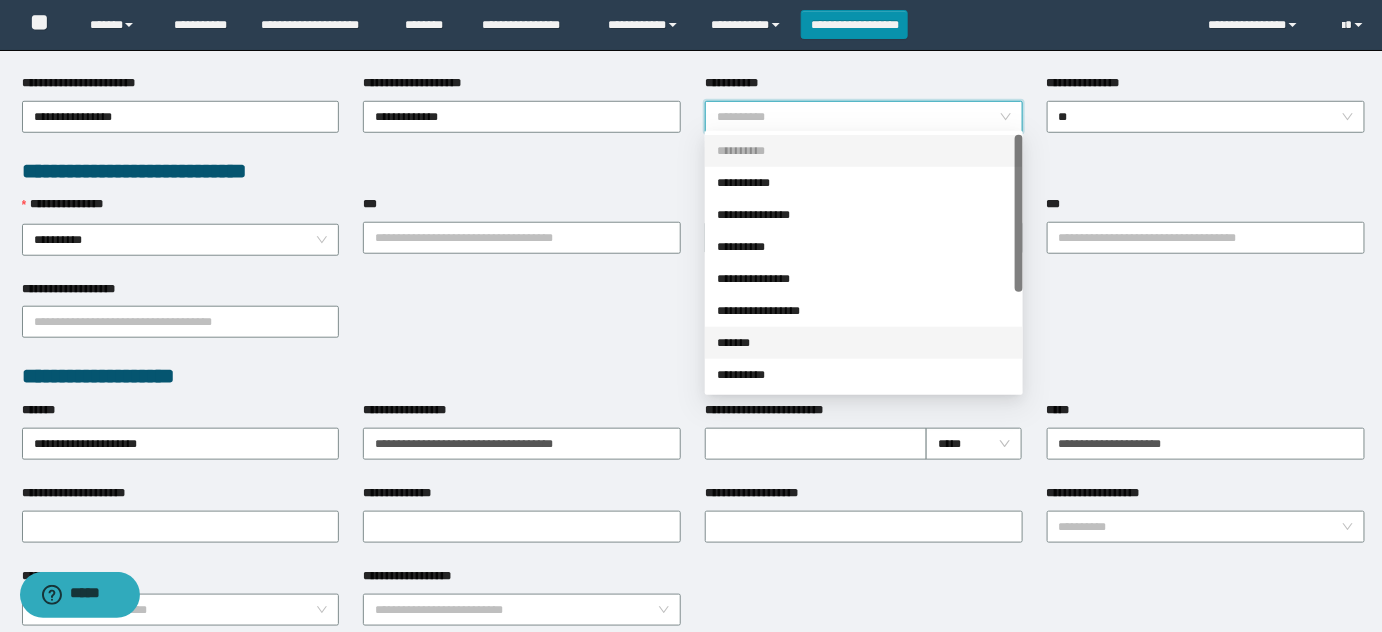 click on "*******" at bounding box center (864, 343) 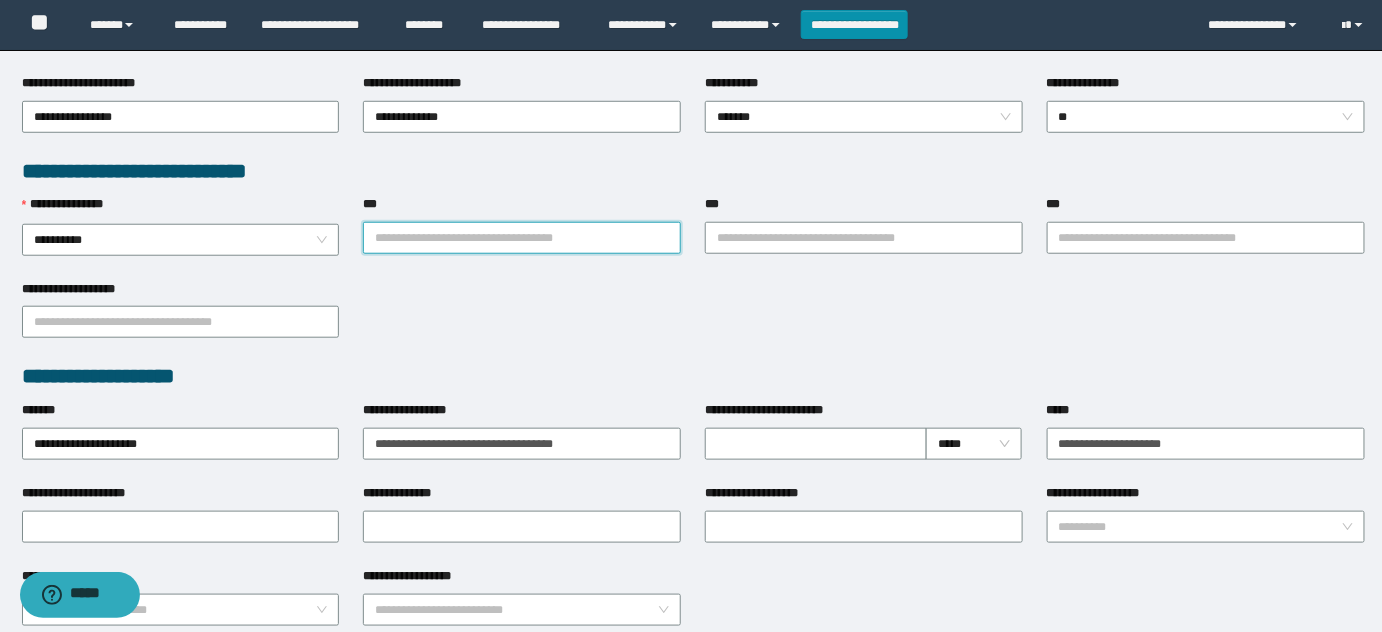 click on "***" at bounding box center (522, 238) 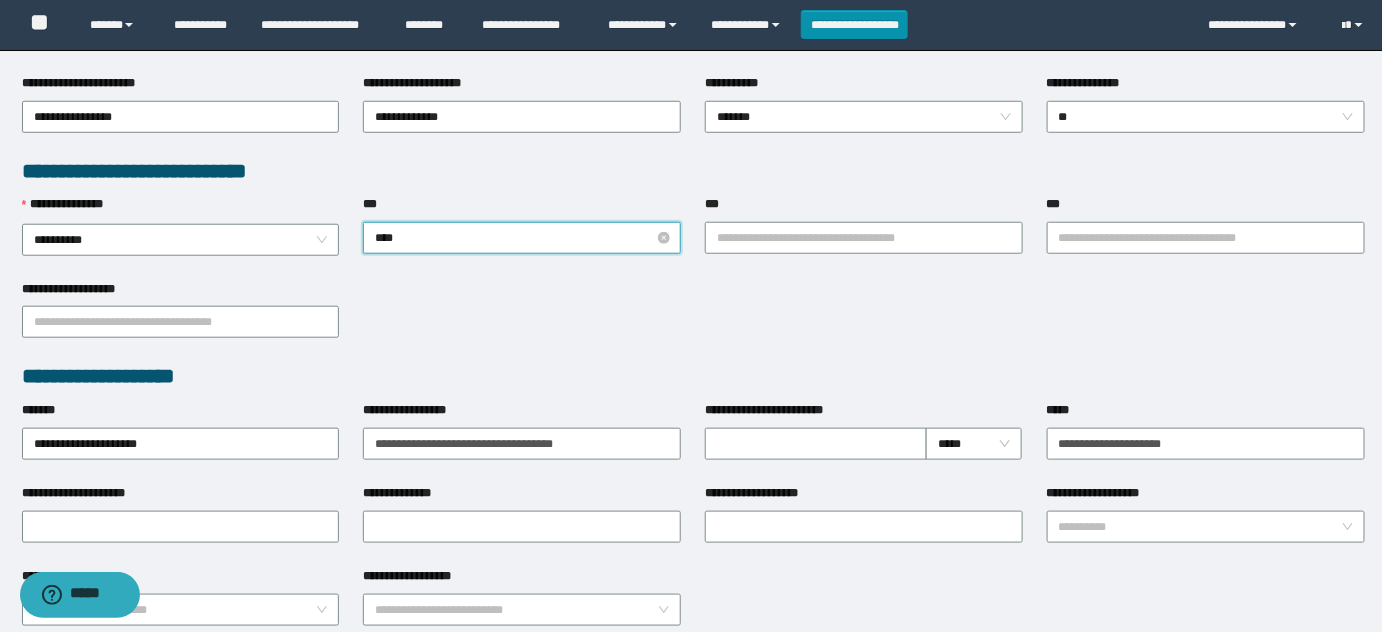 type on "*****" 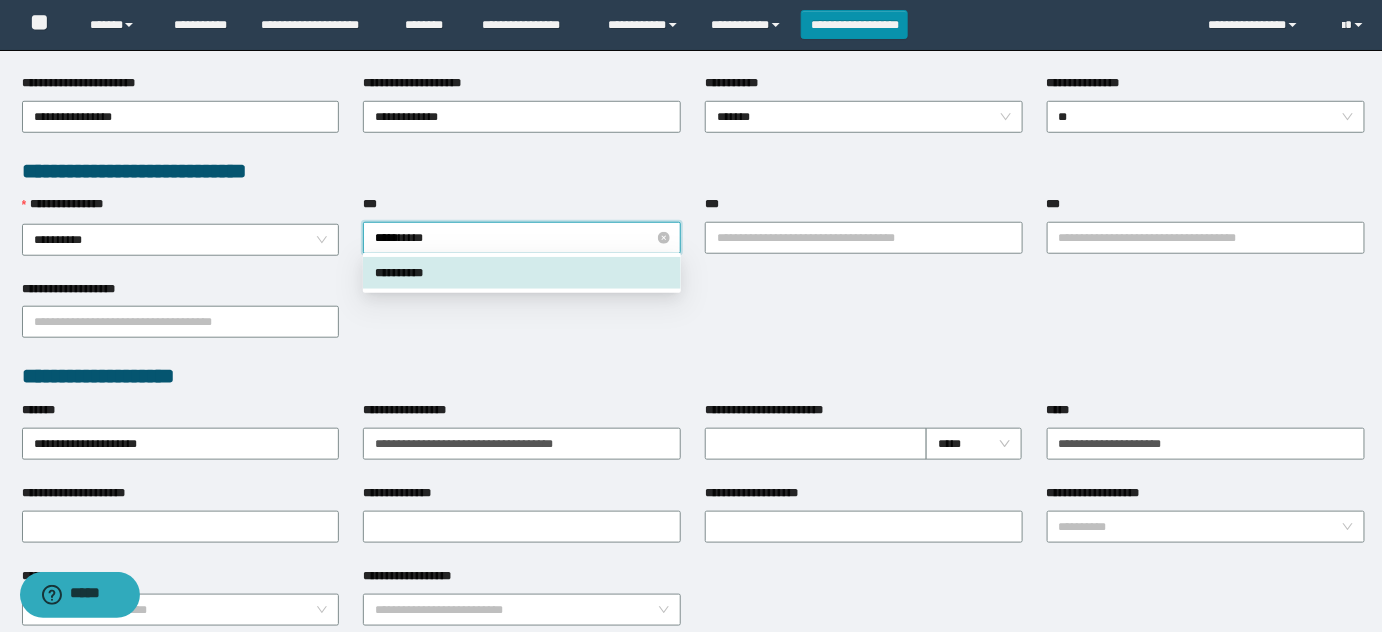 type 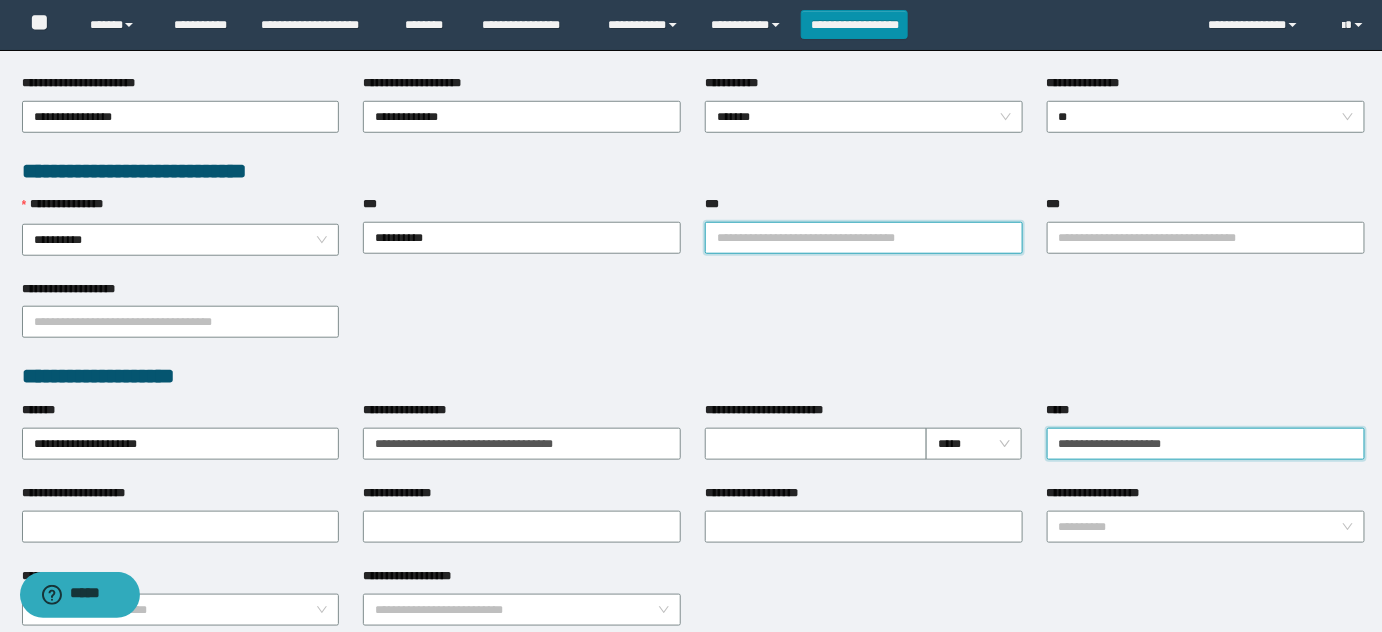 drag, startPoint x: 1285, startPoint y: 437, endPoint x: 1272, endPoint y: 435, distance: 13.152946 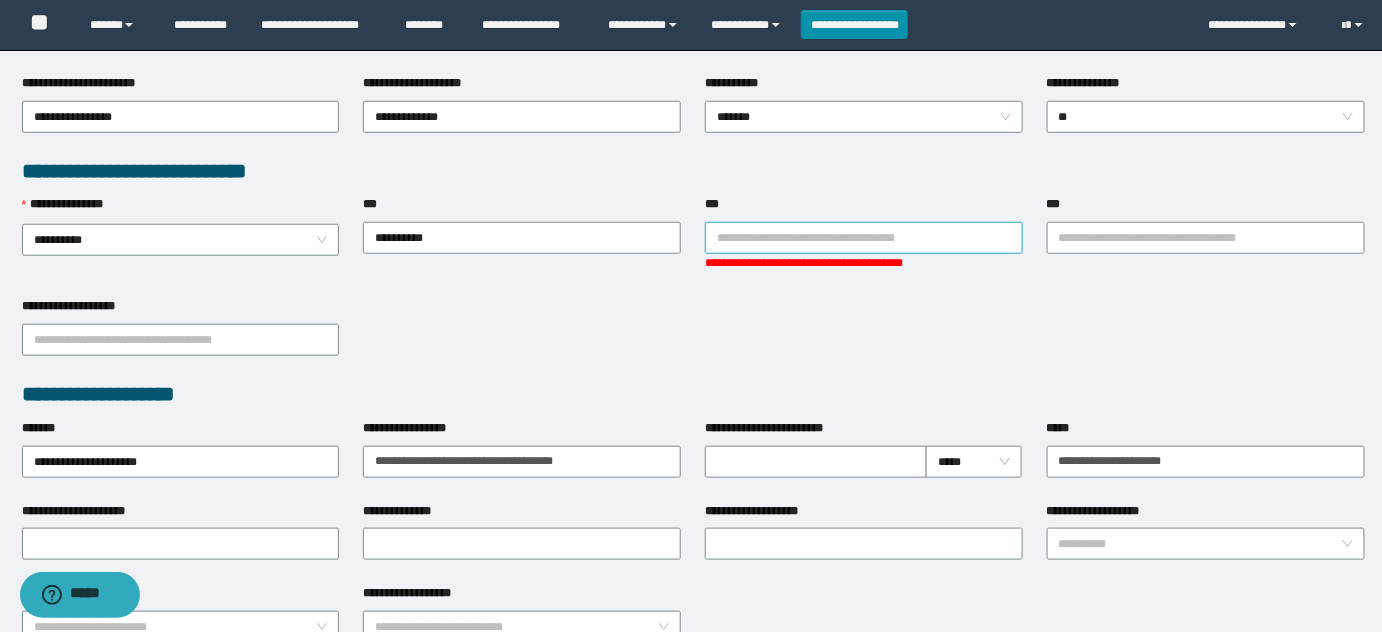 click on "***" at bounding box center [864, 238] 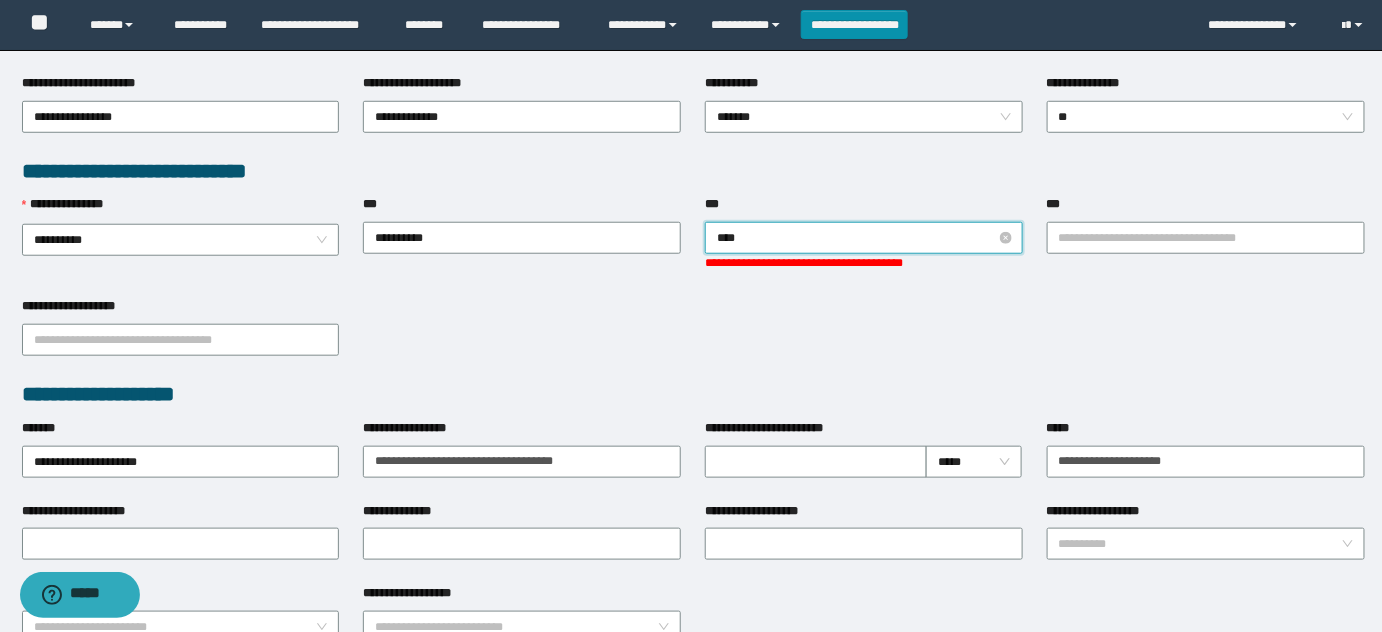 type on "*****" 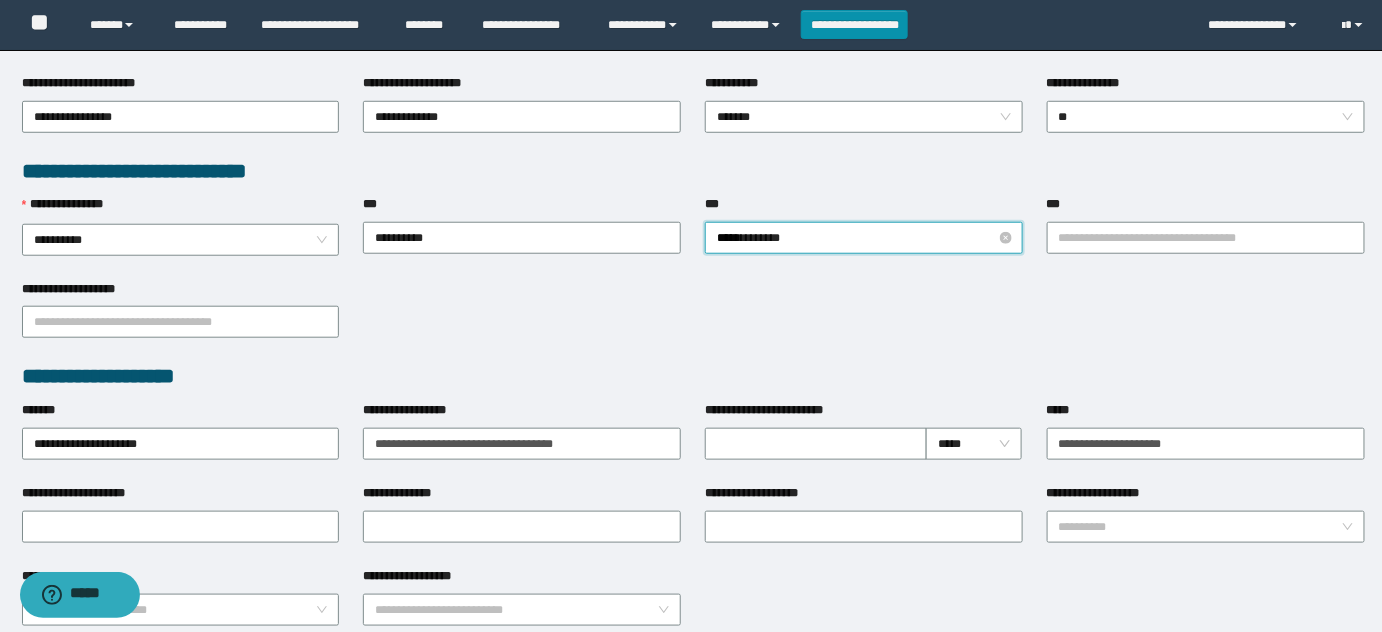 type 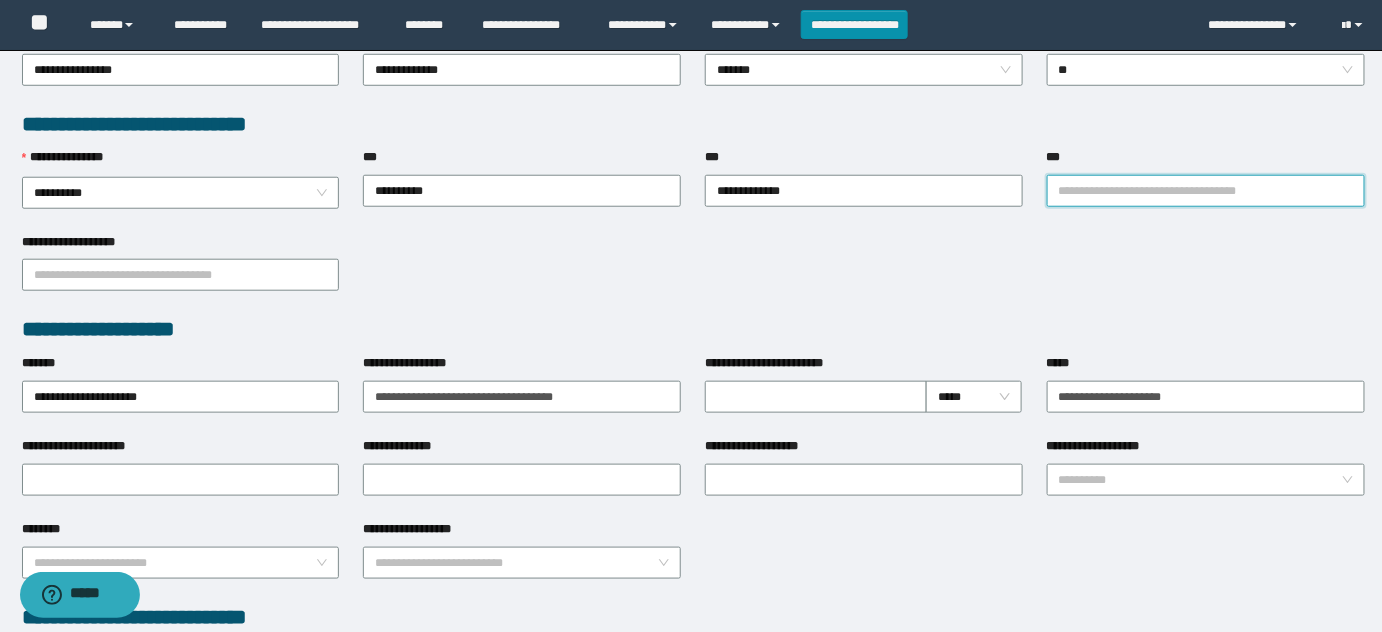 scroll, scrollTop: 545, scrollLeft: 0, axis: vertical 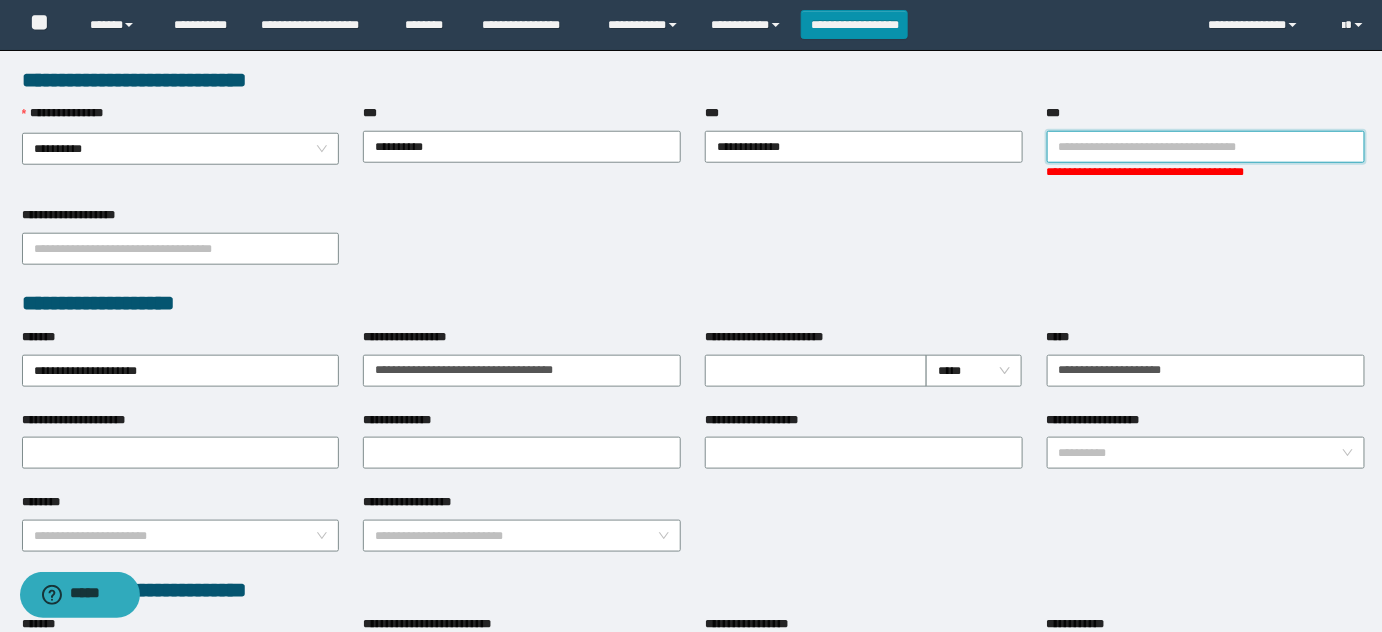 click on "***" at bounding box center [1206, 147] 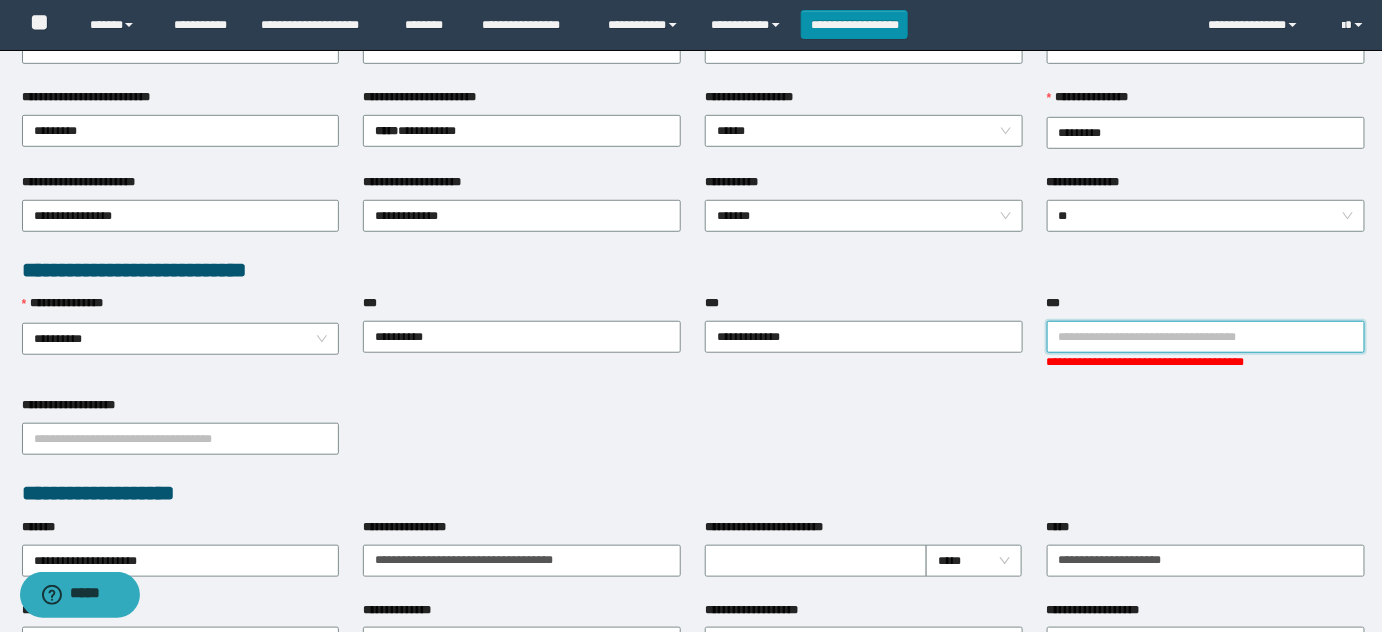scroll, scrollTop: 272, scrollLeft: 0, axis: vertical 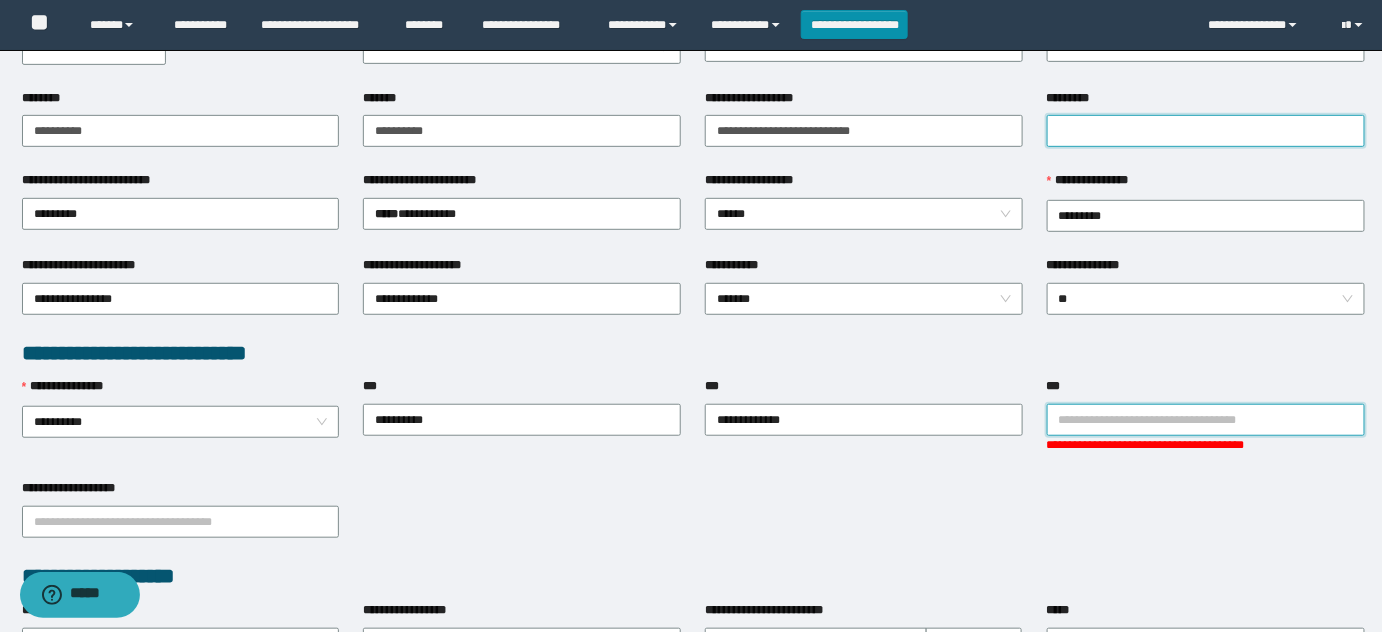 click on "*********" at bounding box center (1206, 131) 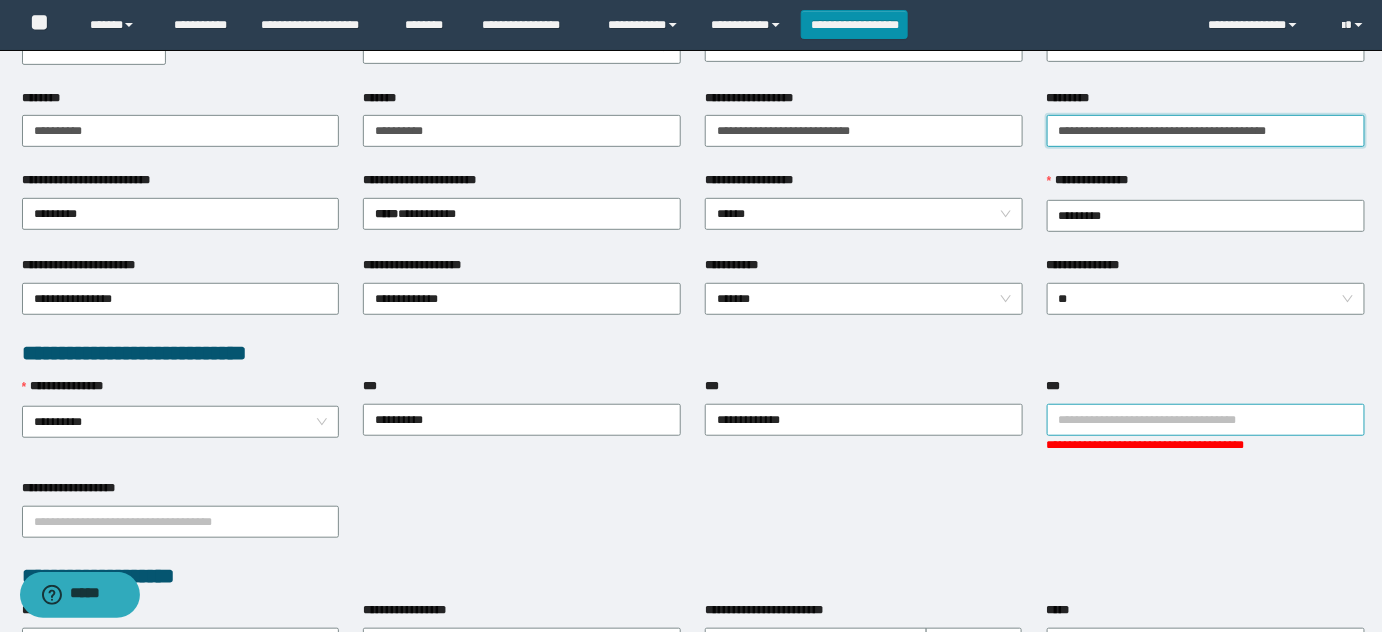 type on "**********" 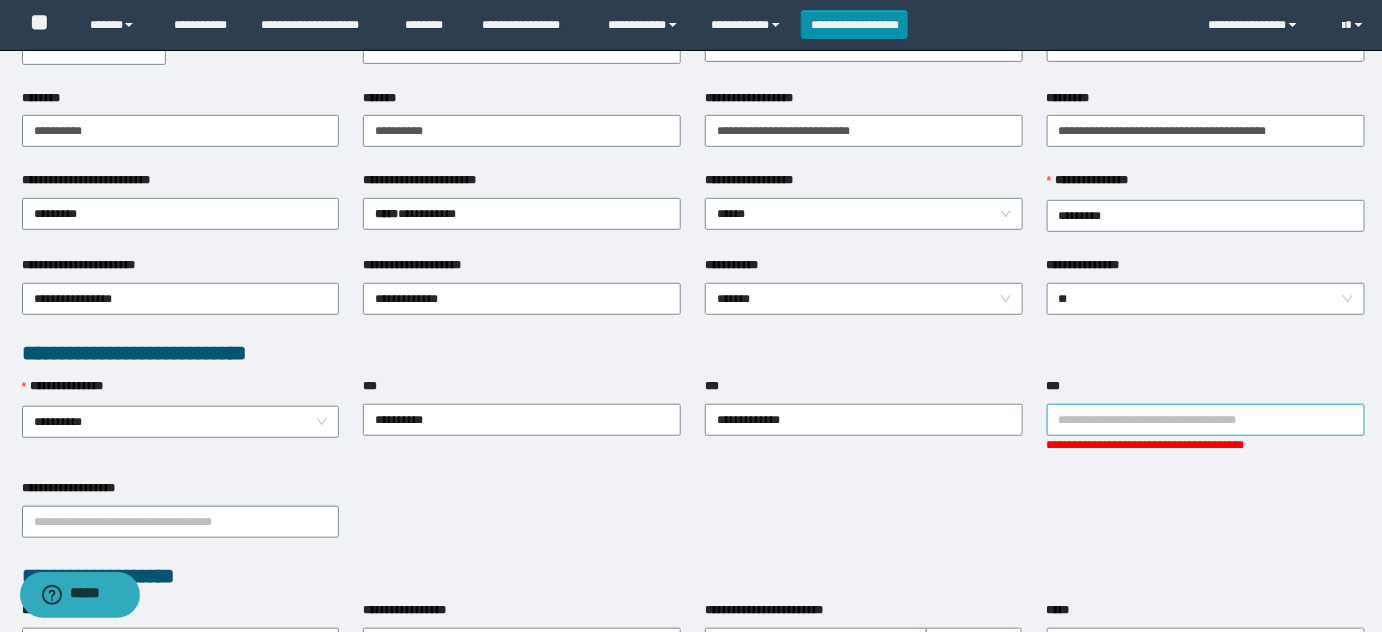 click on "***" at bounding box center (1206, 420) 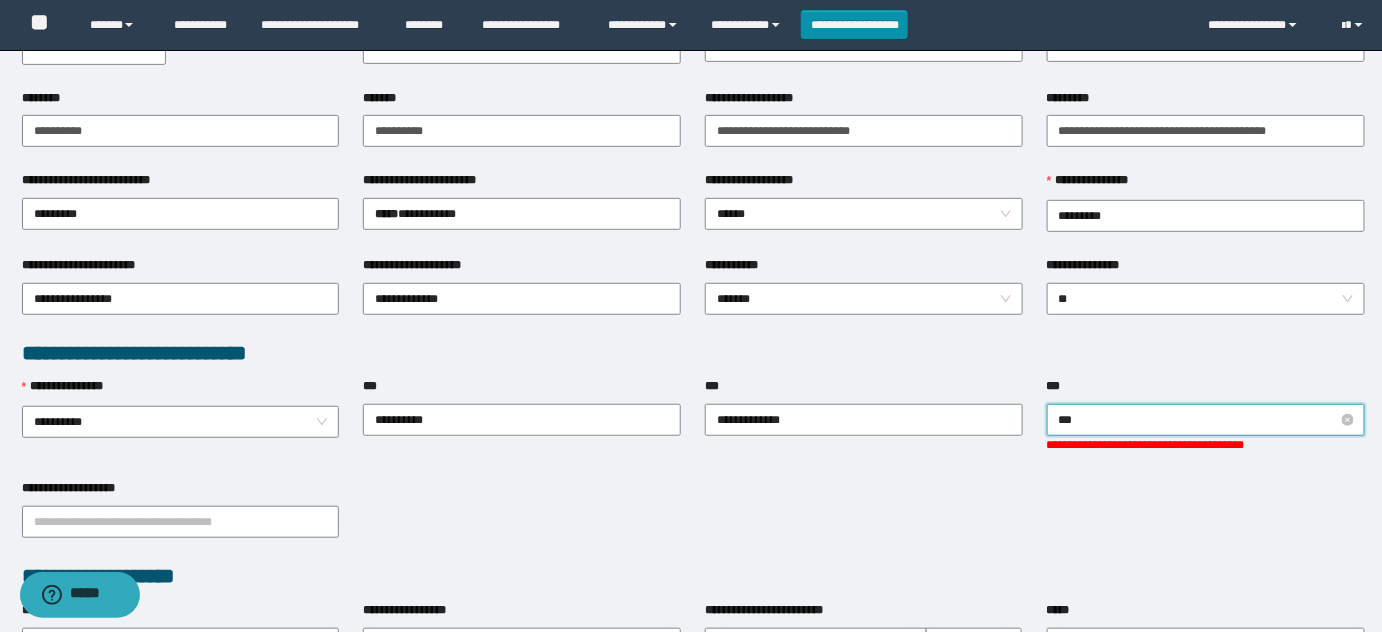 type on "****" 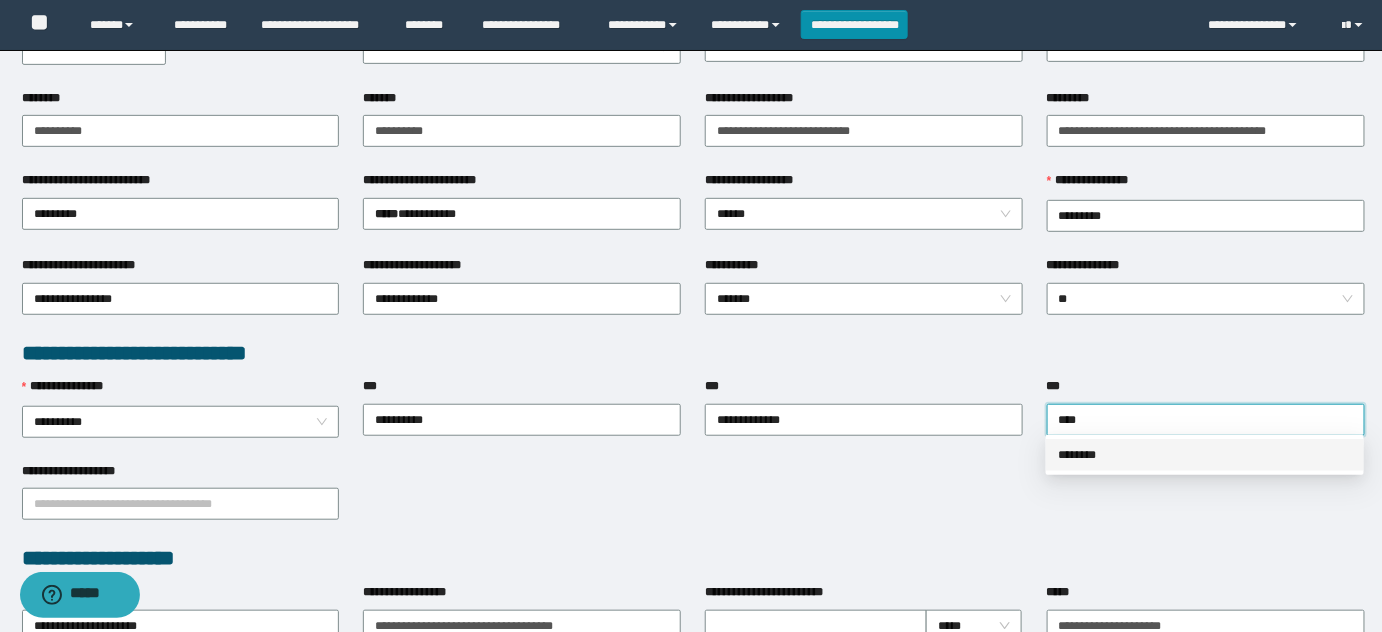 click on "********" at bounding box center [1205, 455] 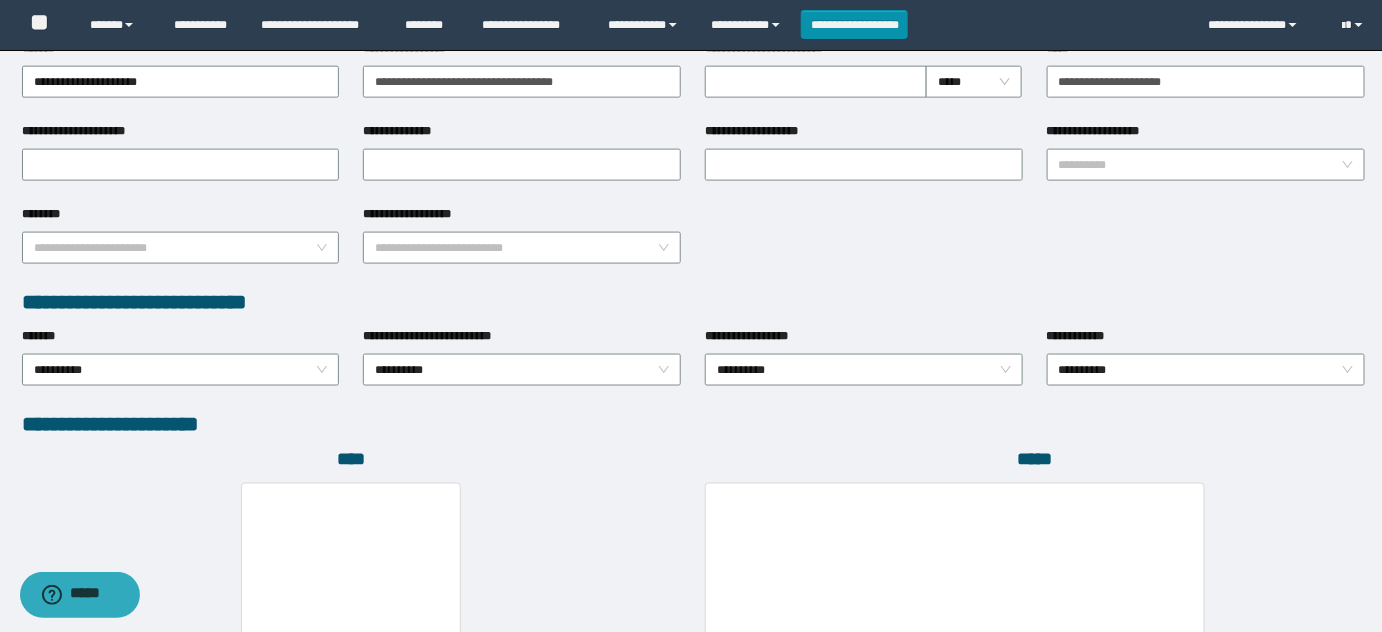 scroll, scrollTop: 818, scrollLeft: 0, axis: vertical 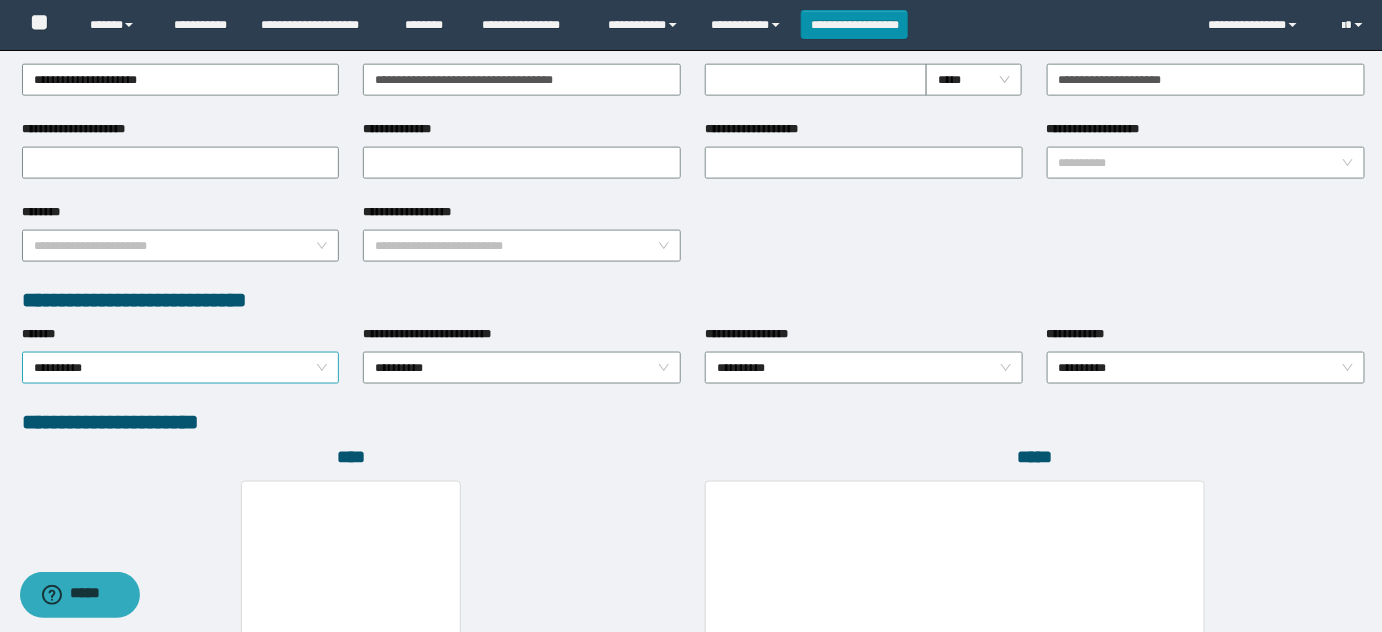 click on "**********" at bounding box center [181, 368] 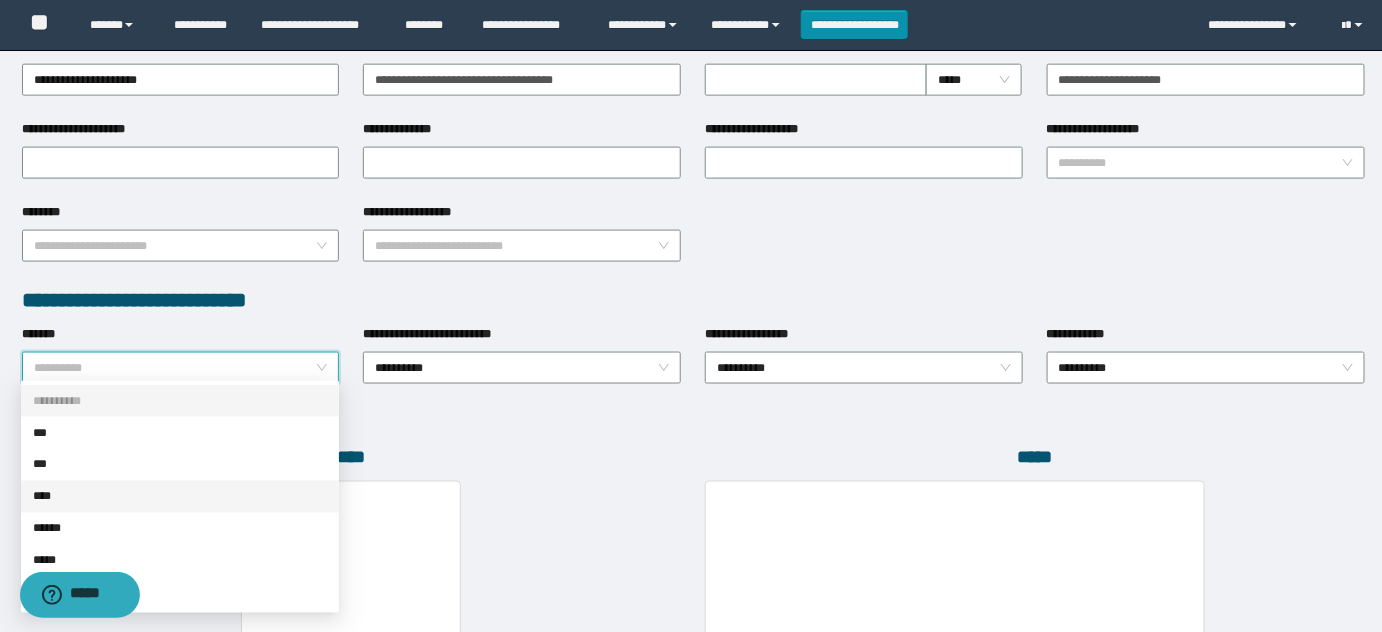 click on "****" at bounding box center (180, 497) 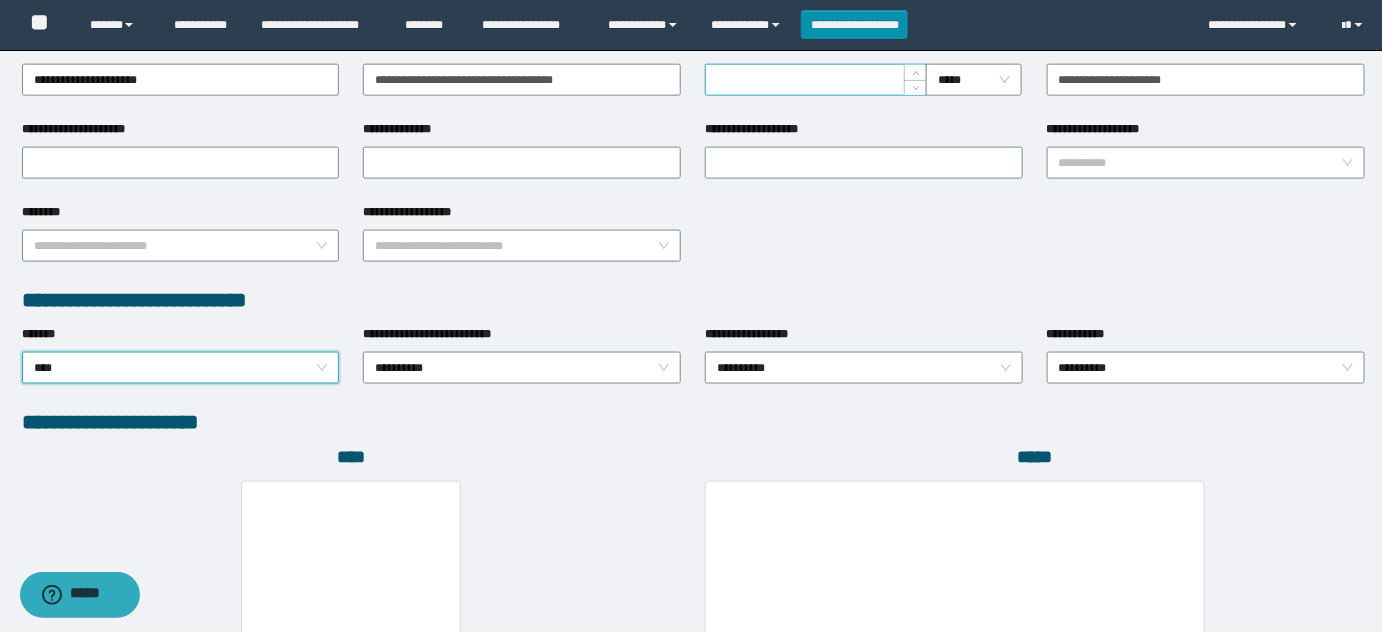 click on "**********" at bounding box center (816, 80) 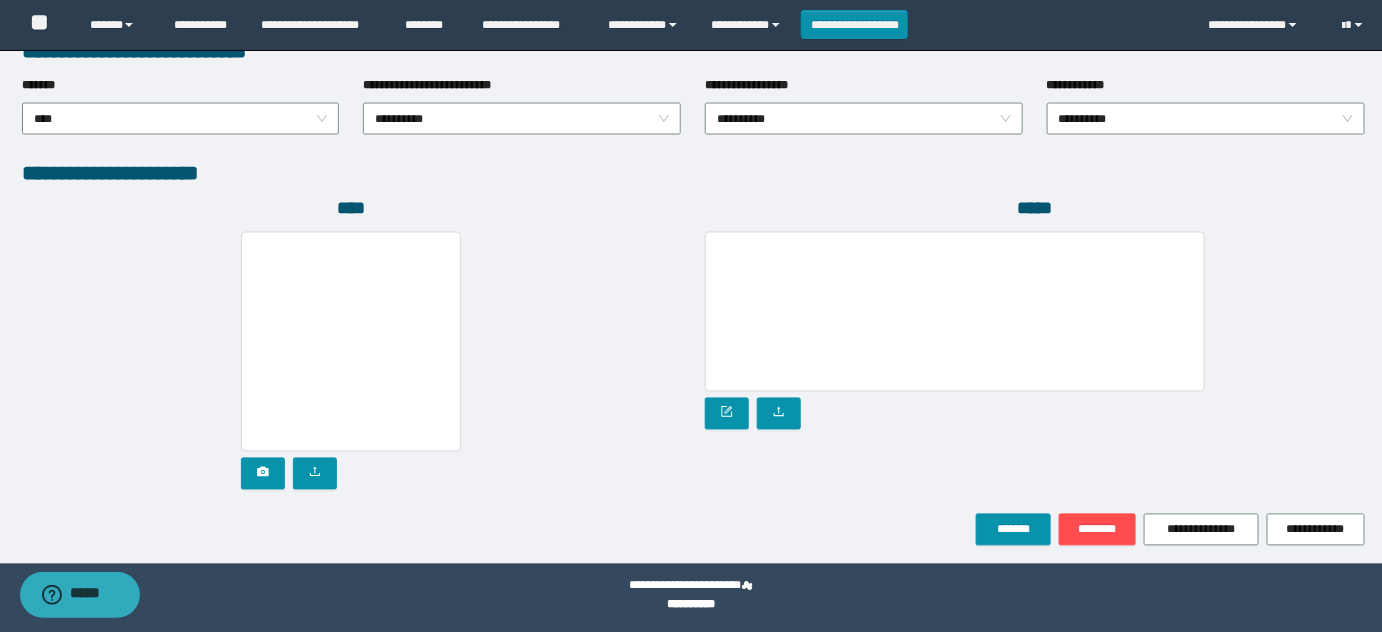 scroll, scrollTop: 1069, scrollLeft: 0, axis: vertical 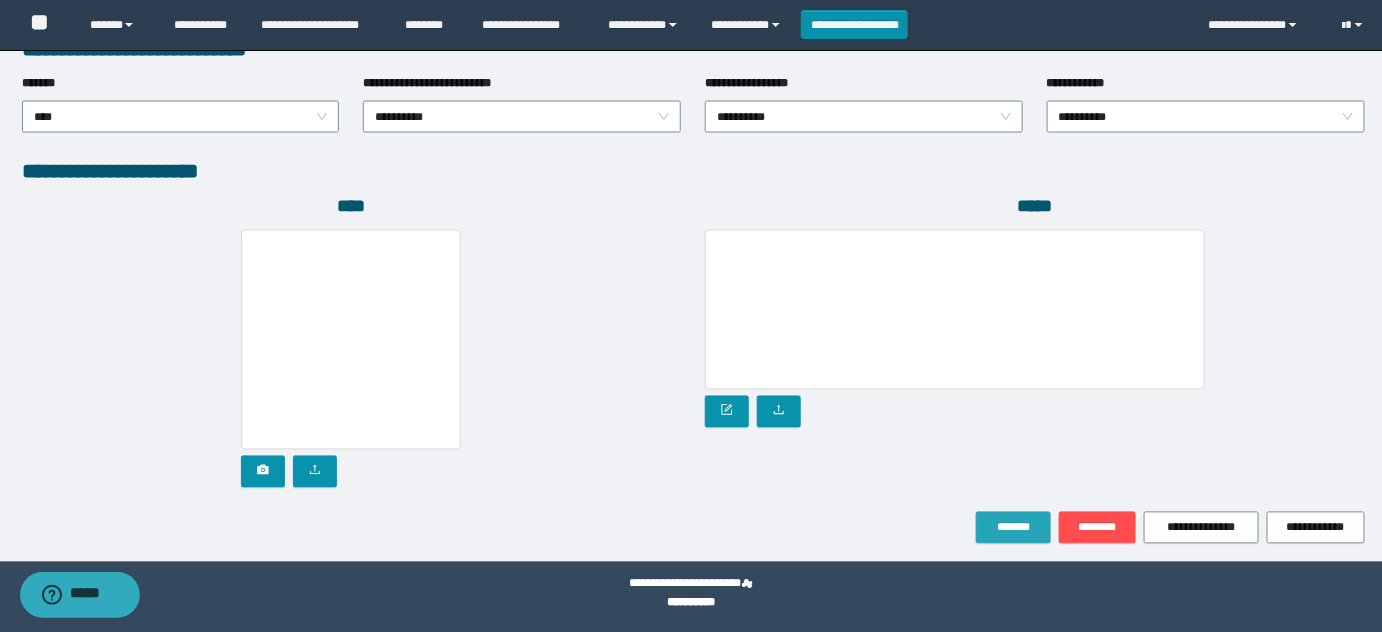 type on "*" 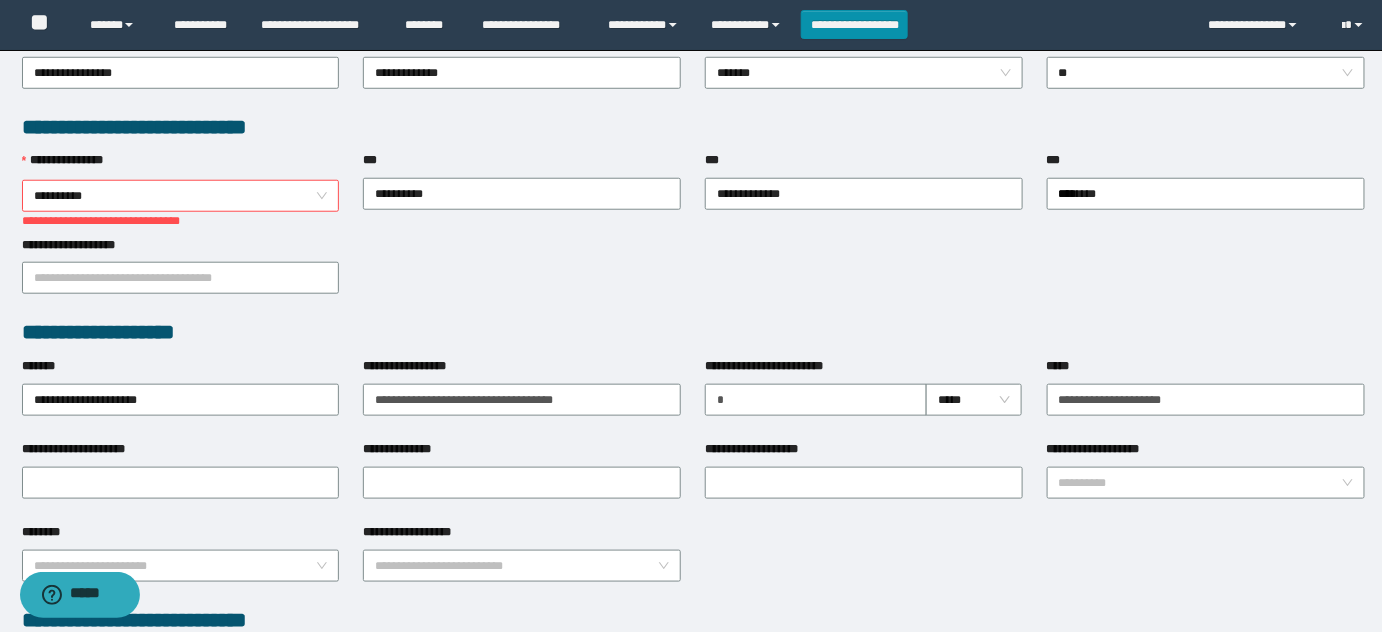 scroll, scrollTop: 342, scrollLeft: 0, axis: vertical 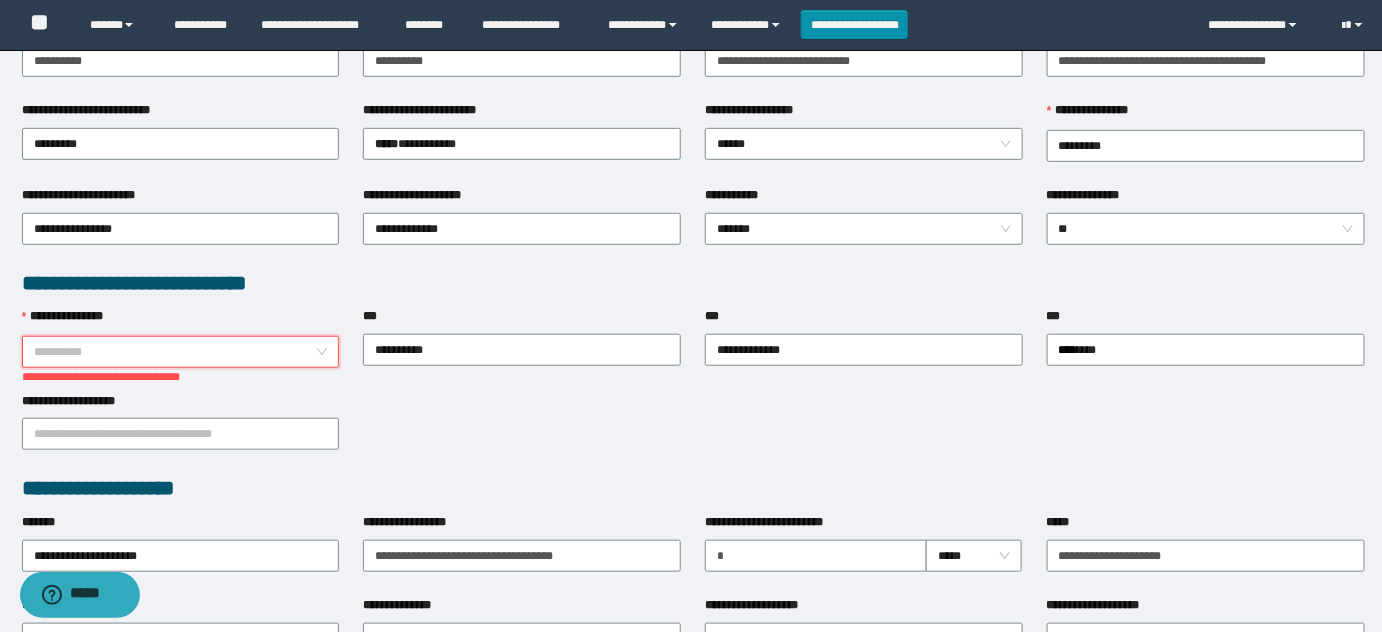 click on "**********" at bounding box center [181, 352] 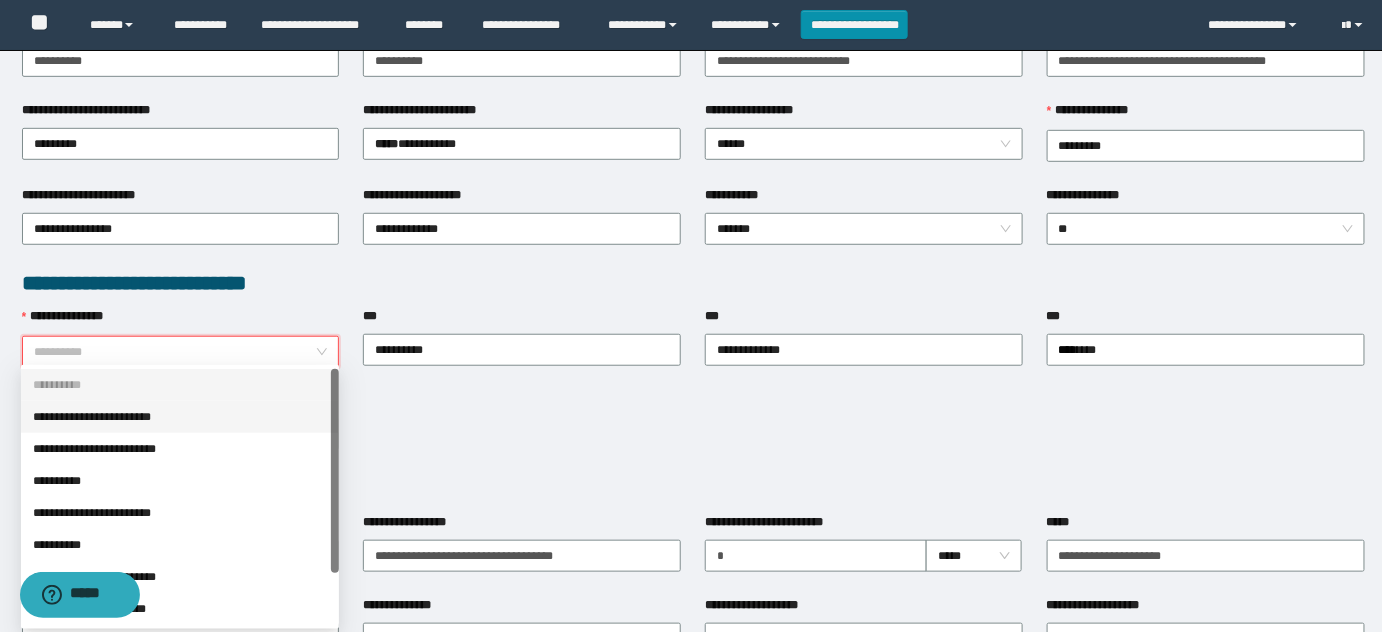 click on "**********" at bounding box center (180, 417) 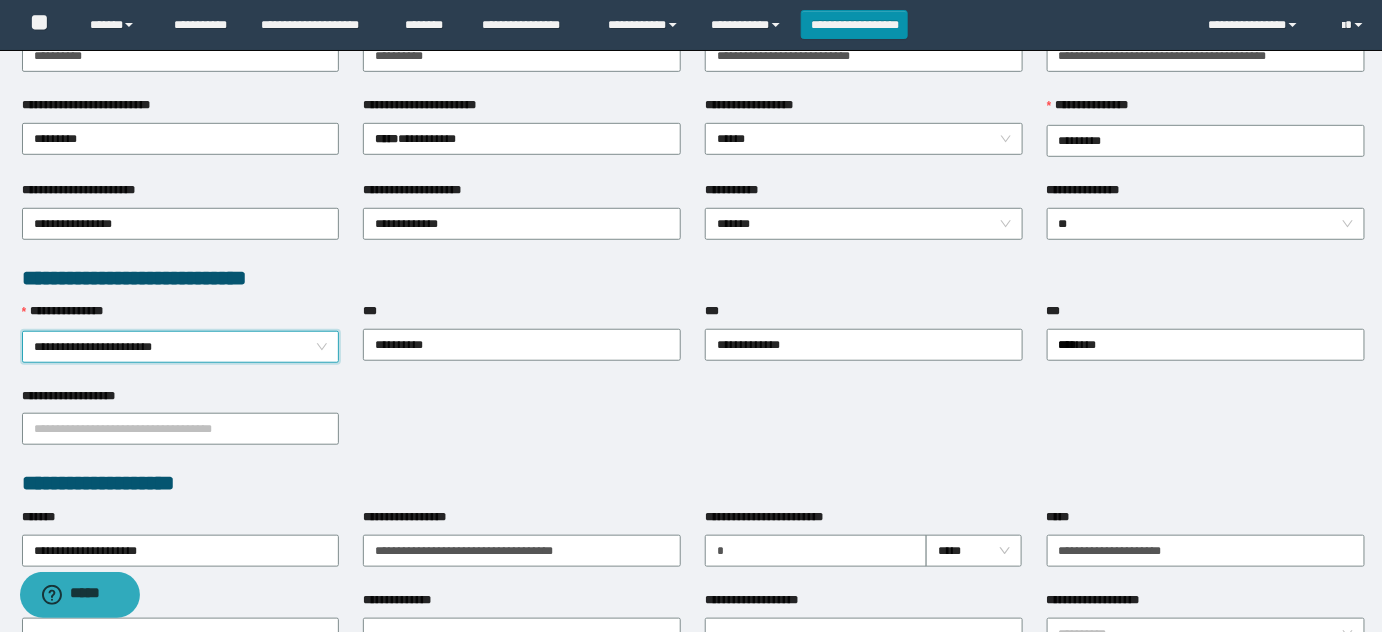 scroll, scrollTop: 524, scrollLeft: 0, axis: vertical 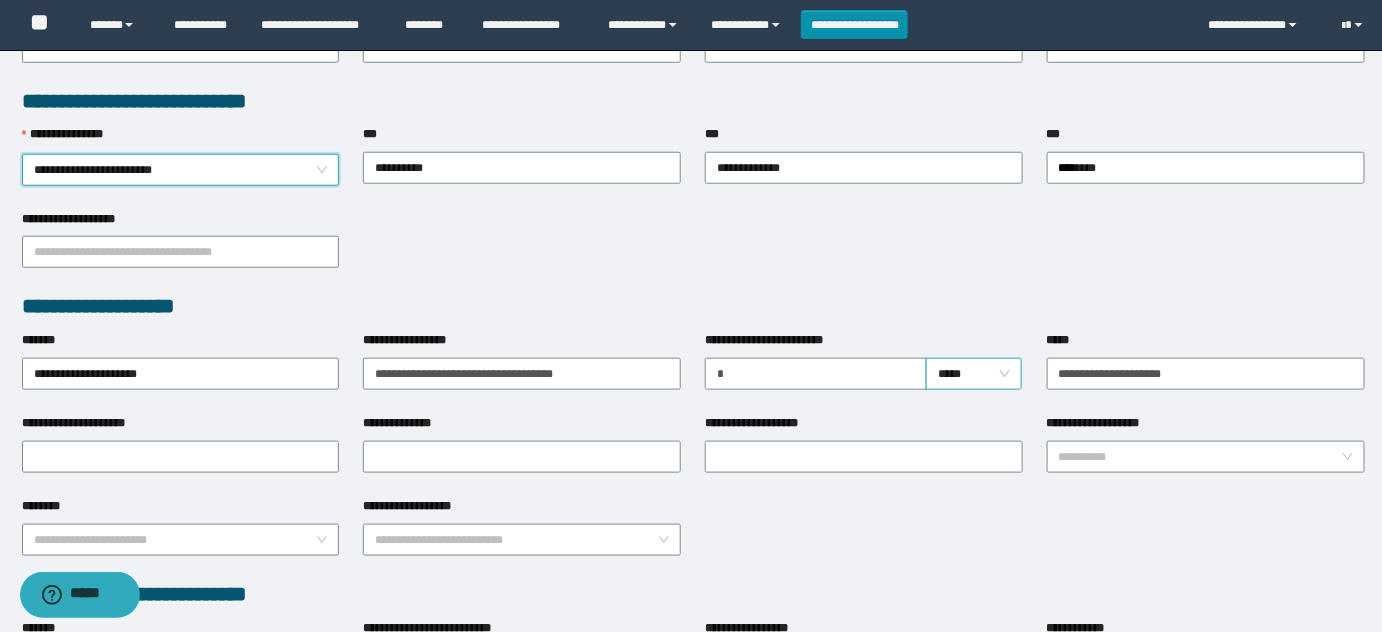 click on "*****" at bounding box center [974, 374] 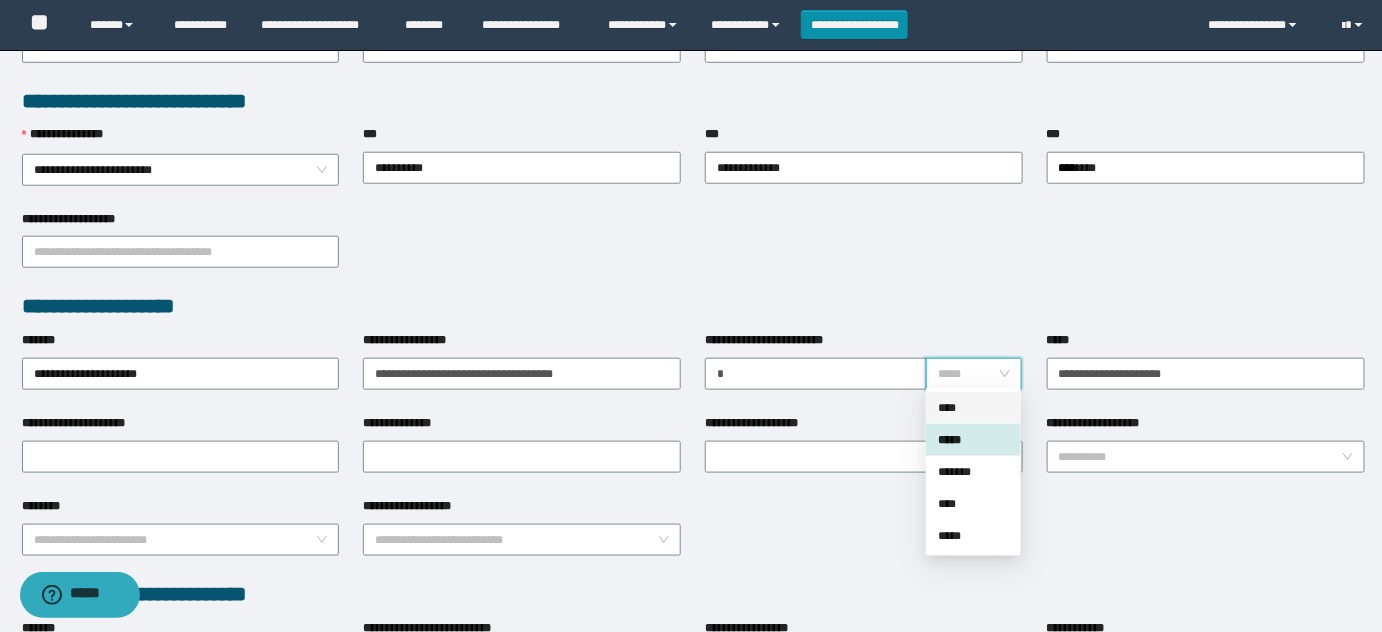 click on "****" at bounding box center [973, 408] 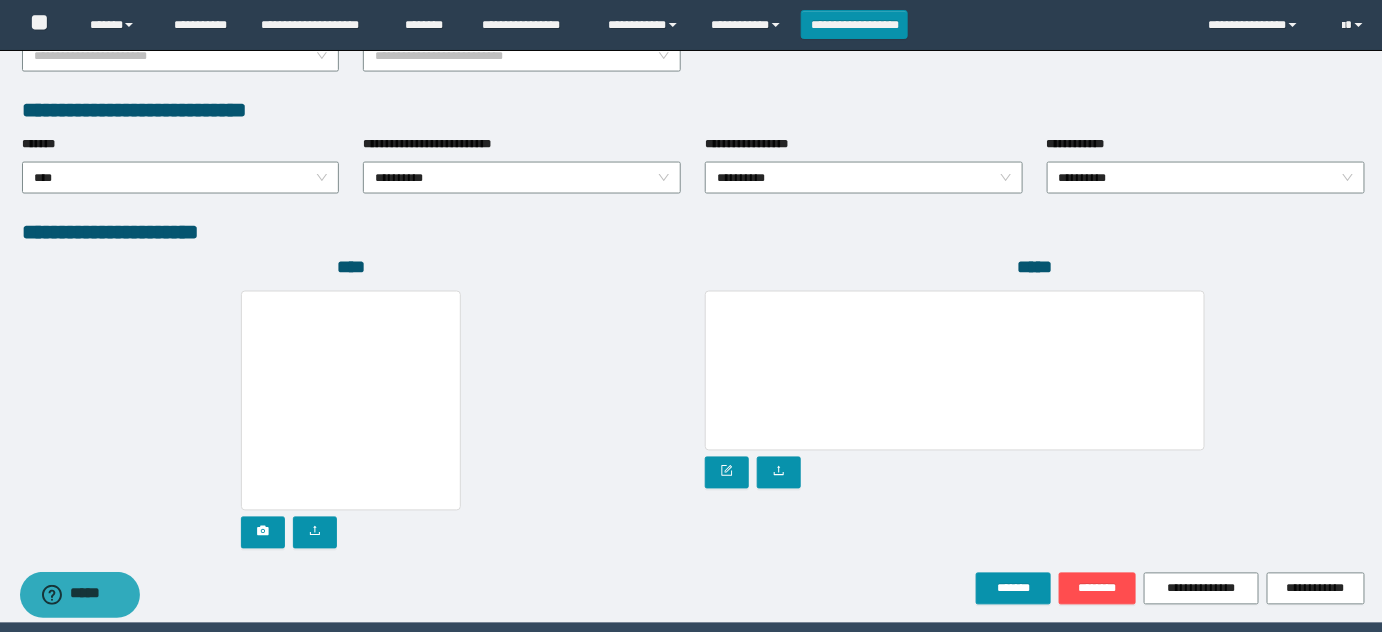 scroll, scrollTop: 1069, scrollLeft: 0, axis: vertical 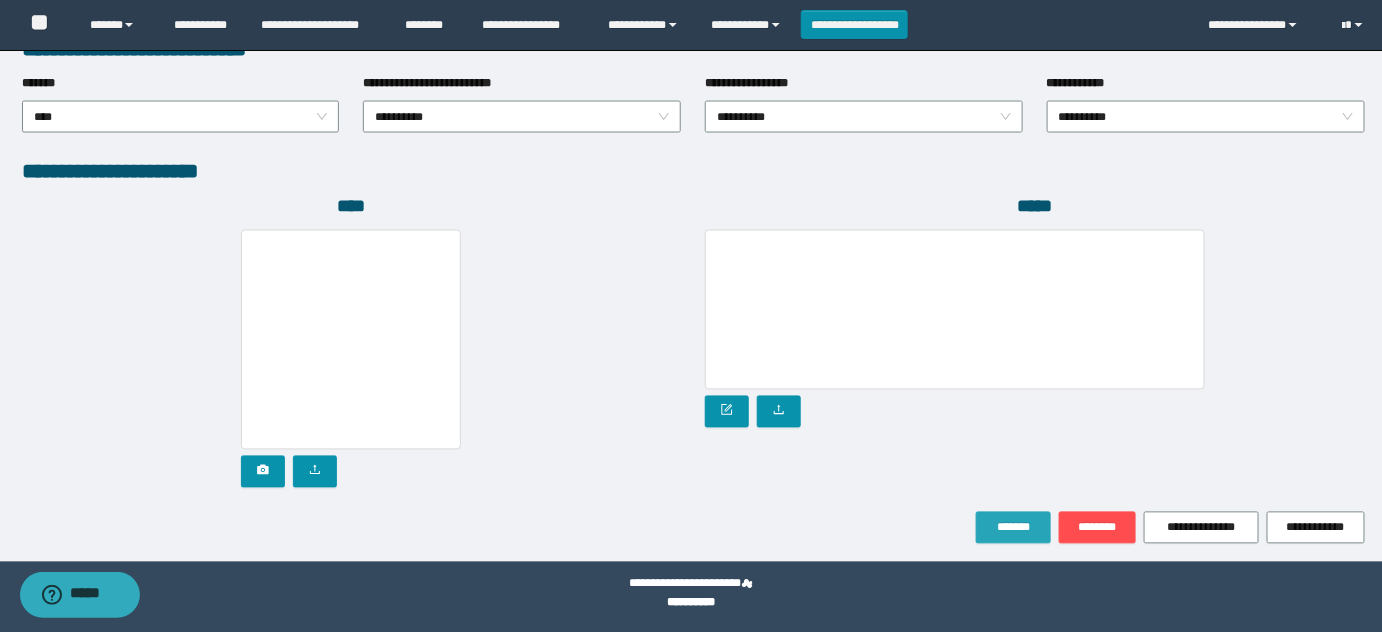 click on "*******" at bounding box center (1013, 528) 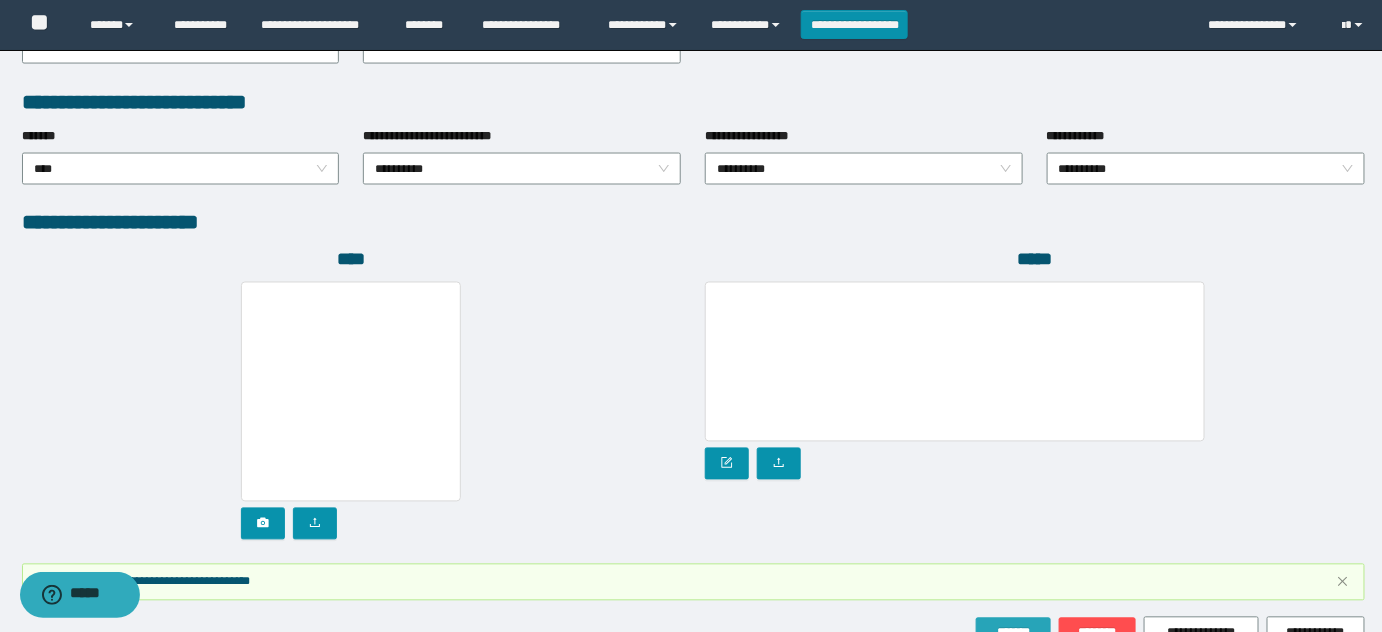 scroll, scrollTop: 1122, scrollLeft: 0, axis: vertical 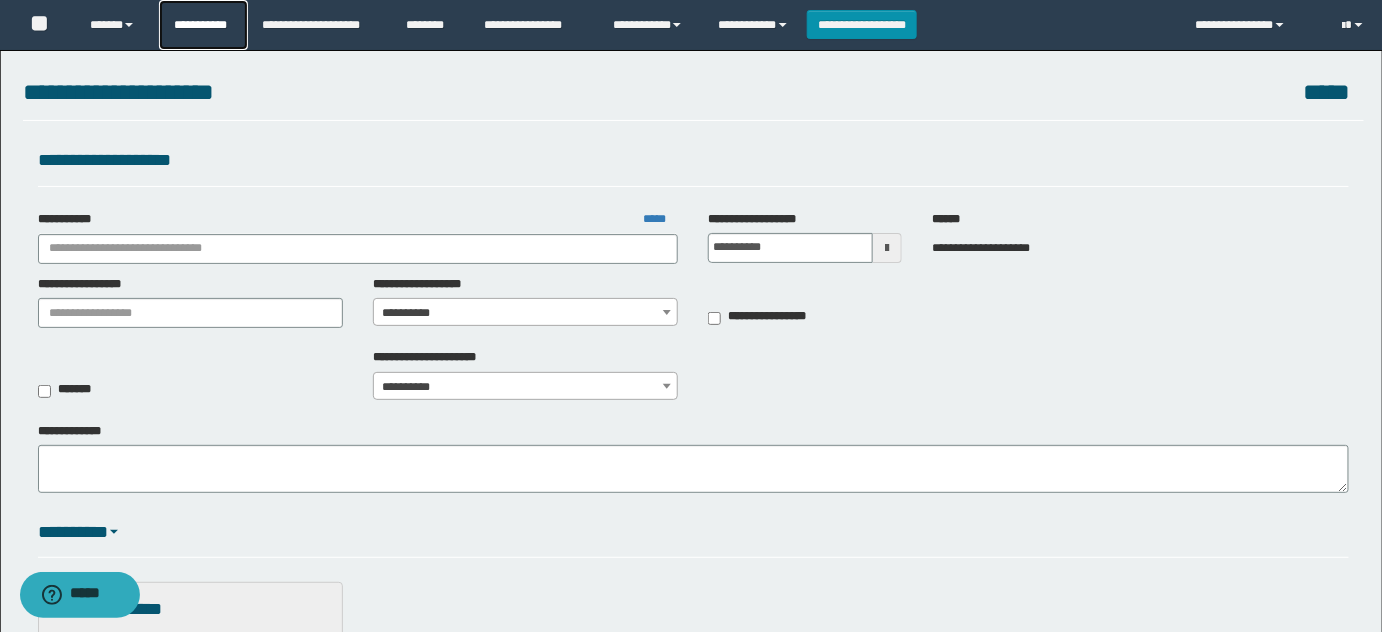 click on "**********" at bounding box center (203, 25) 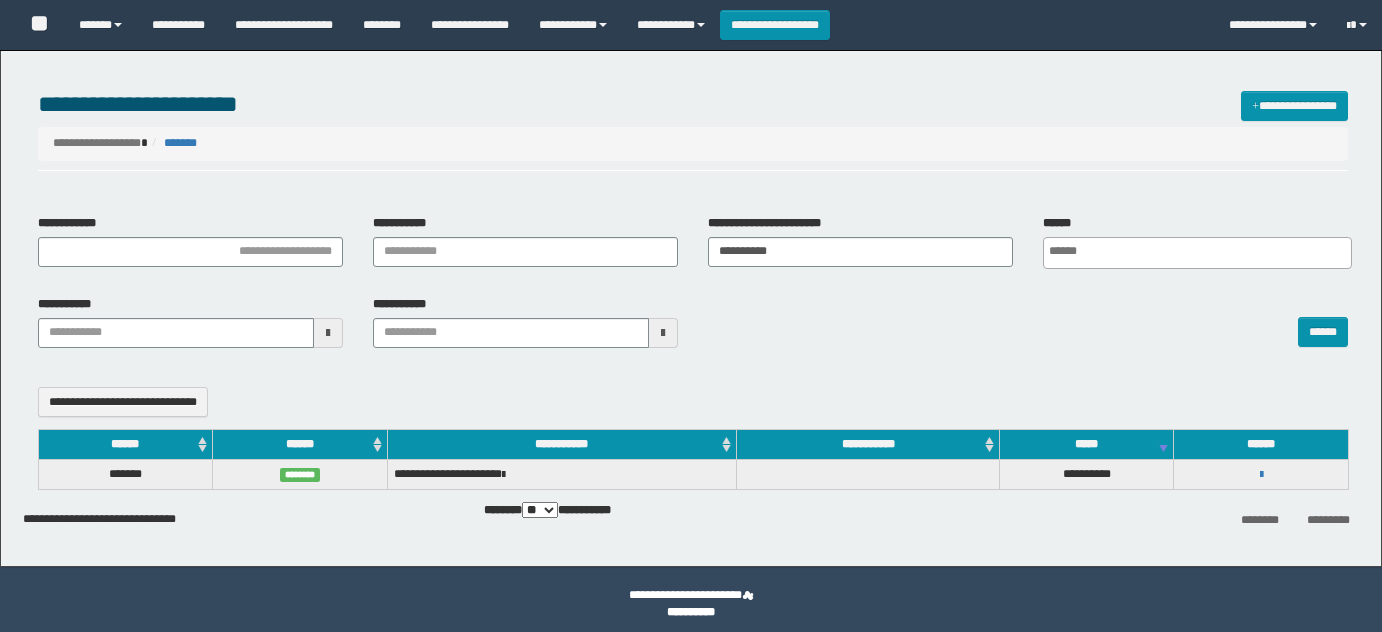 select 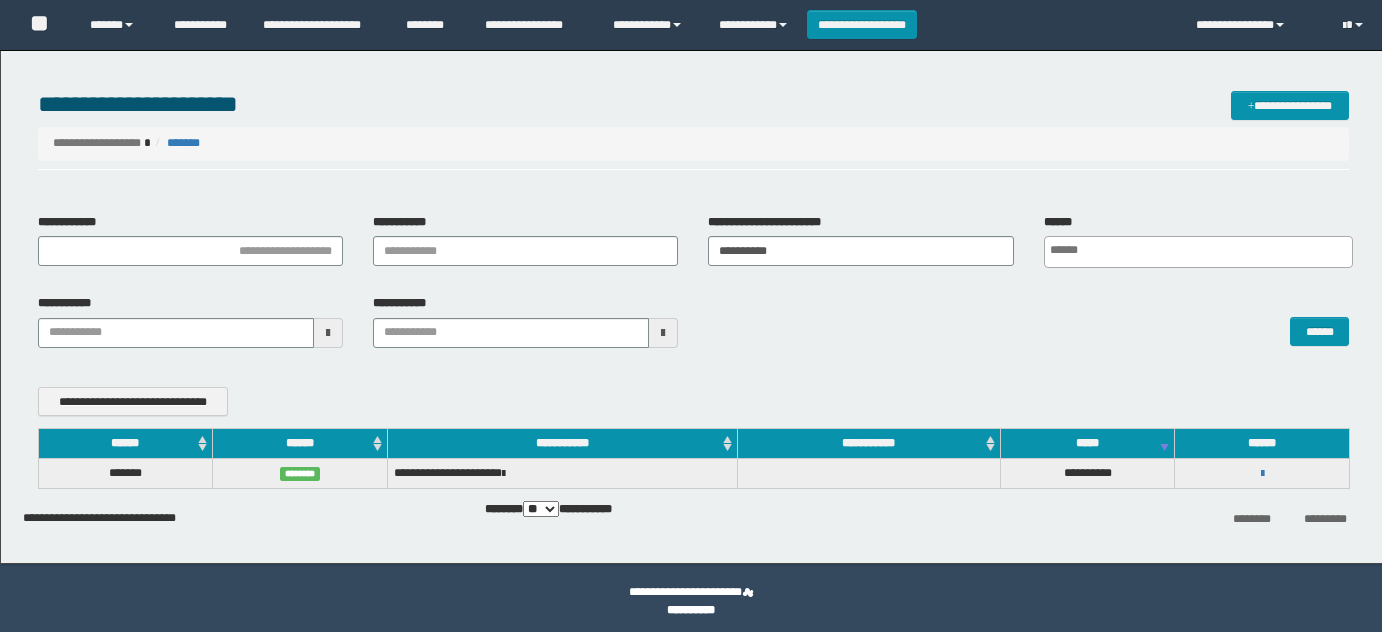 scroll, scrollTop: 0, scrollLeft: 0, axis: both 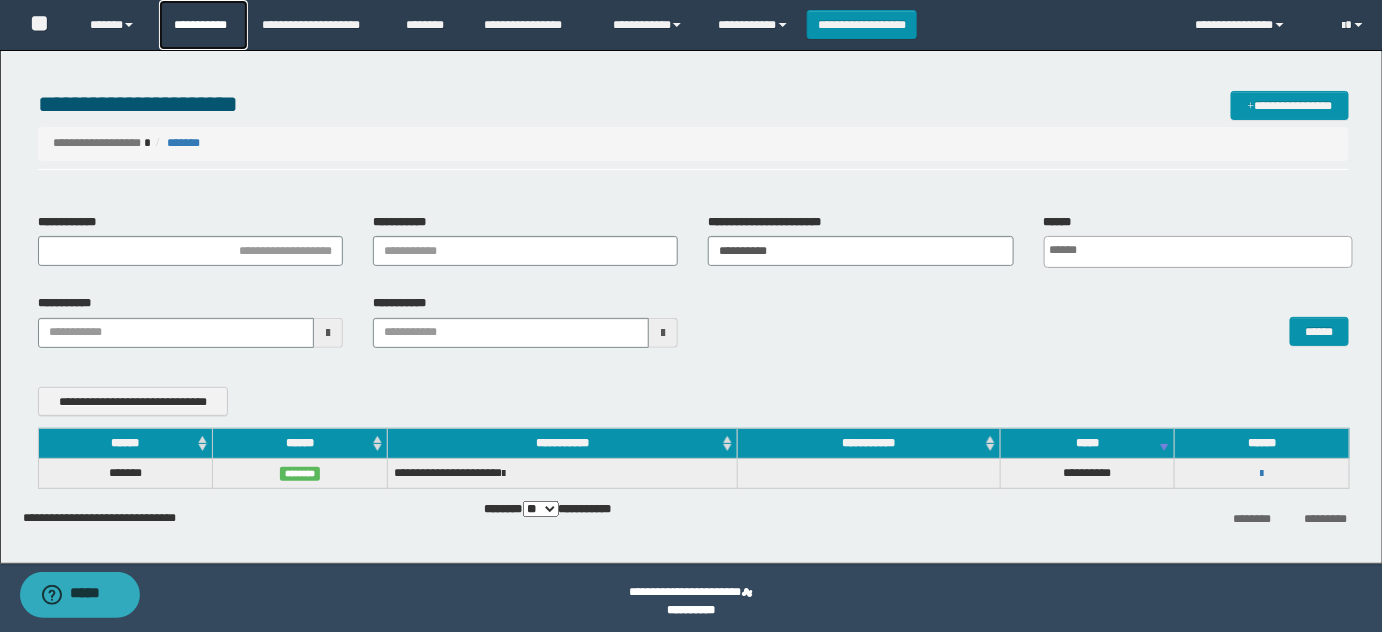 drag, startPoint x: 245, startPoint y: 25, endPoint x: 210, endPoint y: 23, distance: 35.057095 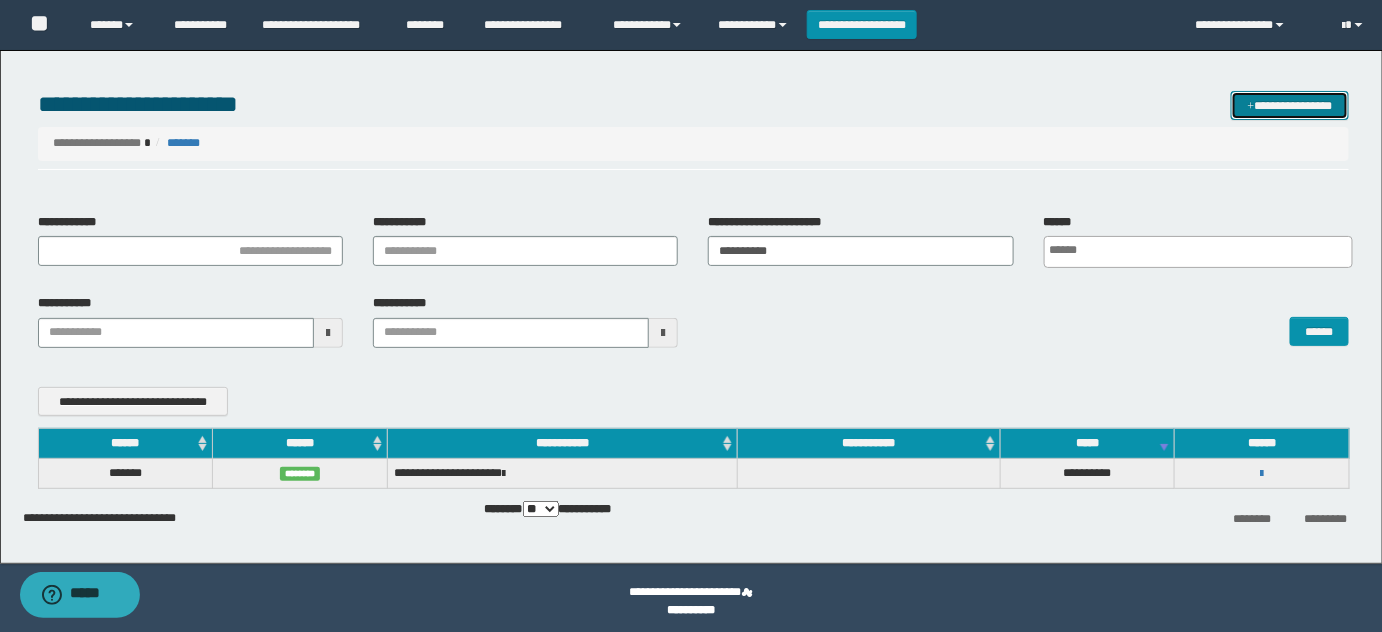 click on "**********" at bounding box center [1290, 105] 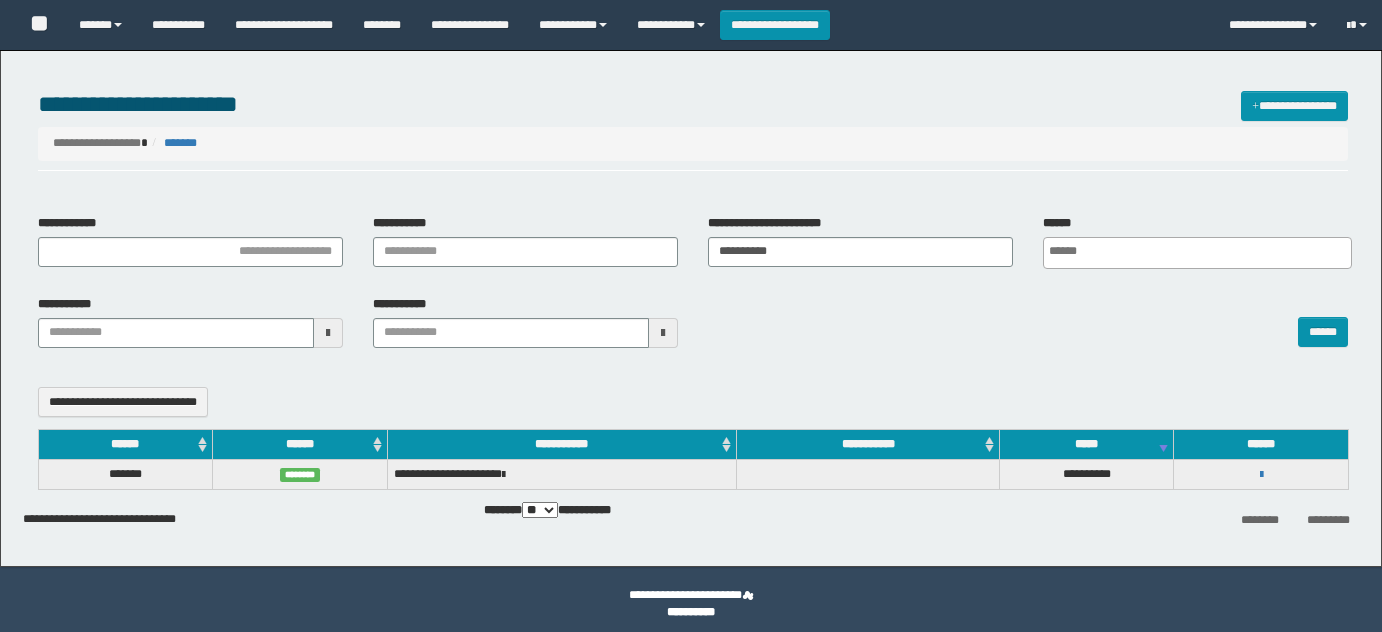 select 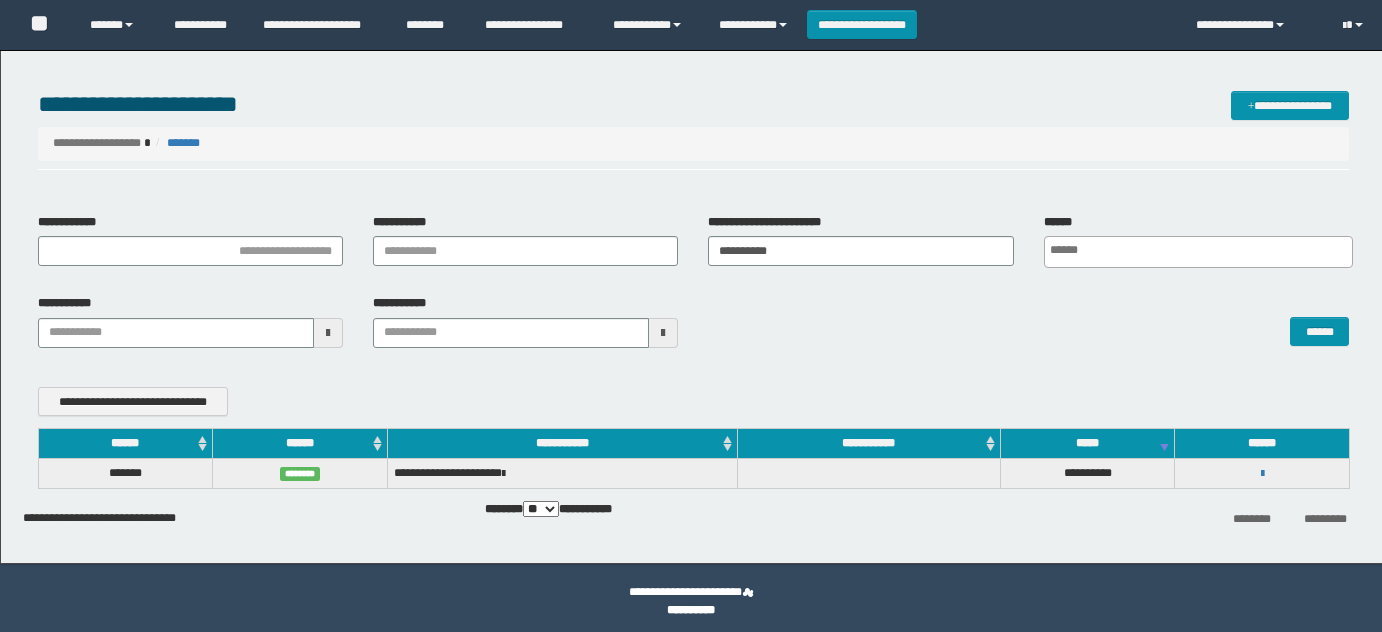 scroll, scrollTop: 0, scrollLeft: 0, axis: both 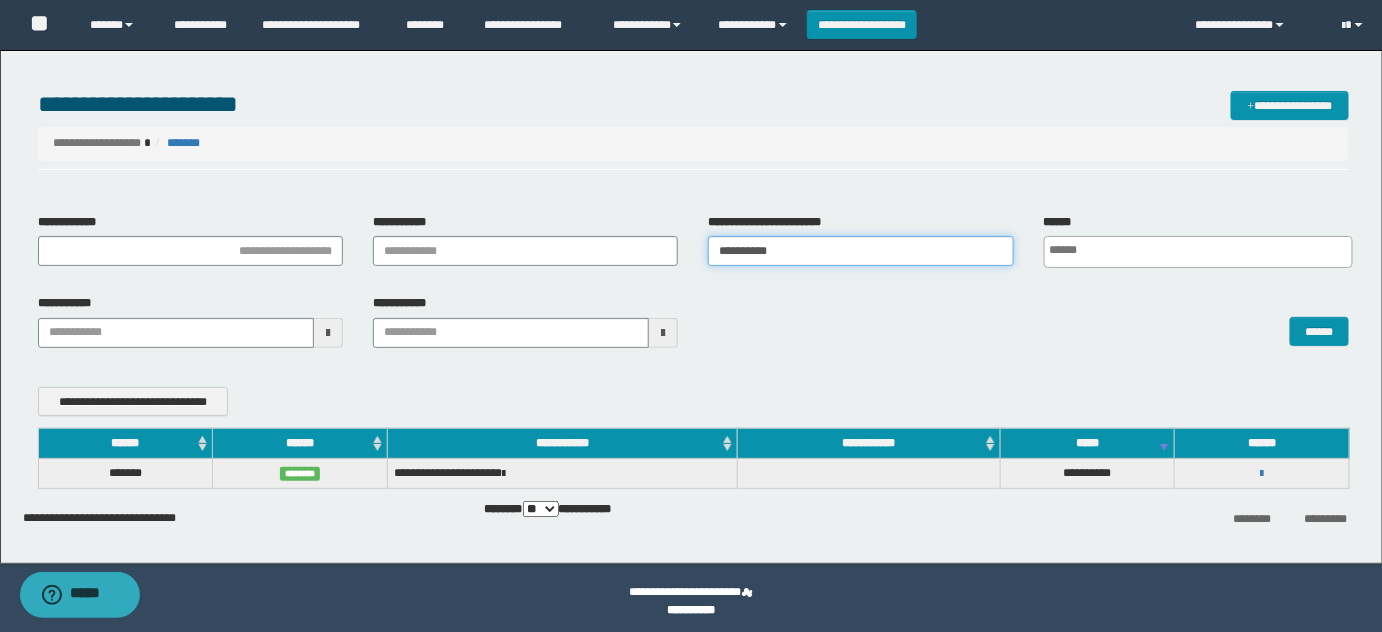 drag, startPoint x: 840, startPoint y: 250, endPoint x: 552, endPoint y: 223, distance: 289.26285 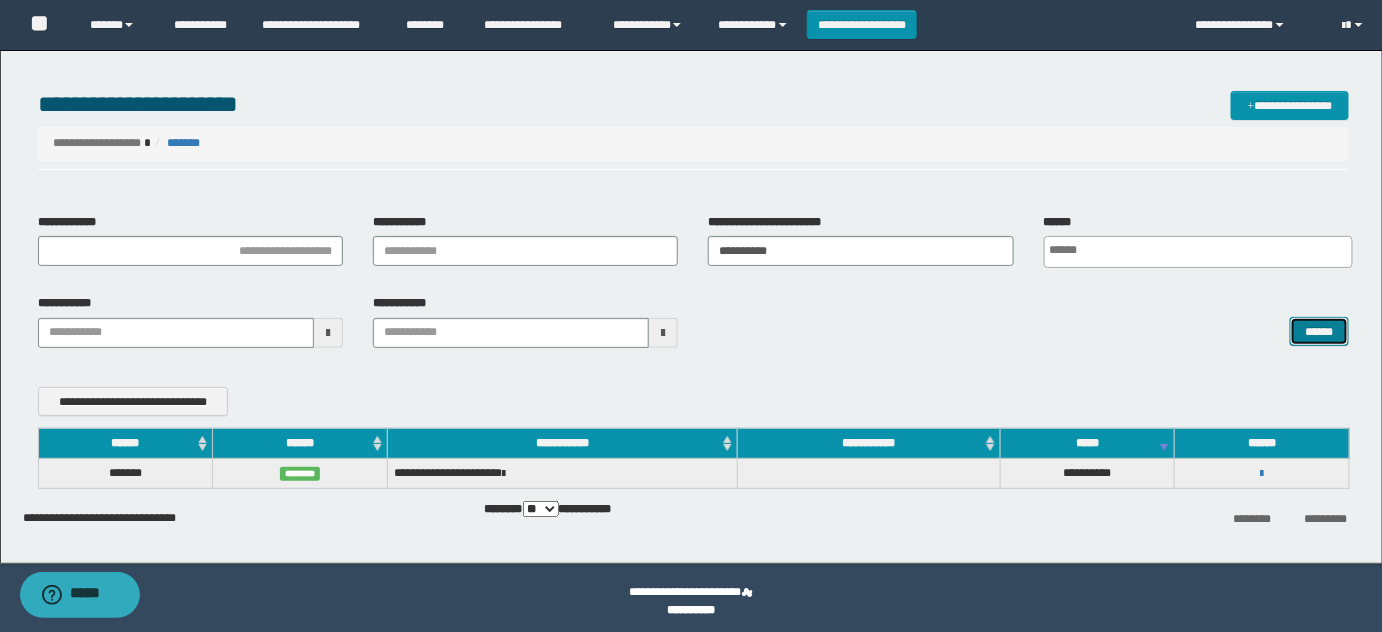 click on "******" at bounding box center [1319, 331] 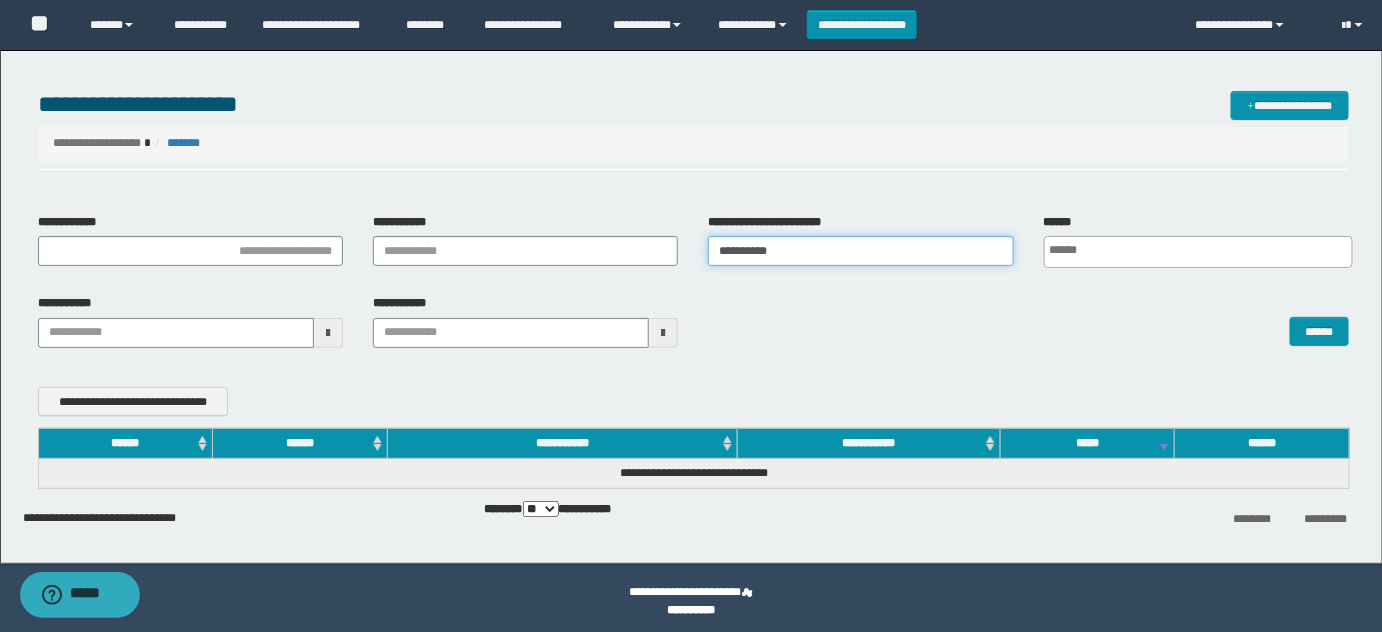 drag, startPoint x: 845, startPoint y: 258, endPoint x: 194, endPoint y: 125, distance: 664.44714 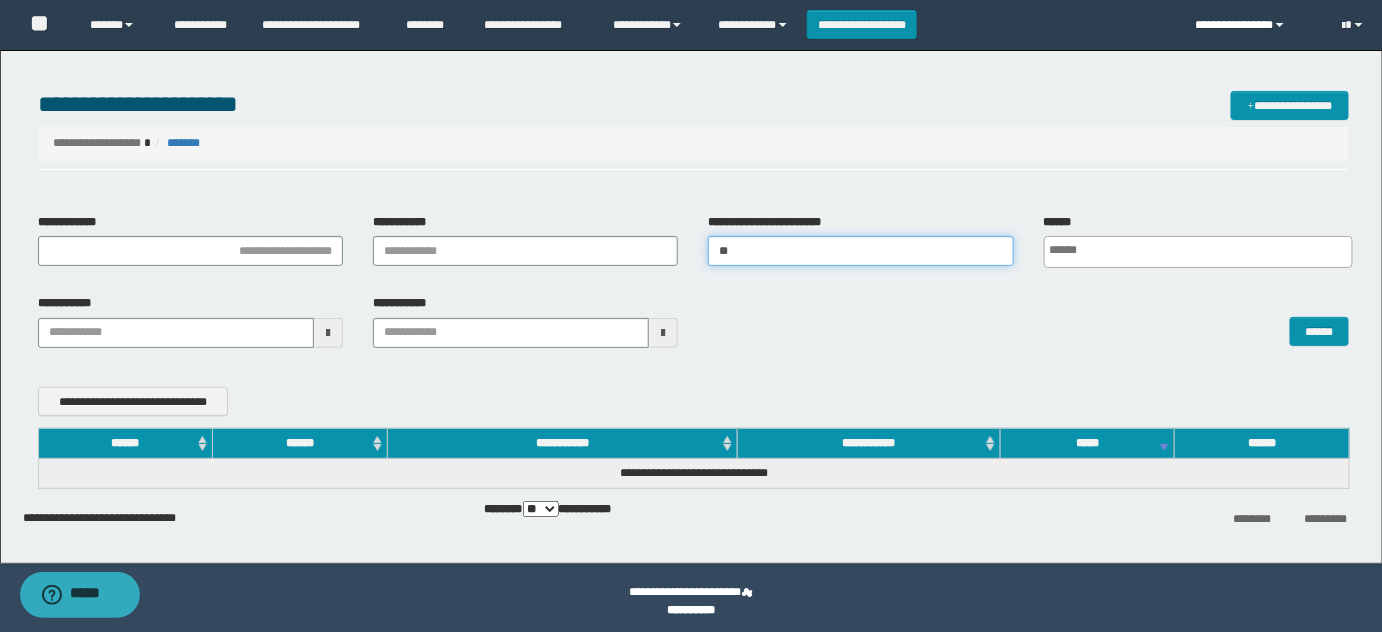 type on "**" 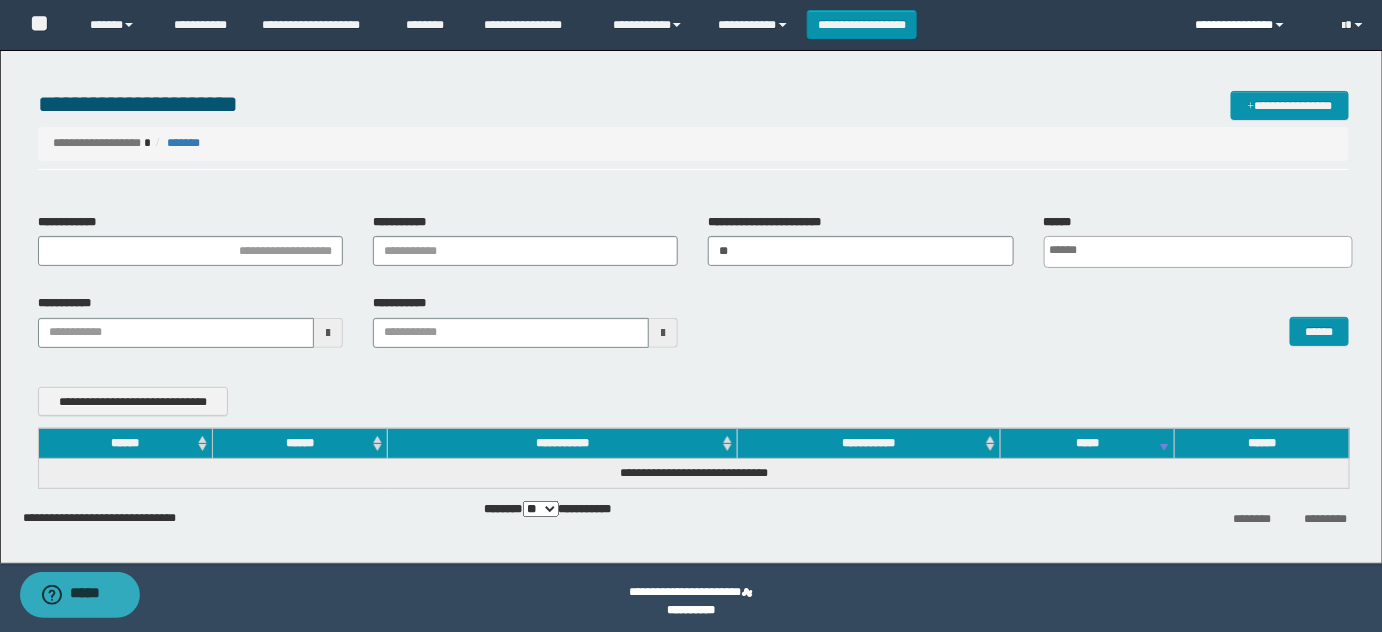 click on "**********" at bounding box center (1254, 25) 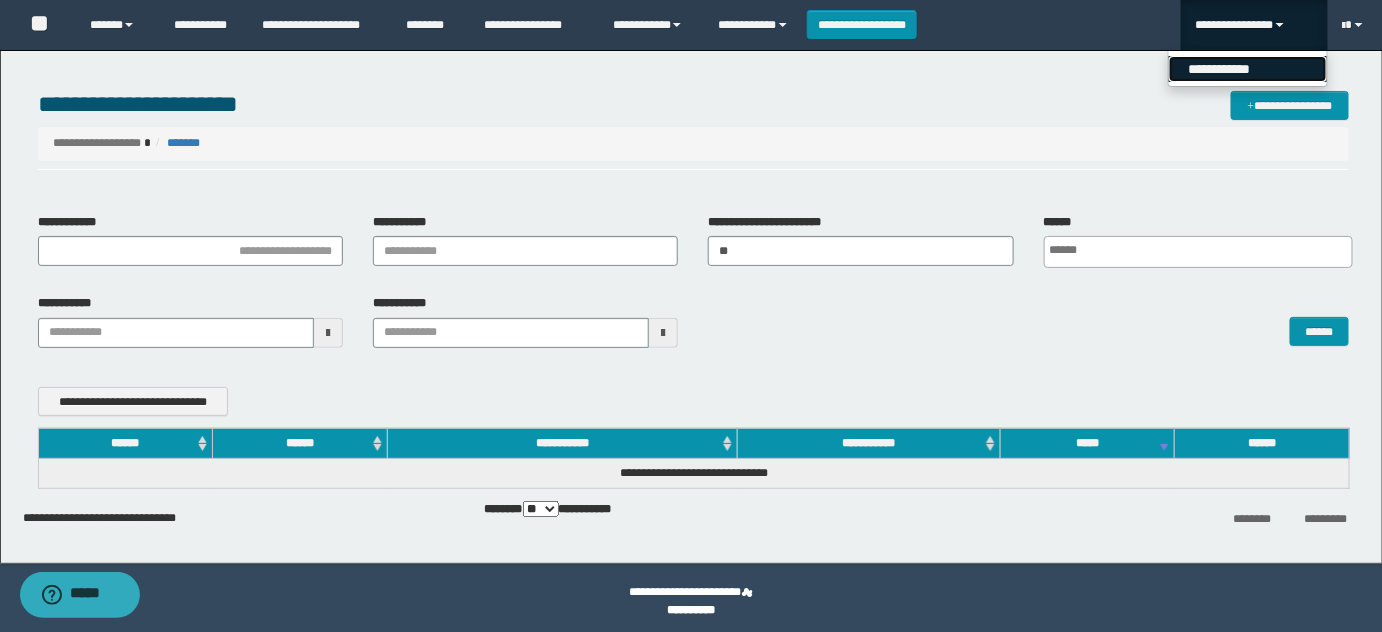 click on "**********" at bounding box center [1248, 69] 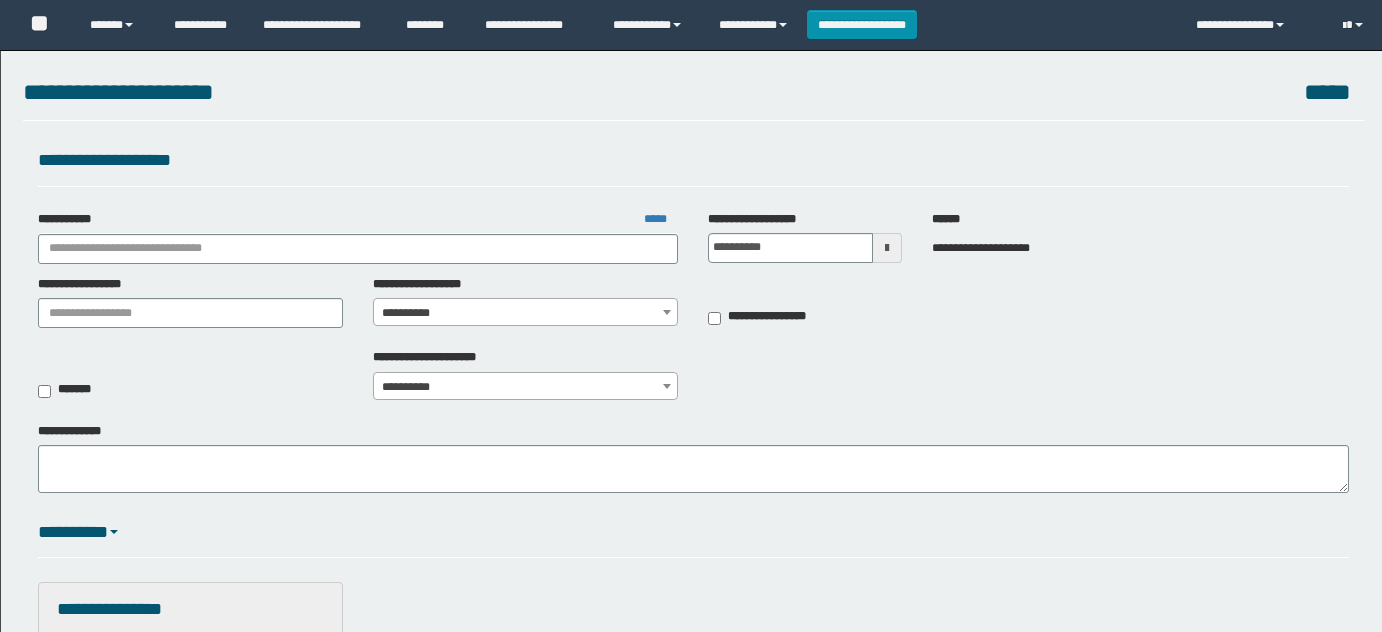 scroll, scrollTop: 0, scrollLeft: 0, axis: both 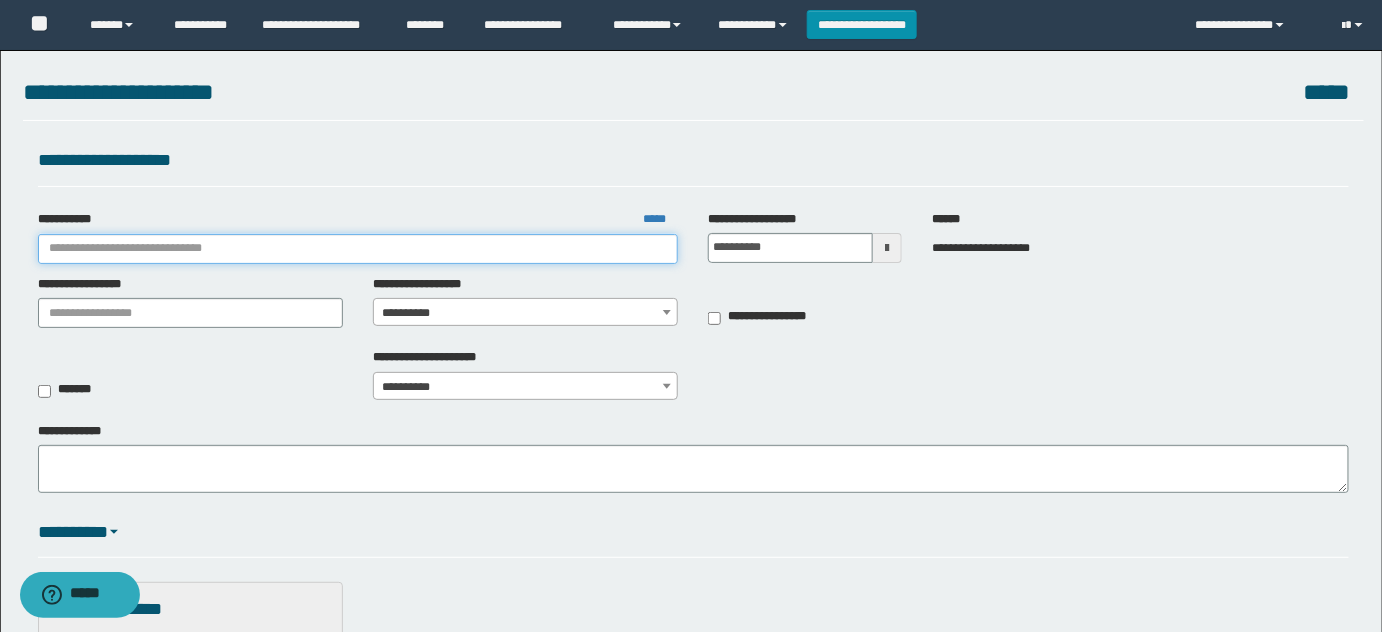 click on "**********" at bounding box center (358, 249) 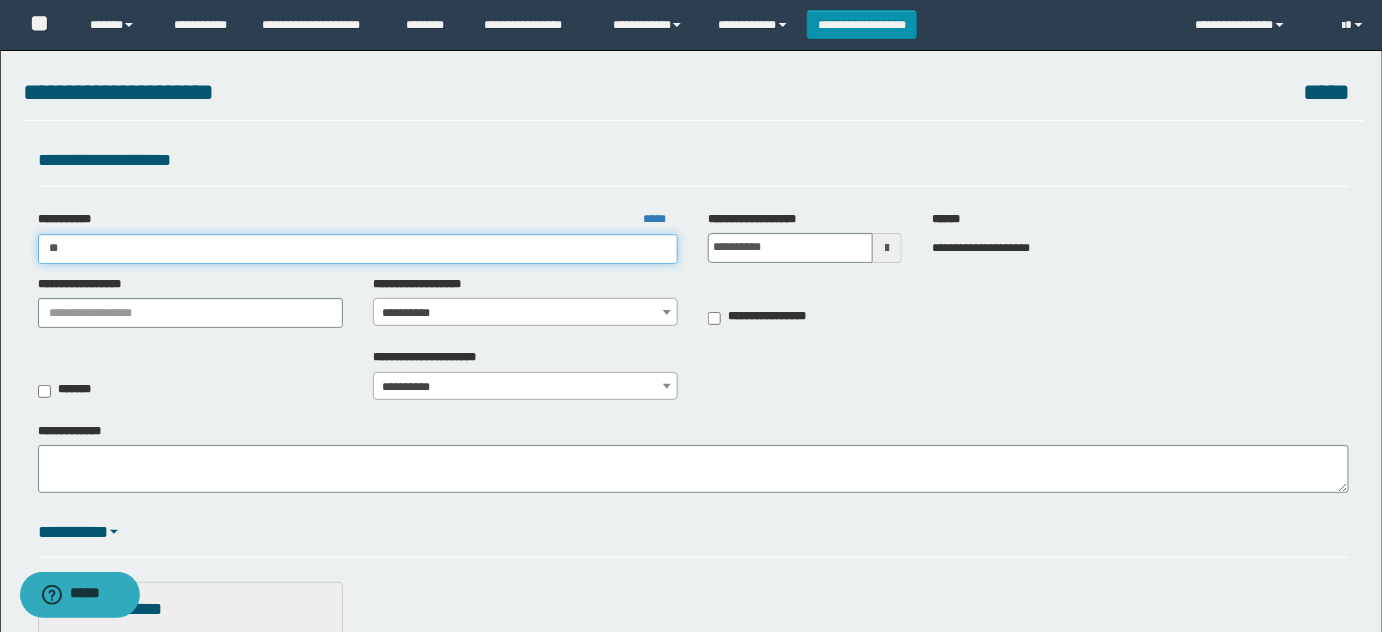 type on "***" 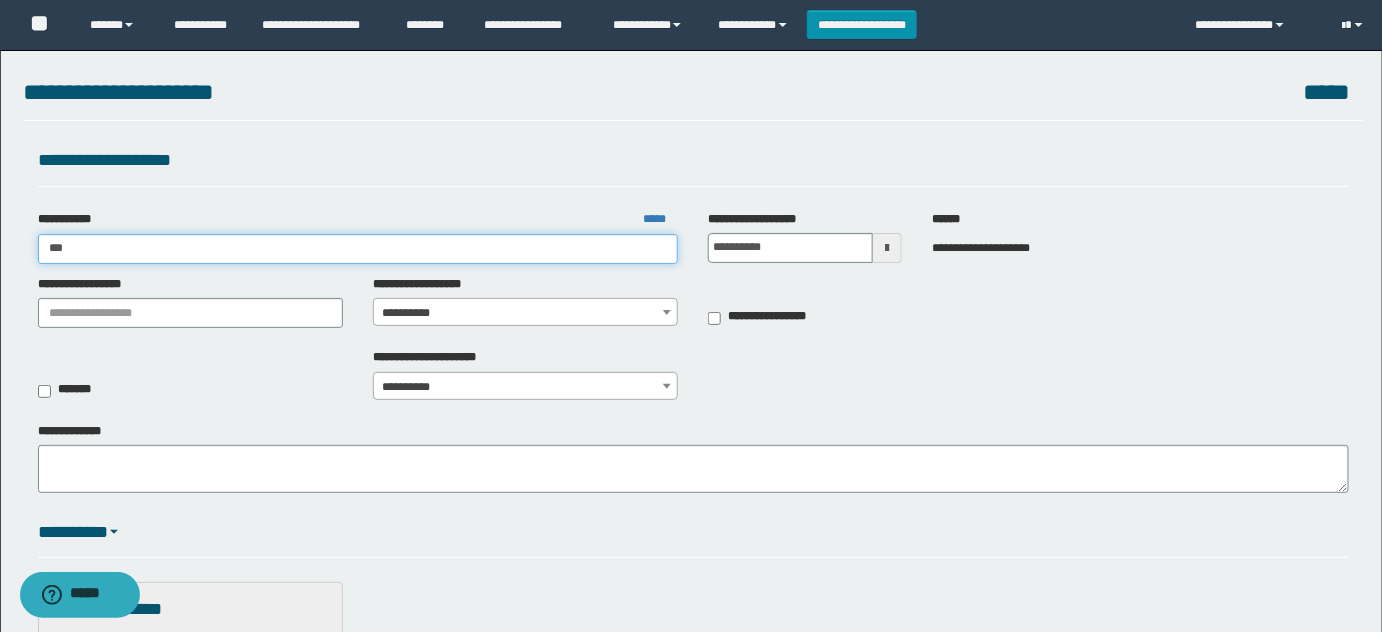 type on "***" 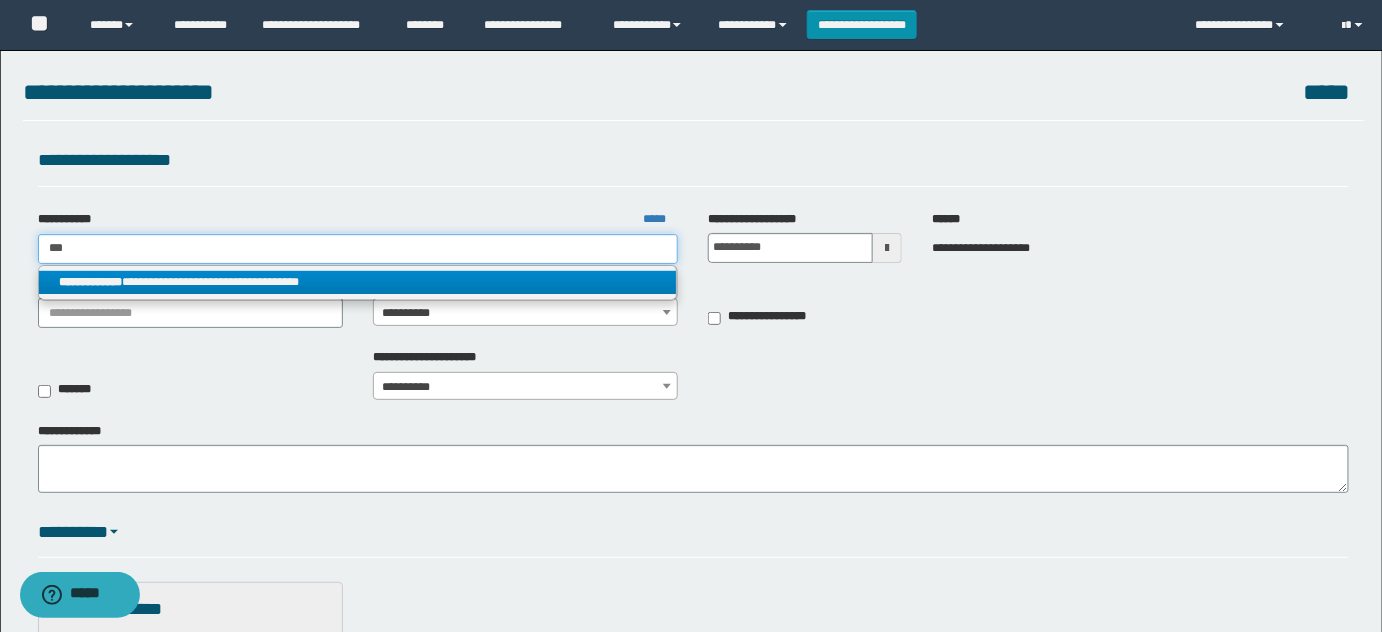 type on "***" 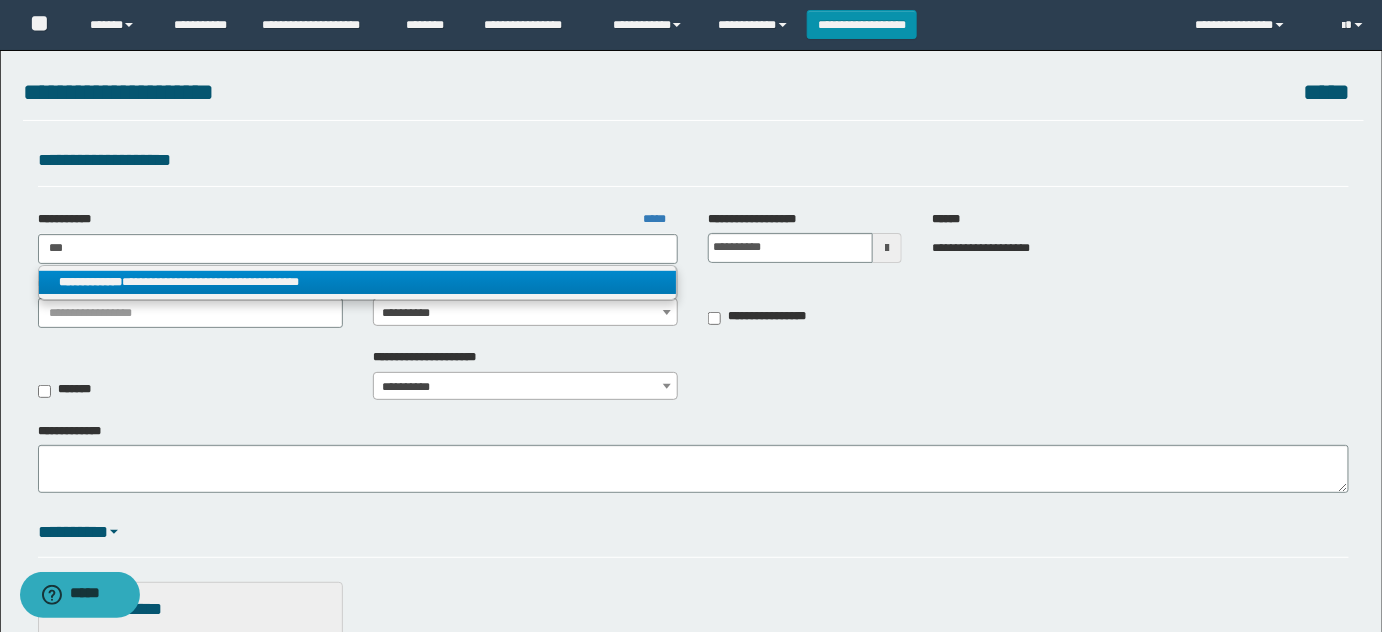 click on "**********" at bounding box center (358, 282) 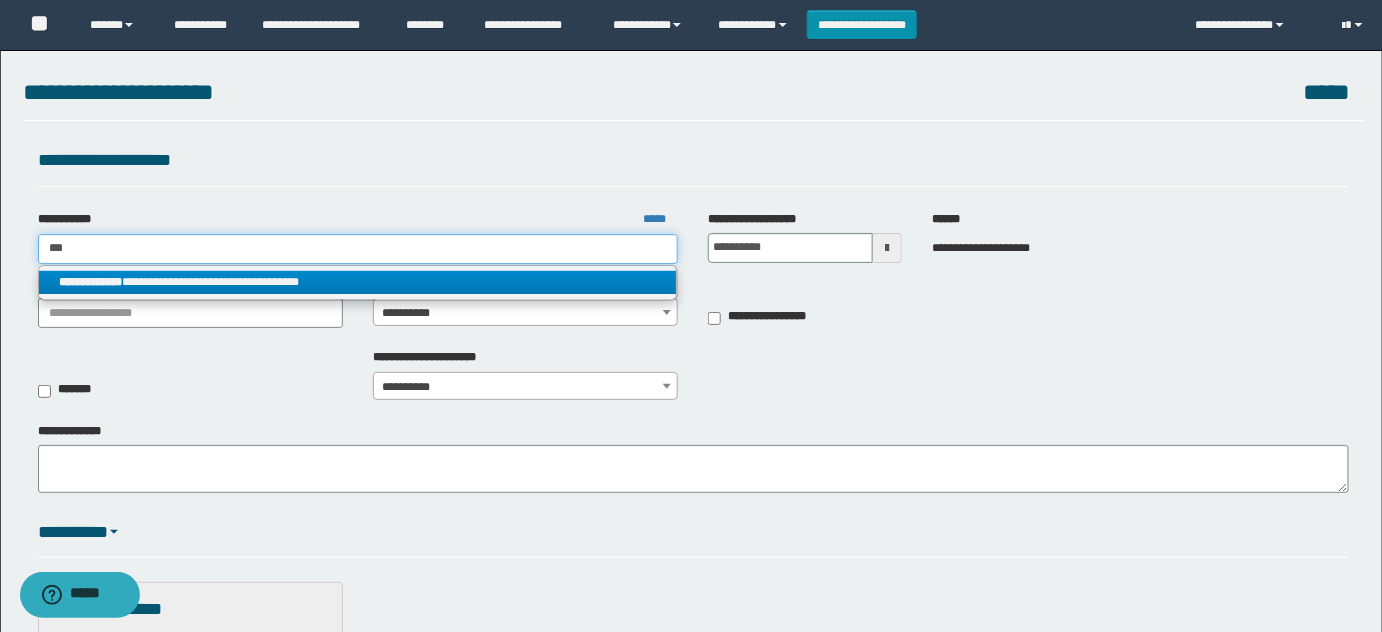 type 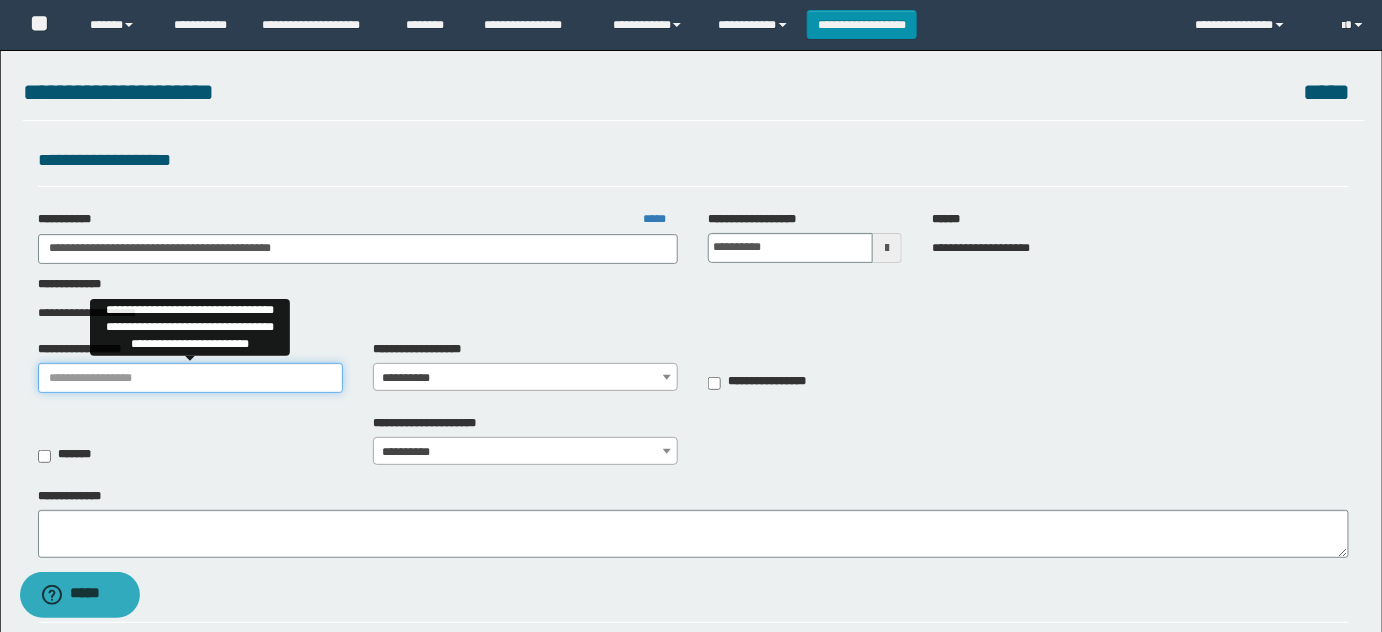 click on "**********" at bounding box center [190, 378] 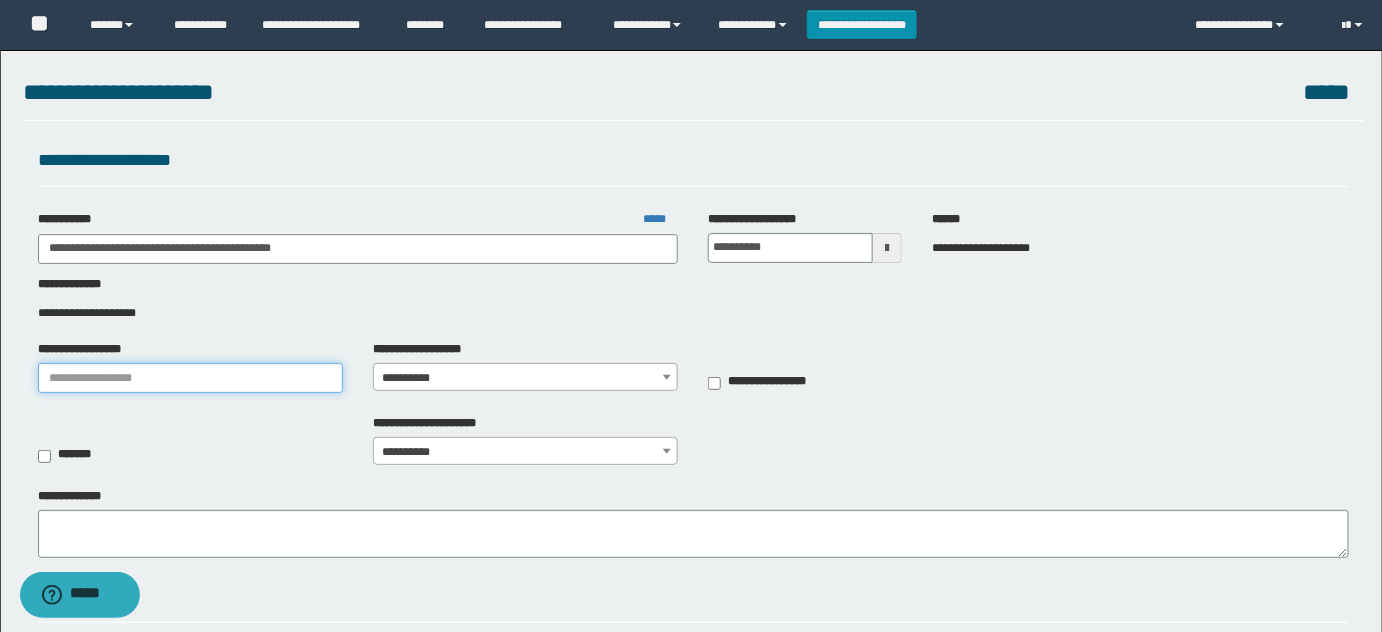 paste on "**********" 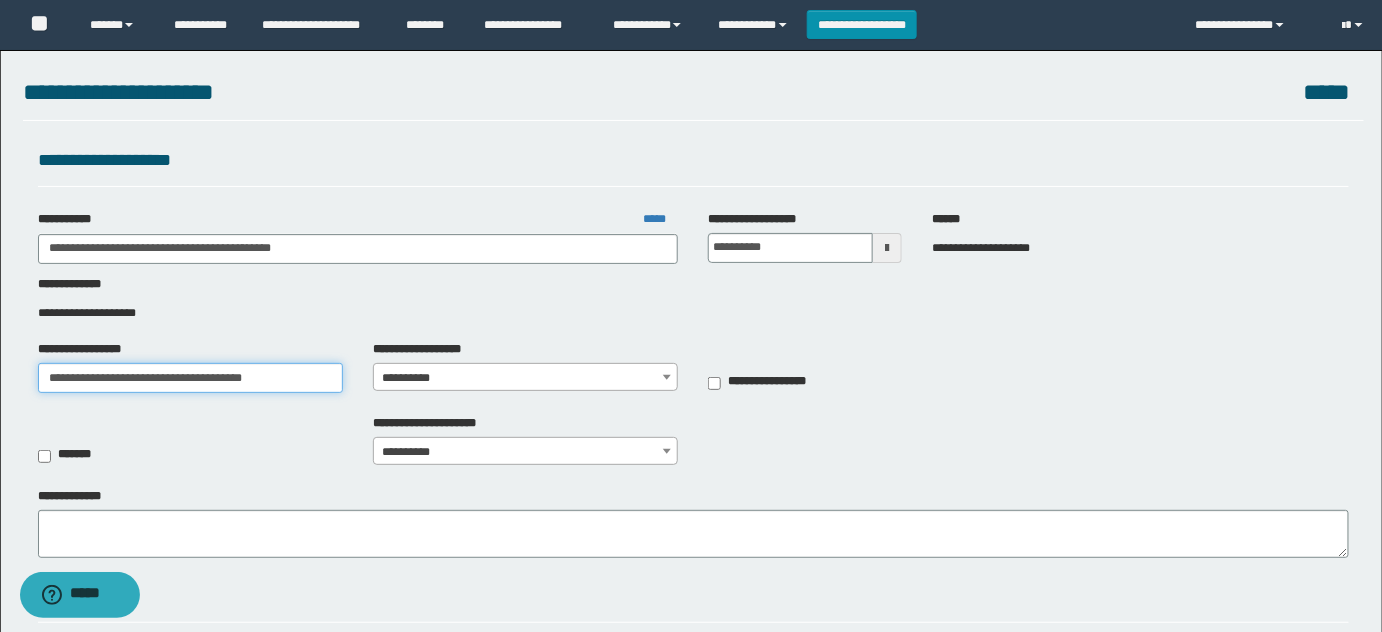 type on "**********" 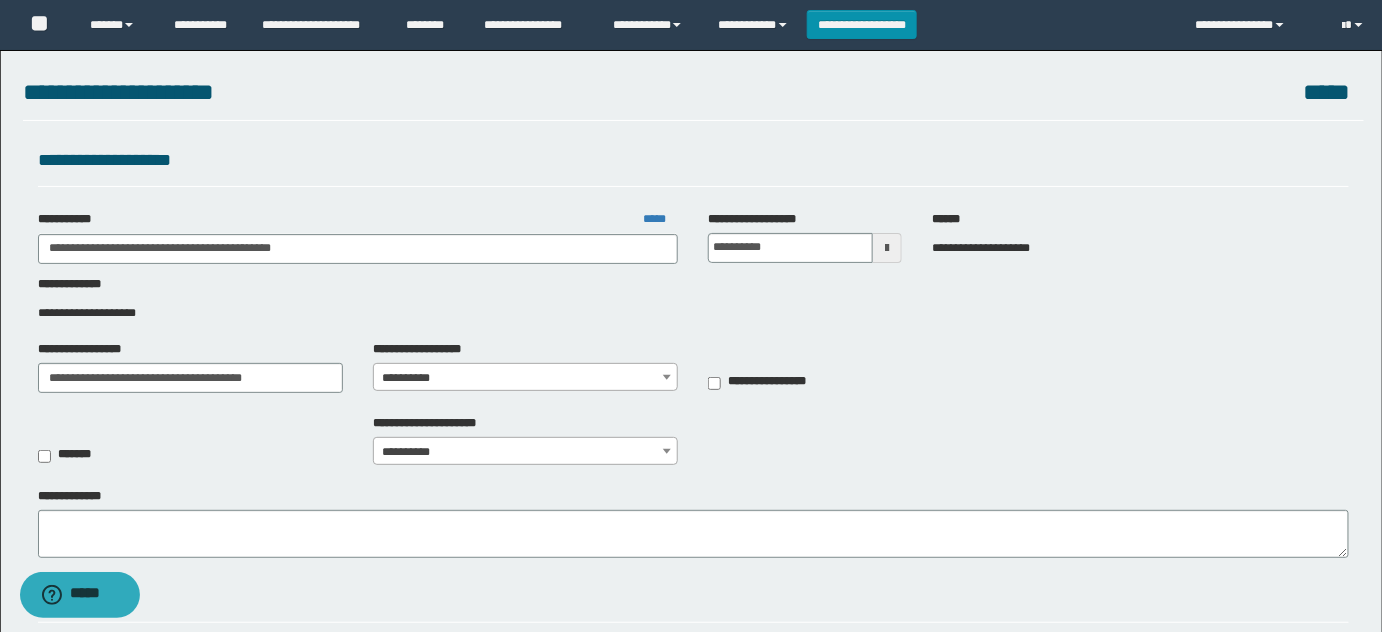 click on "**********" at bounding box center (526, 378) 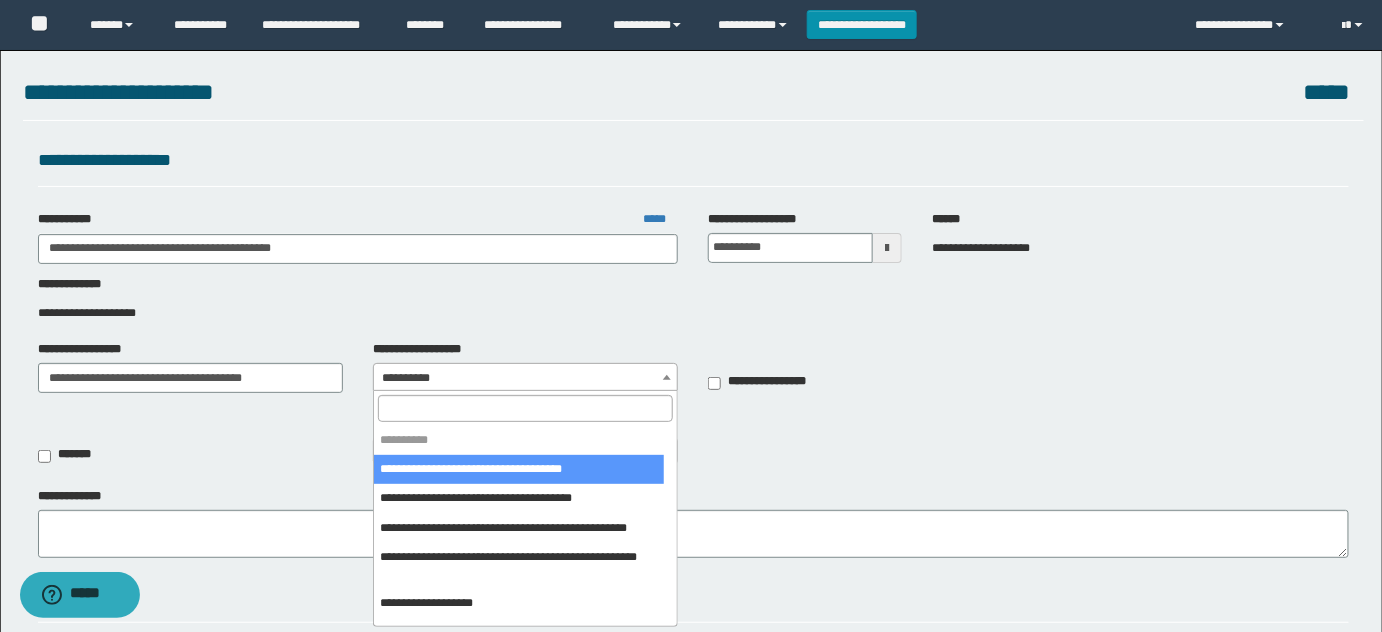 click at bounding box center [525, 408] 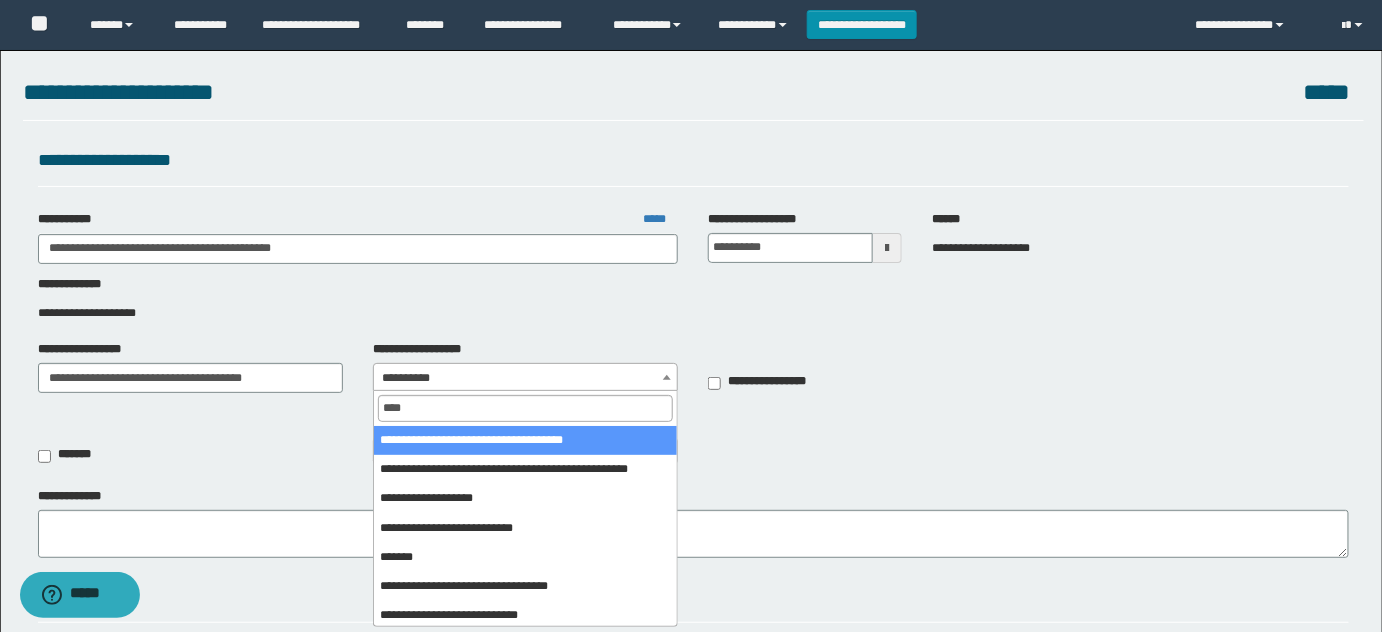 type on "*****" 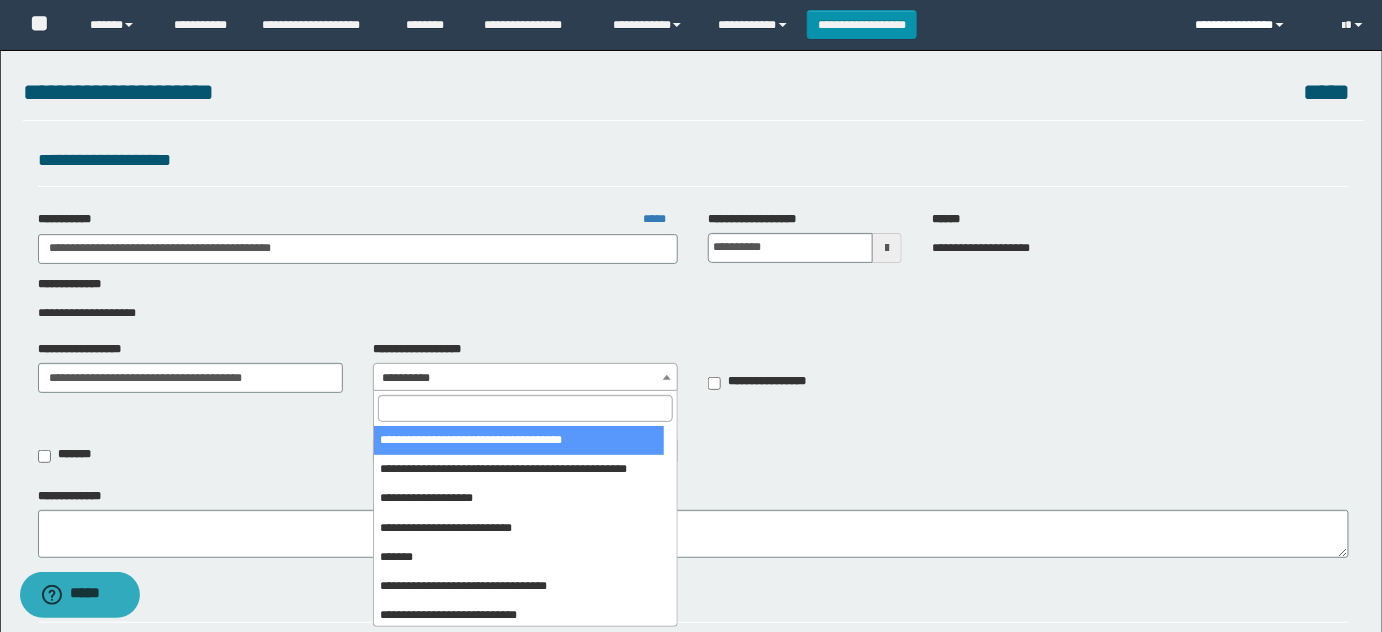 click on "**********" at bounding box center [1254, 25] 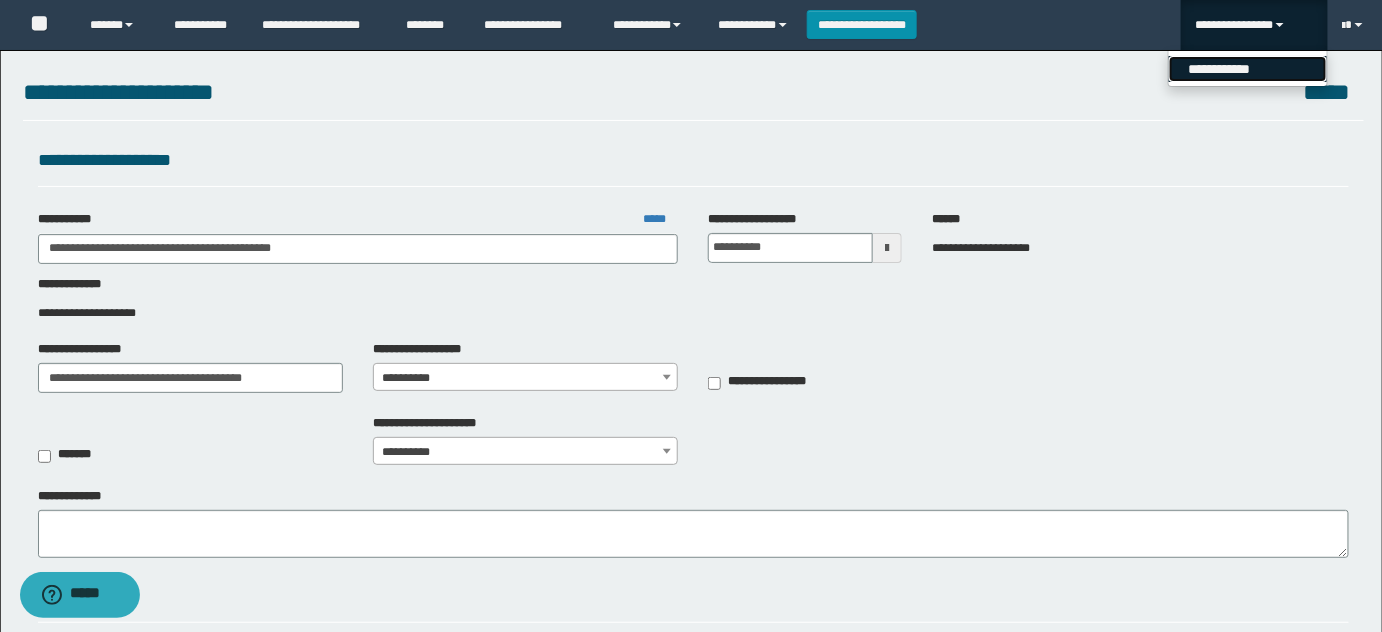 click on "**********" at bounding box center (1248, 69) 